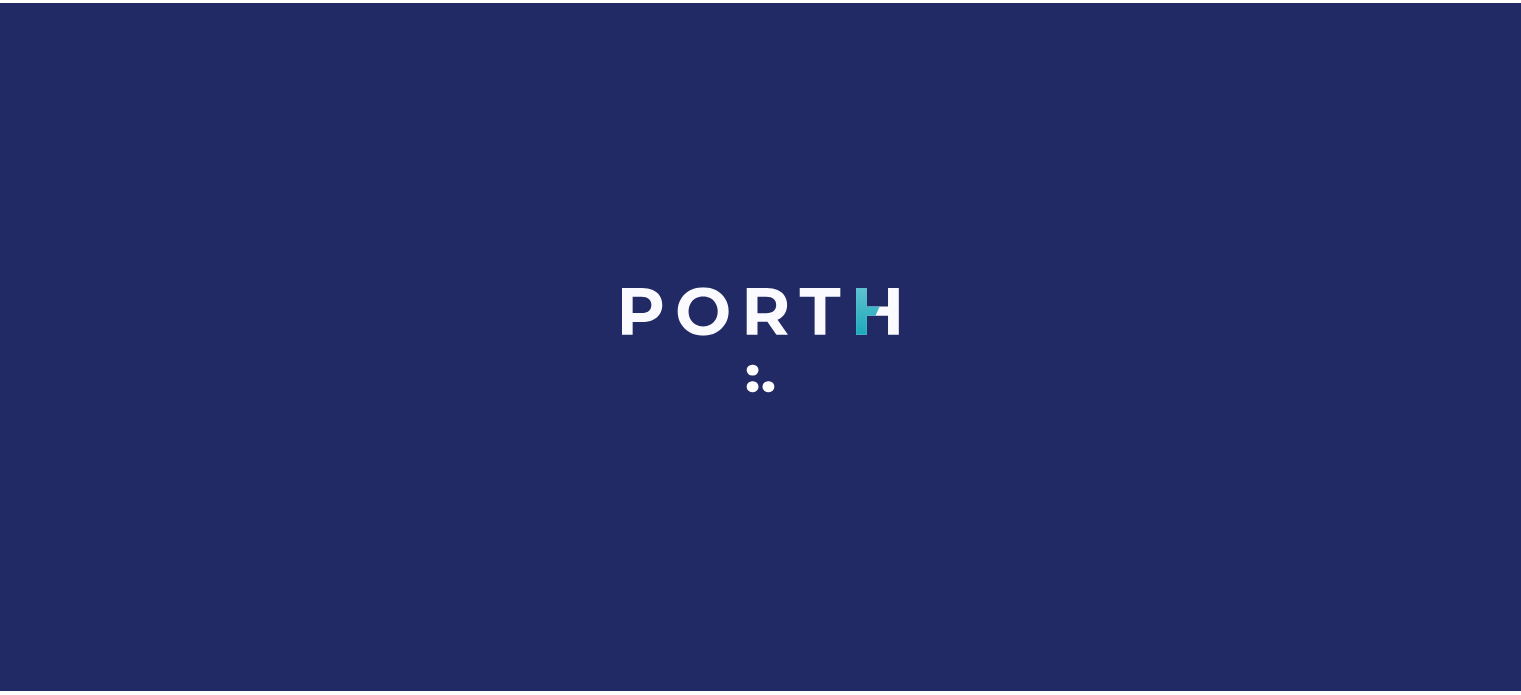 scroll, scrollTop: 0, scrollLeft: 0, axis: both 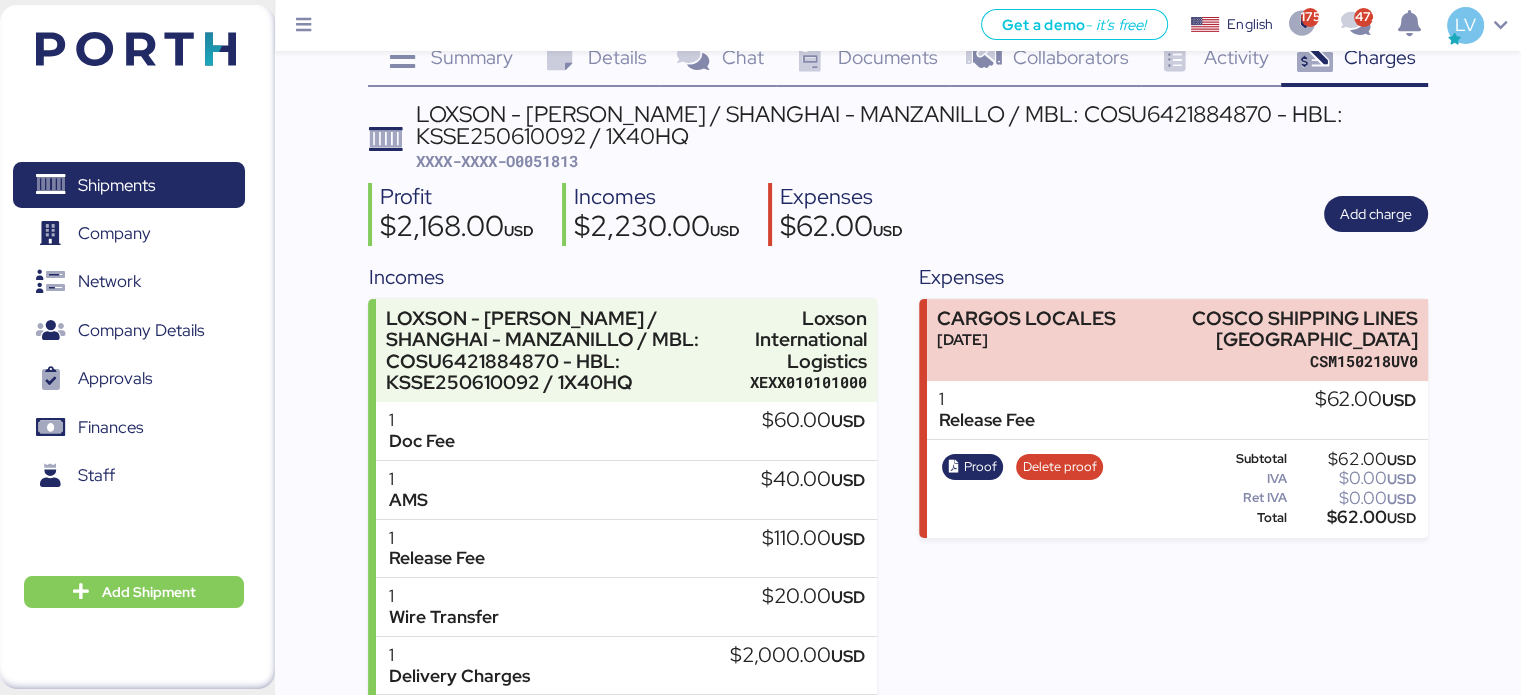click at bounding box center [136, 49] 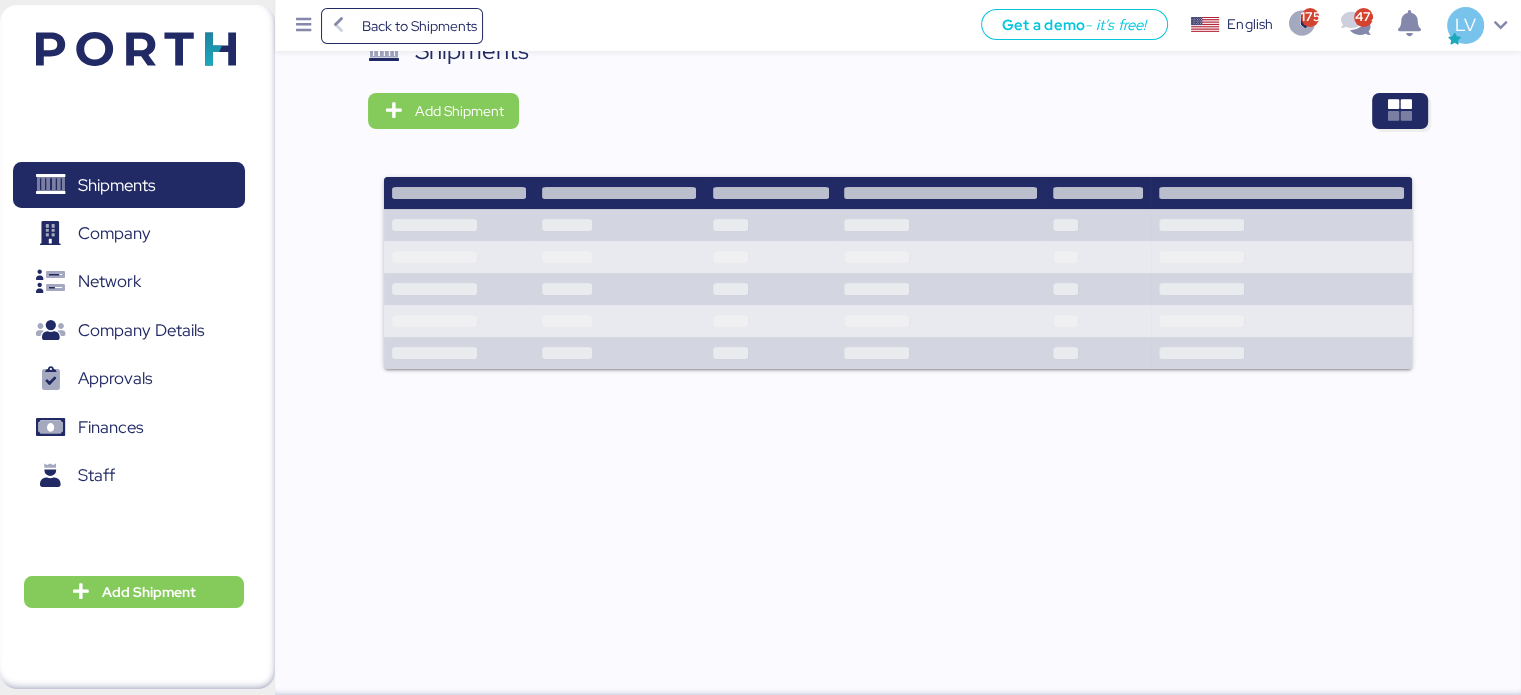 scroll, scrollTop: 0, scrollLeft: 0, axis: both 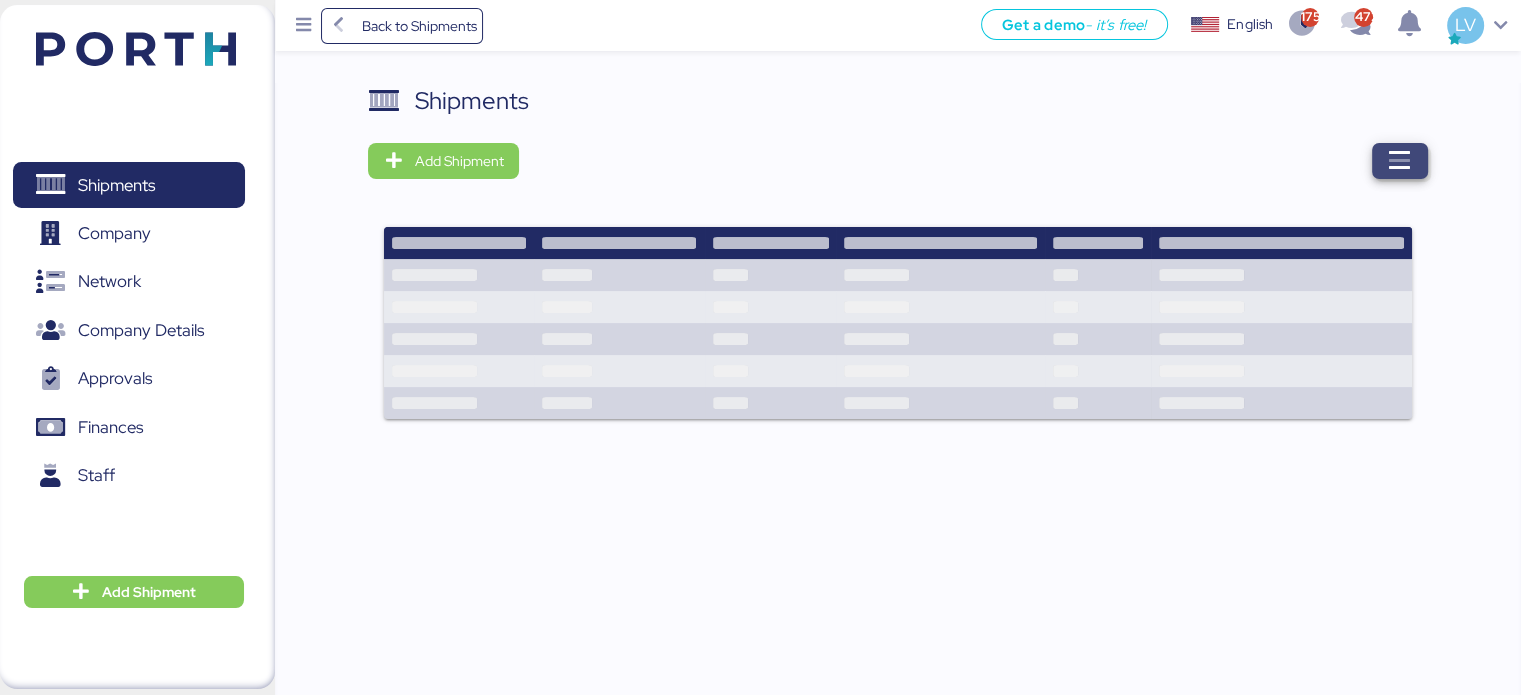 click at bounding box center (1400, 161) 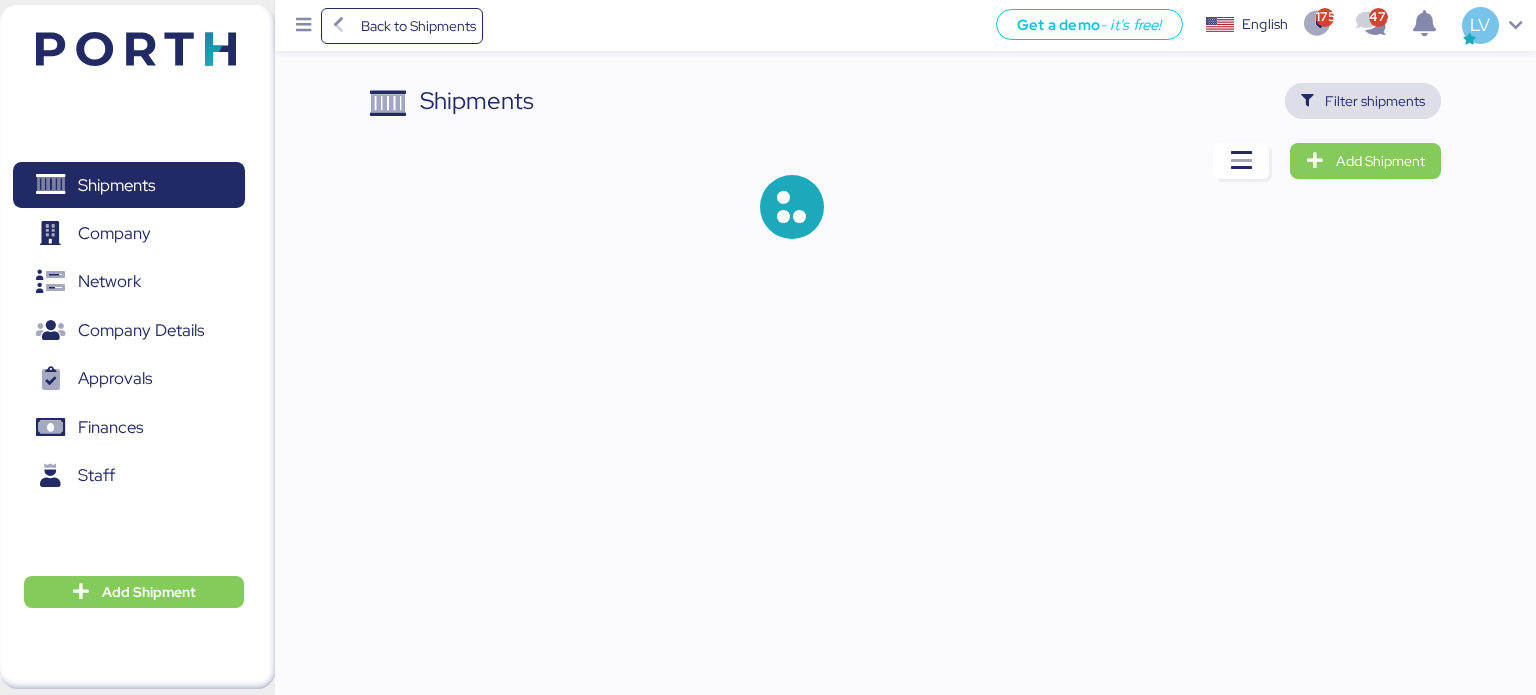 click on "Filter shipments" at bounding box center (1375, 101) 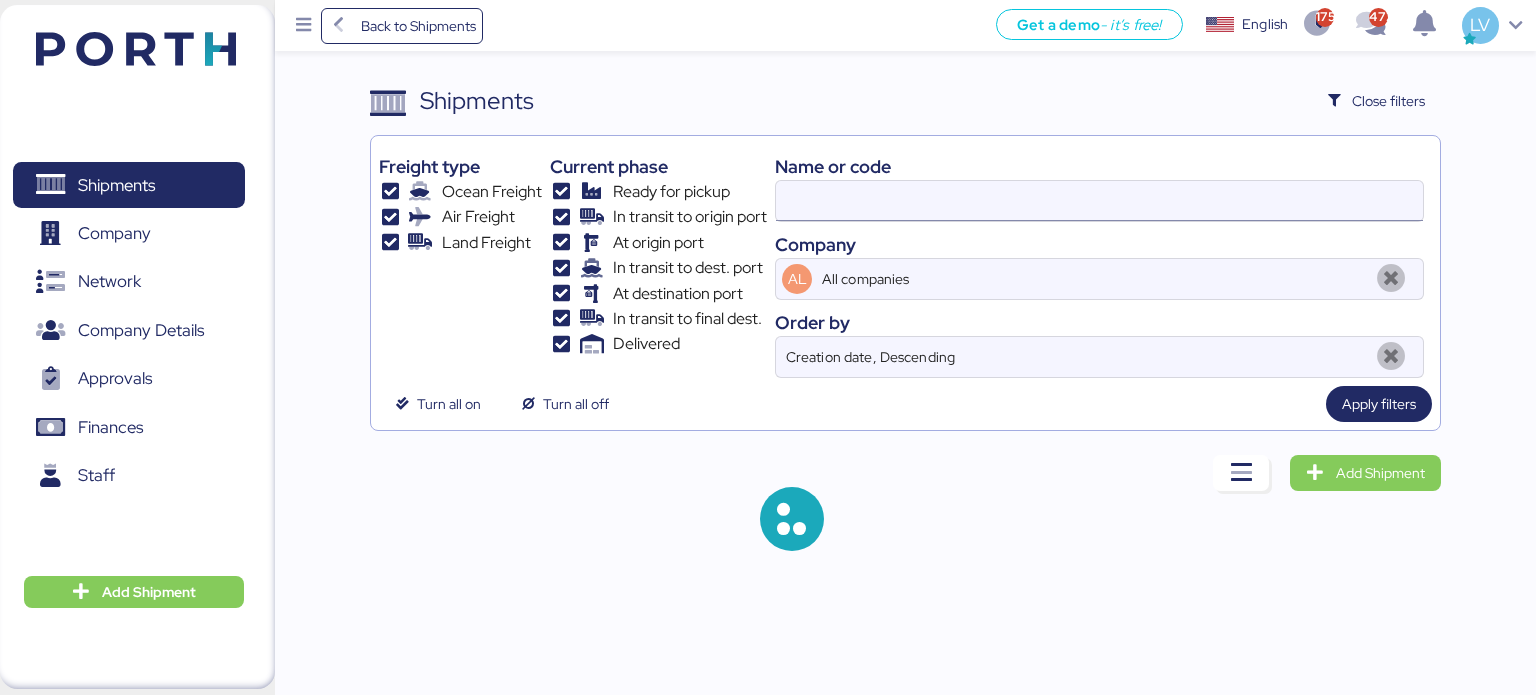 click at bounding box center [1099, 201] 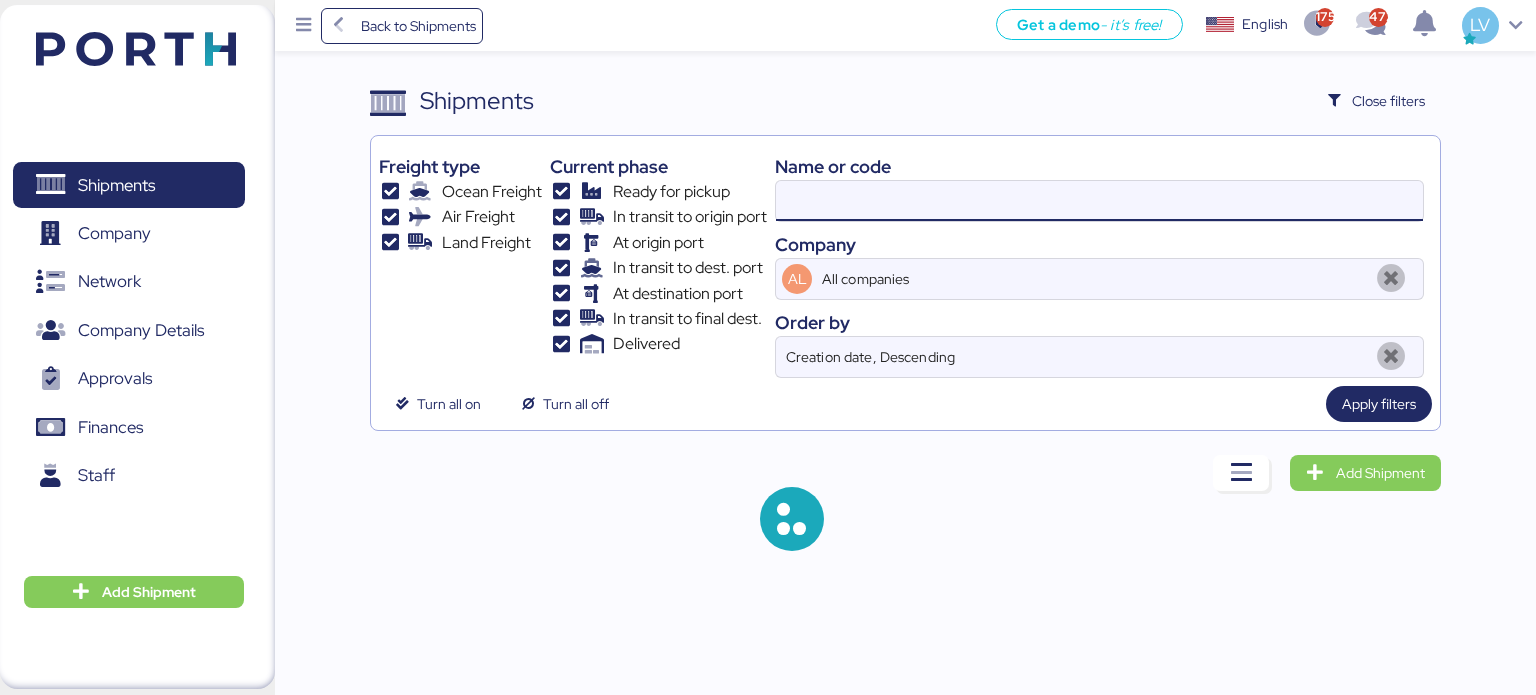 paste on "O0050429" 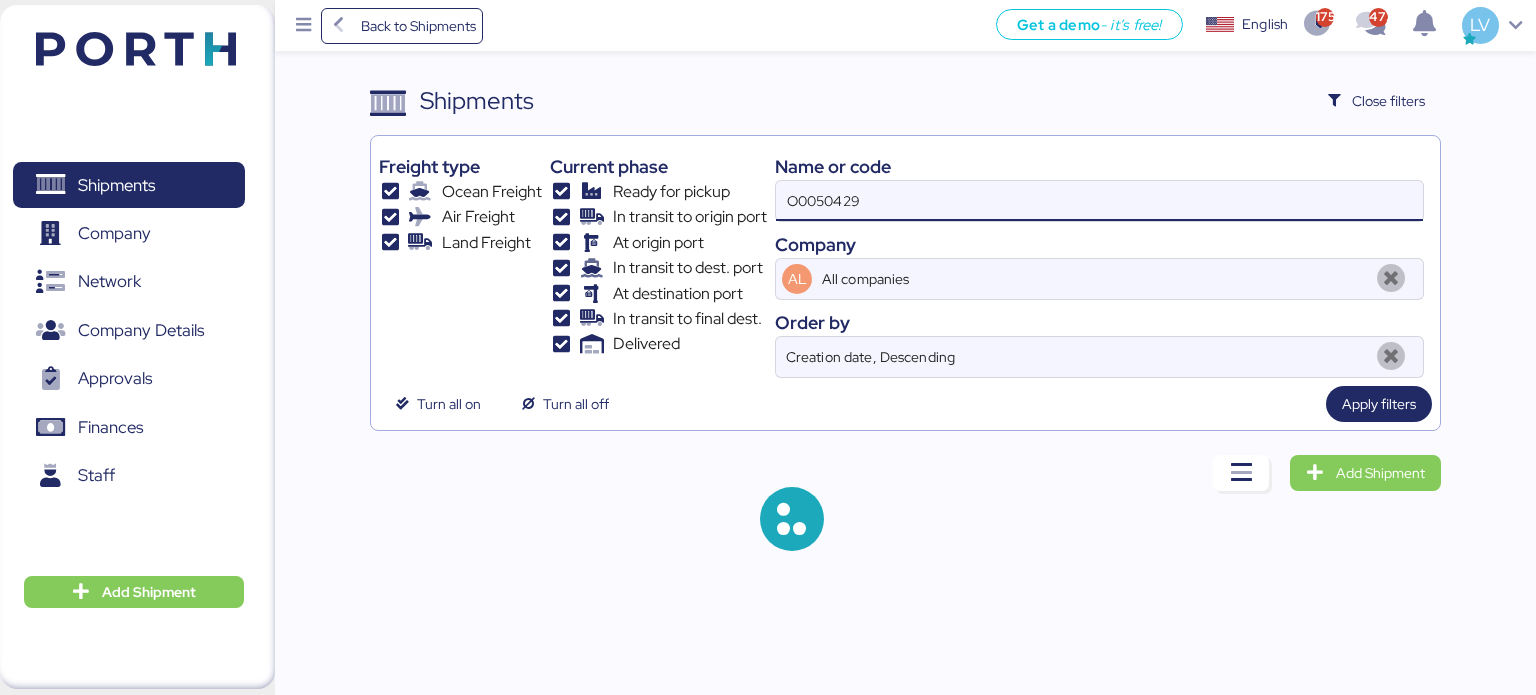 type on "O0050429" 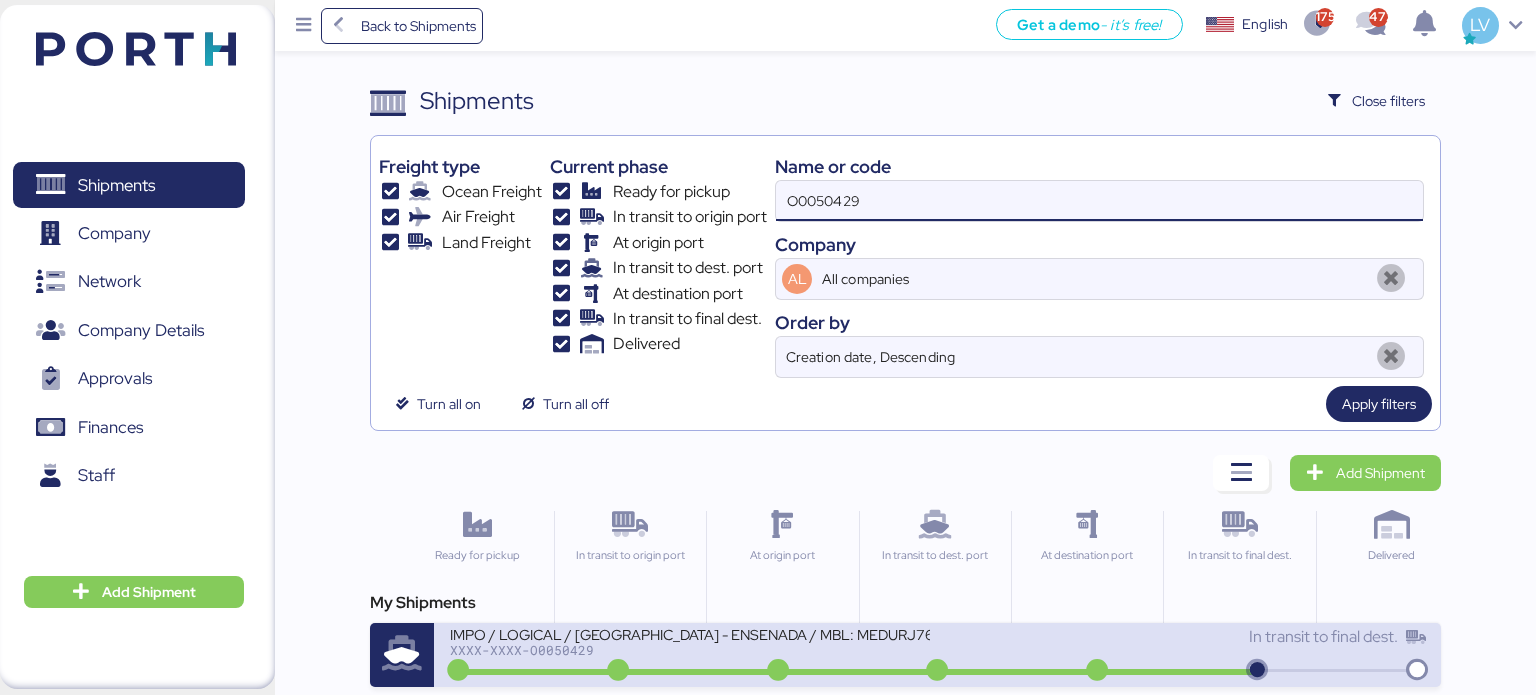 click on "IMPO / LOGICAL / [GEOGRAPHIC_DATA] - ENSENADA / MBL: MEDURJ767496 XXXX-XXXX-O0050429" at bounding box center [694, 646] 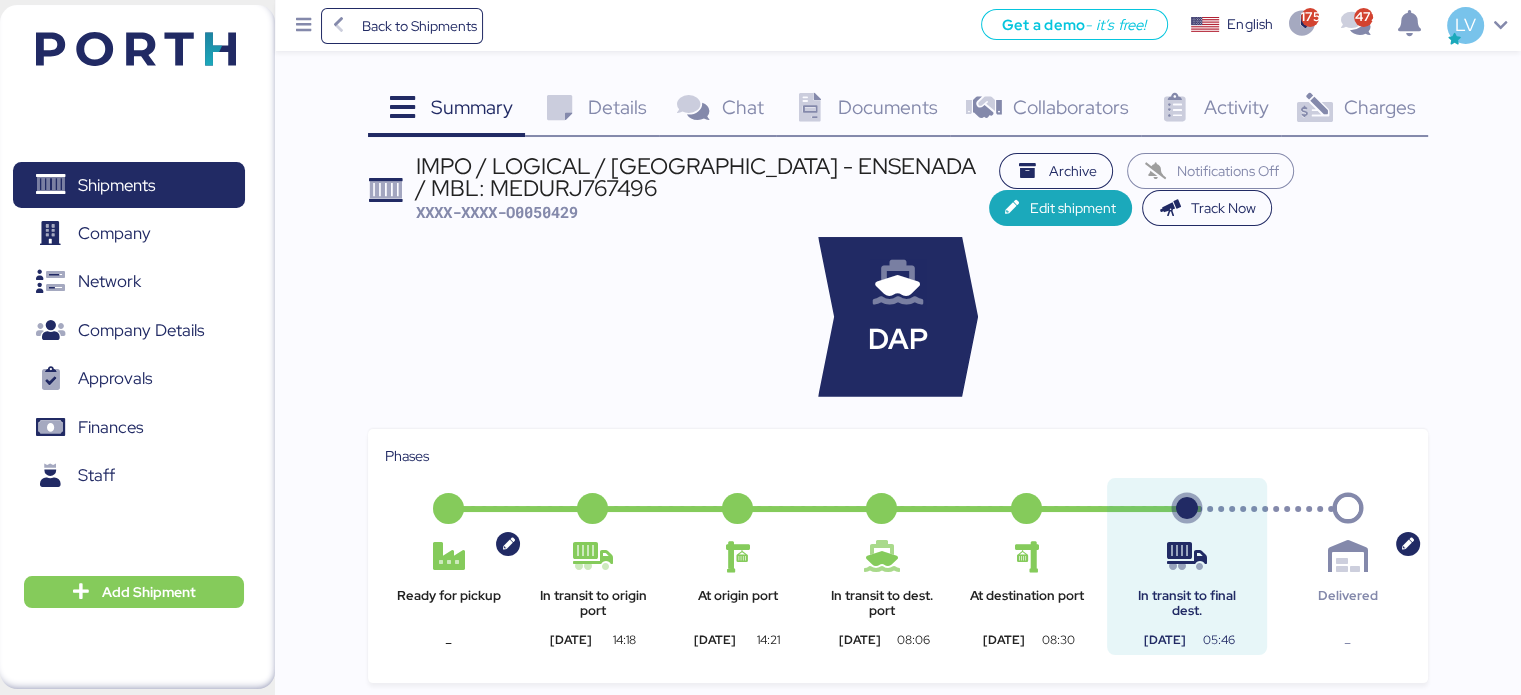 click on "Summary 0   Details 0   Chat 0   Documents 0   Collaborators 0   Activity 0   Charges 0   IMPO / LOGICAL / [GEOGRAPHIC_DATA] - ENSENADA / MBL: MEDURJ767496 XXXX-XXXX-O0050429   Archive   Notifications Off   Edit shipment   Track Now   DAP Phases     Ready for pickup -   In transit to origin port [DATE] 14:18   At origin port [DATE] 14:21   In transit to dest. port [DATE] 08:06   At destination [GEOGRAPHIC_DATA][DATE] 08:30   In transit to final dest. [DATE] 05:46     Delivered - Documents   Name
1425133301G 4886991.pdf
private
INV 52.2.pdf
private
IUNGO-LOGISTICS-SA-DE-CV-PD6278213-0.pdf
private
Activity
The information has not been found
Messages" at bounding box center [760, 691] 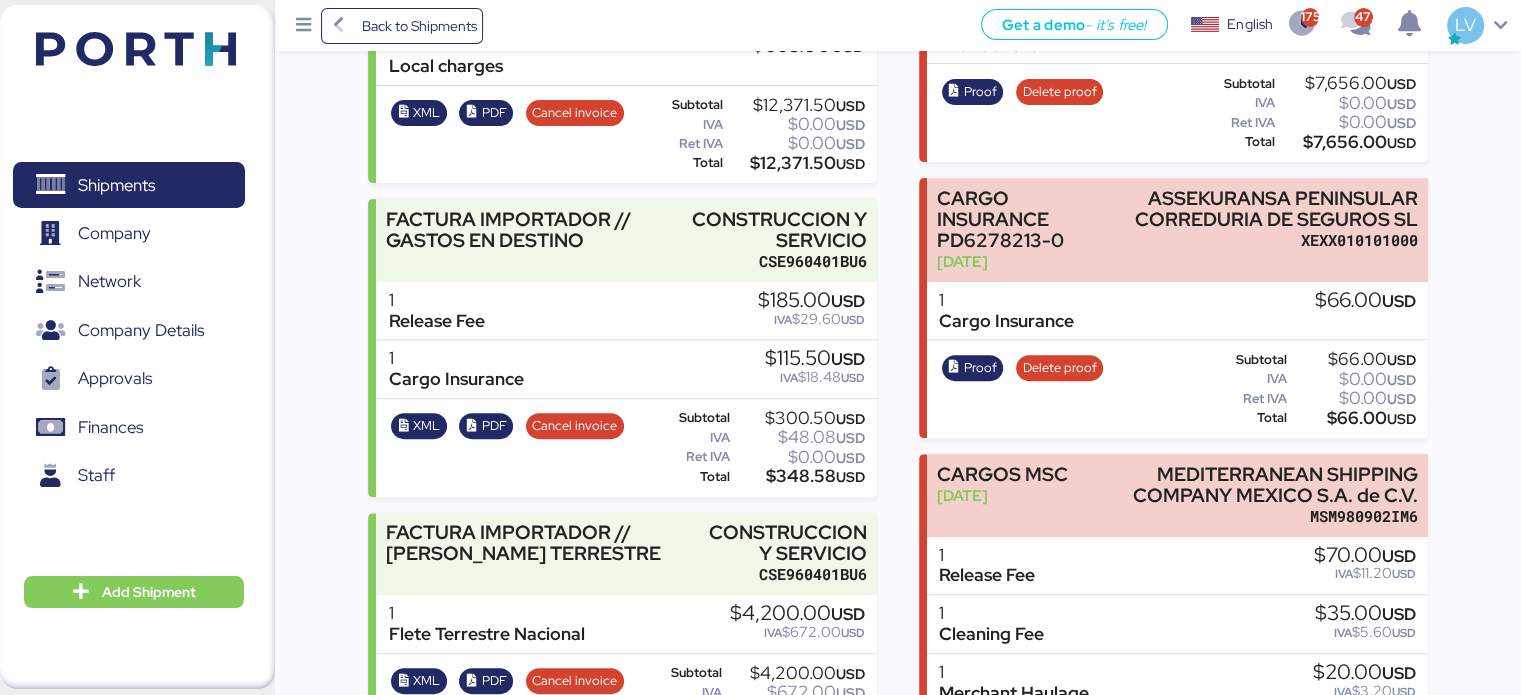 scroll, scrollTop: 828, scrollLeft: 0, axis: vertical 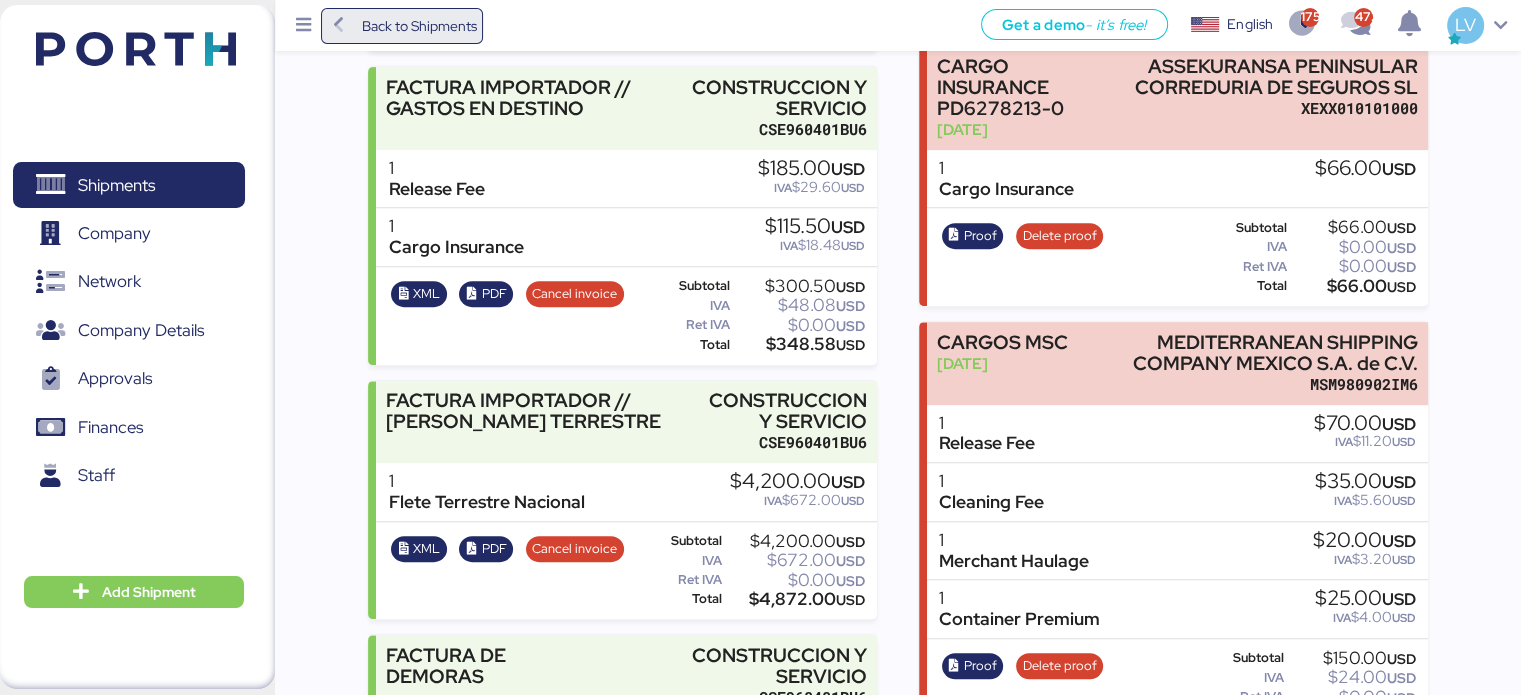 click on "Back to Shipments" at bounding box center (418, 26) 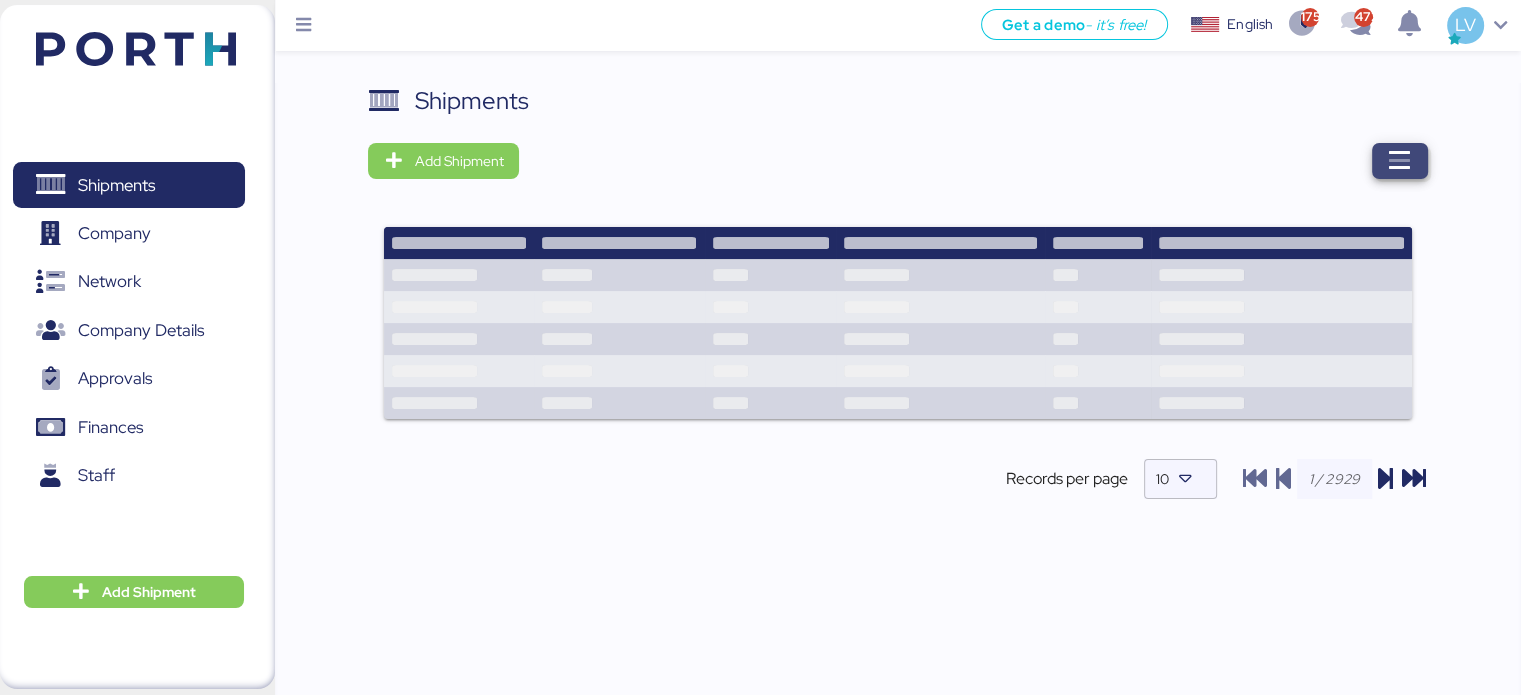 click at bounding box center [1400, 161] 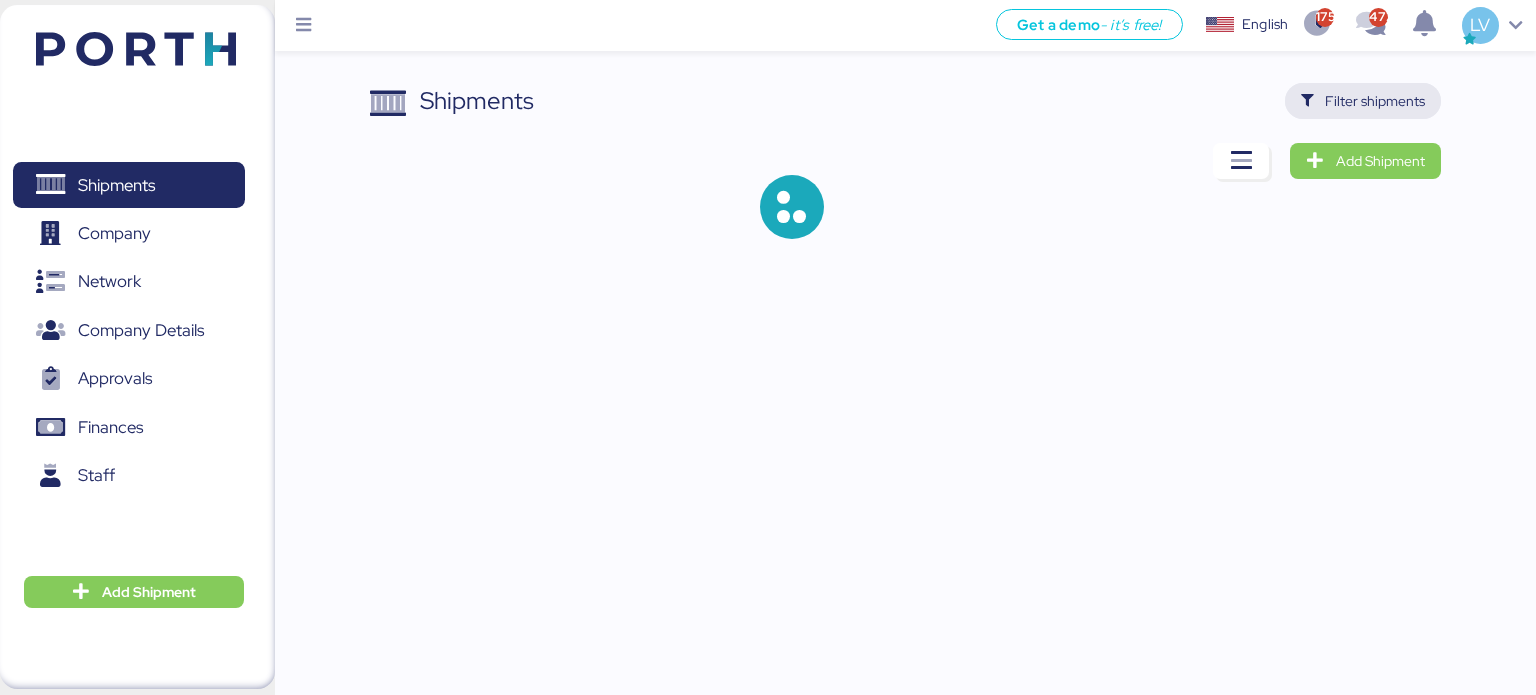 click on "Filter shipments" at bounding box center [1375, 101] 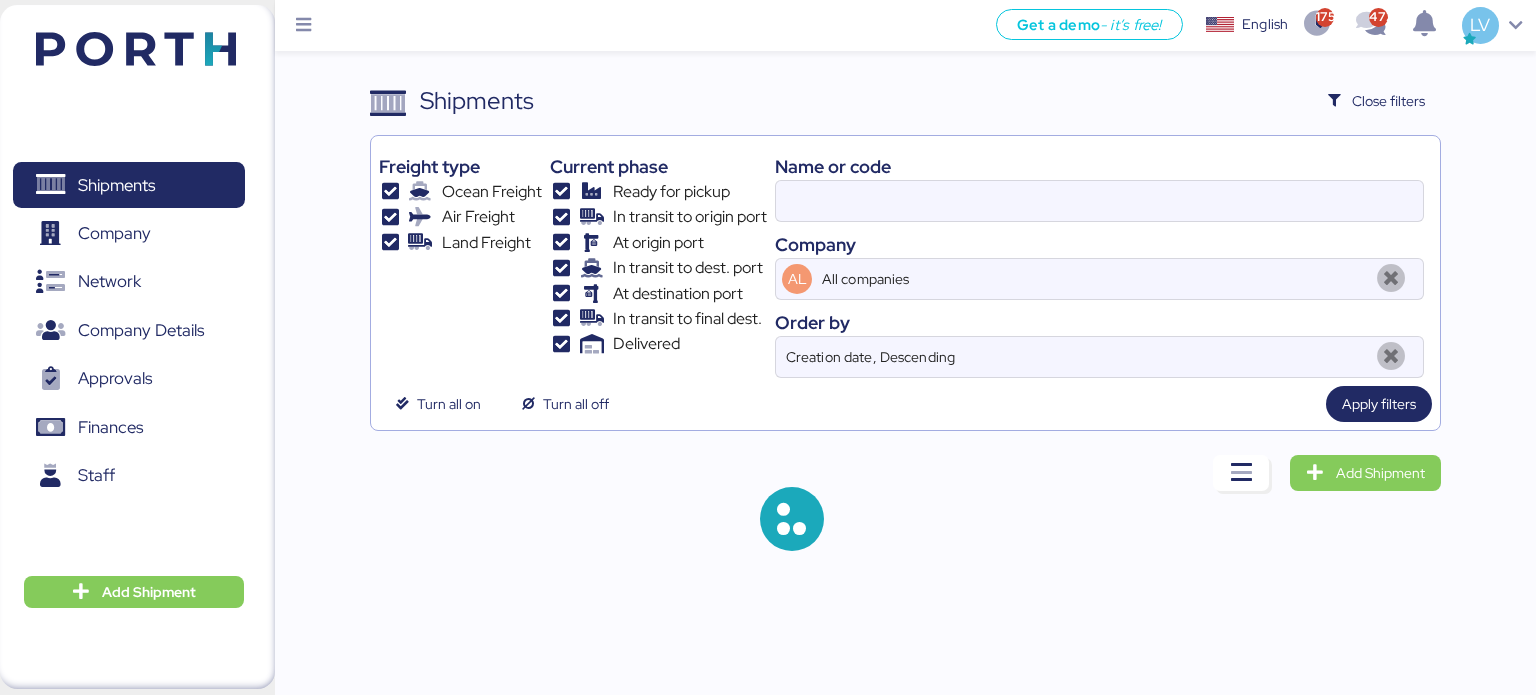 click on "Name or code" at bounding box center (1099, 166) 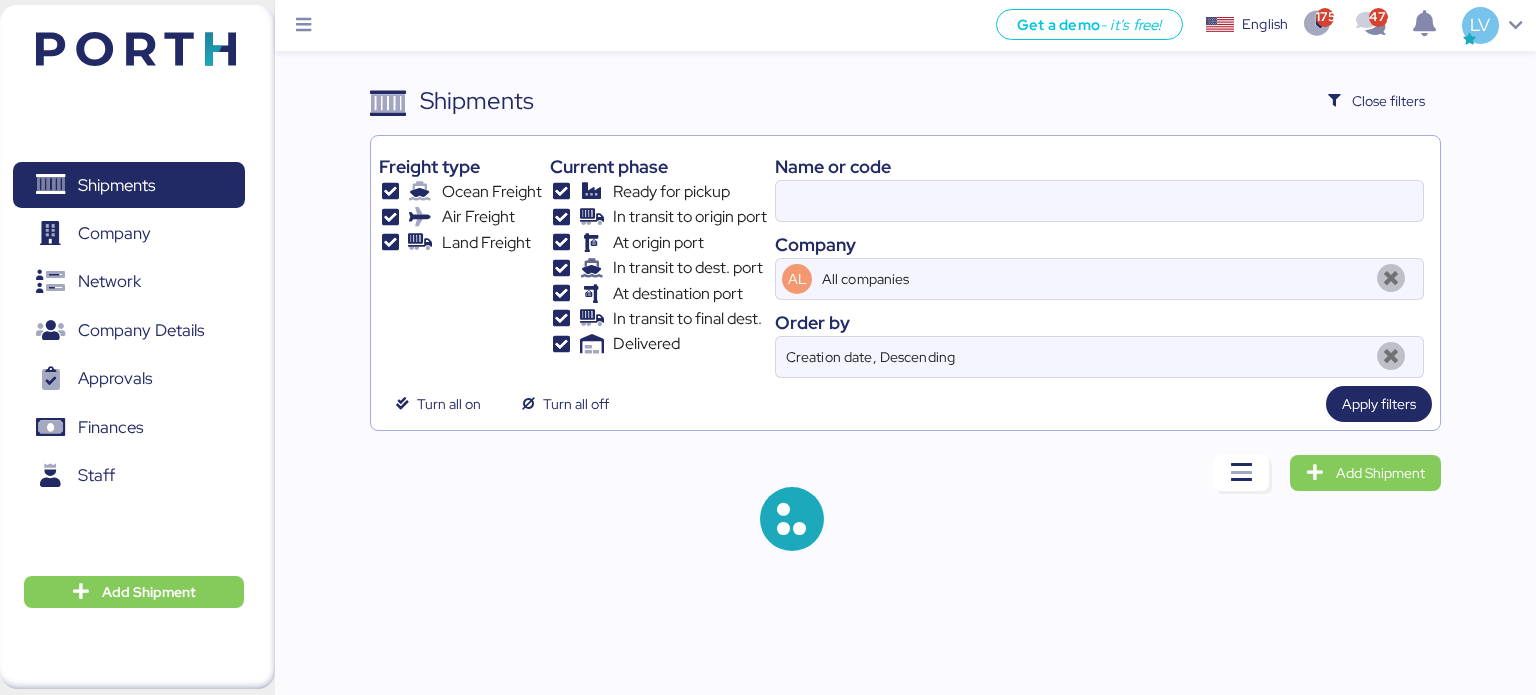 click on "Name or code Company AL All companies   Order by Creation date, Descending" at bounding box center [1099, 261] 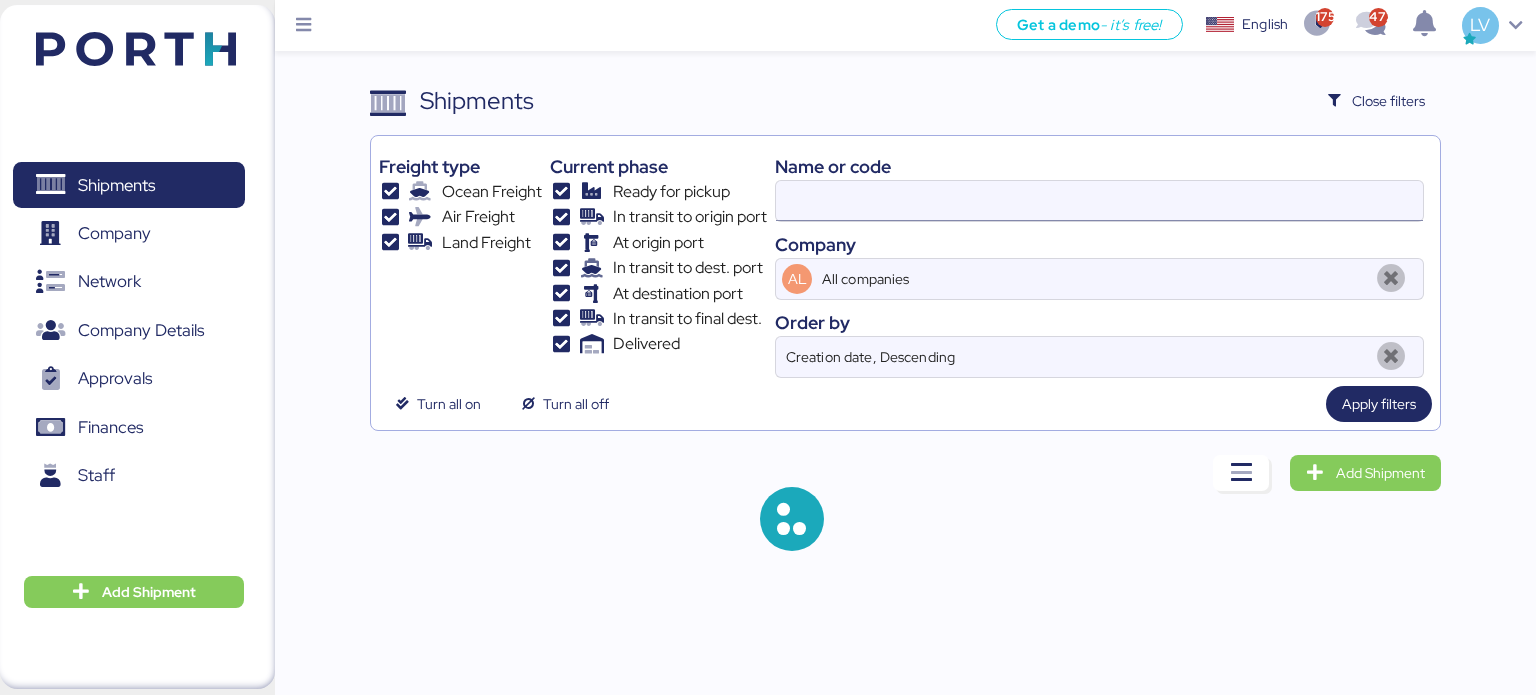 click at bounding box center [1099, 201] 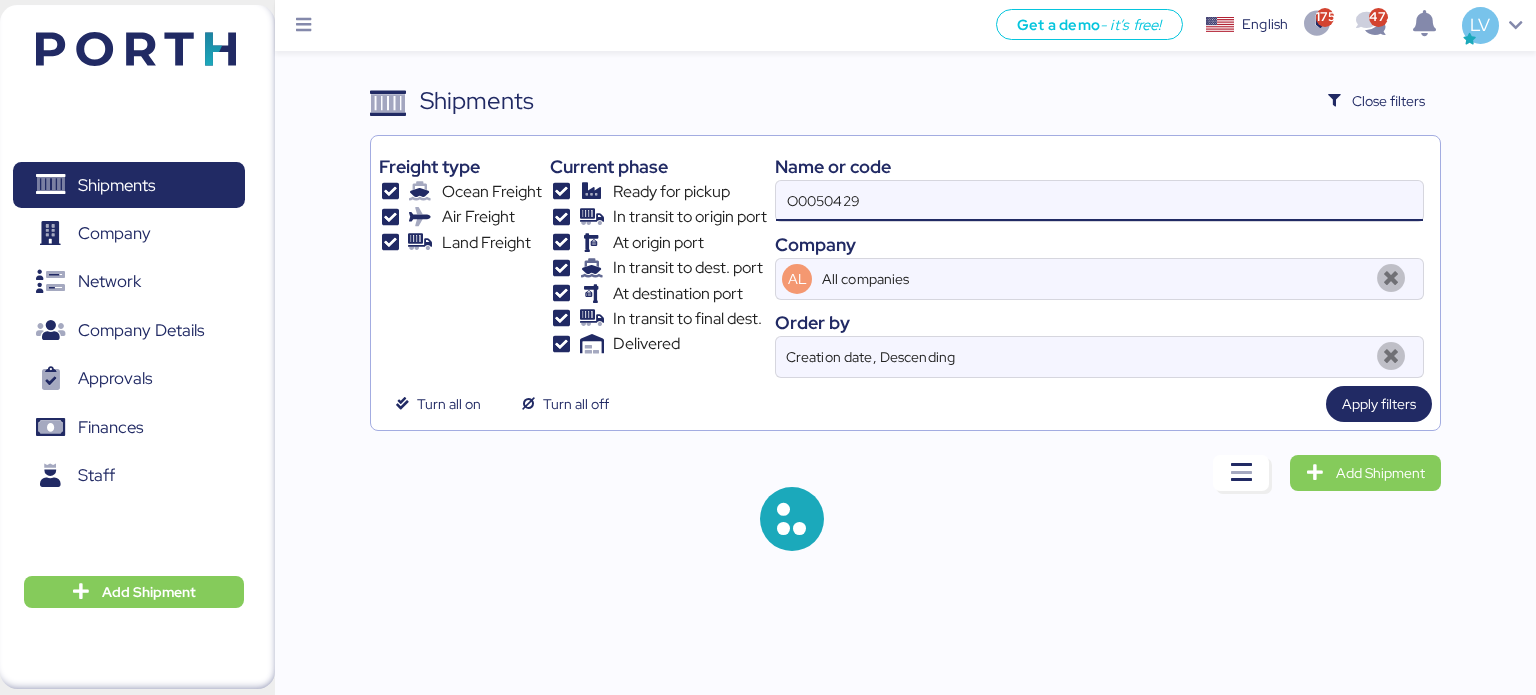 paste on "O0050429" 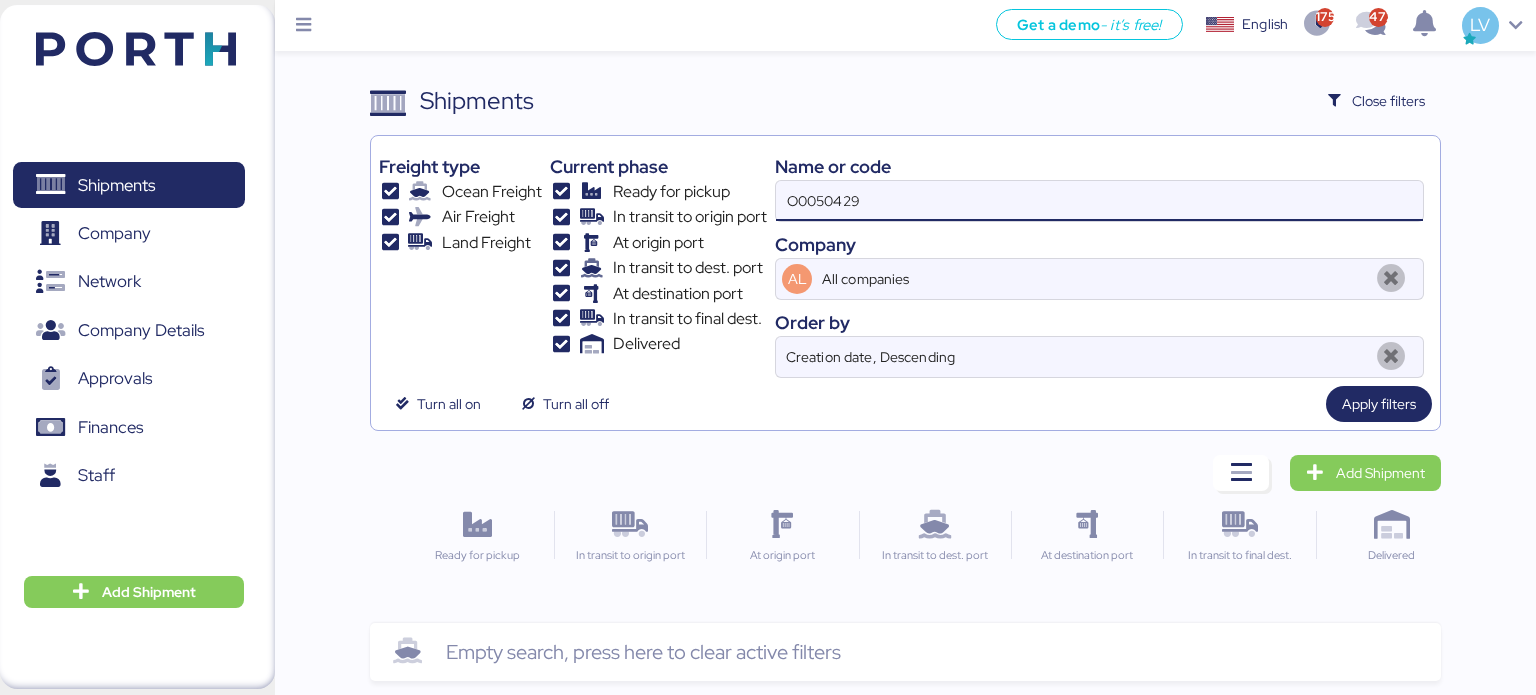 type on "O0050429" 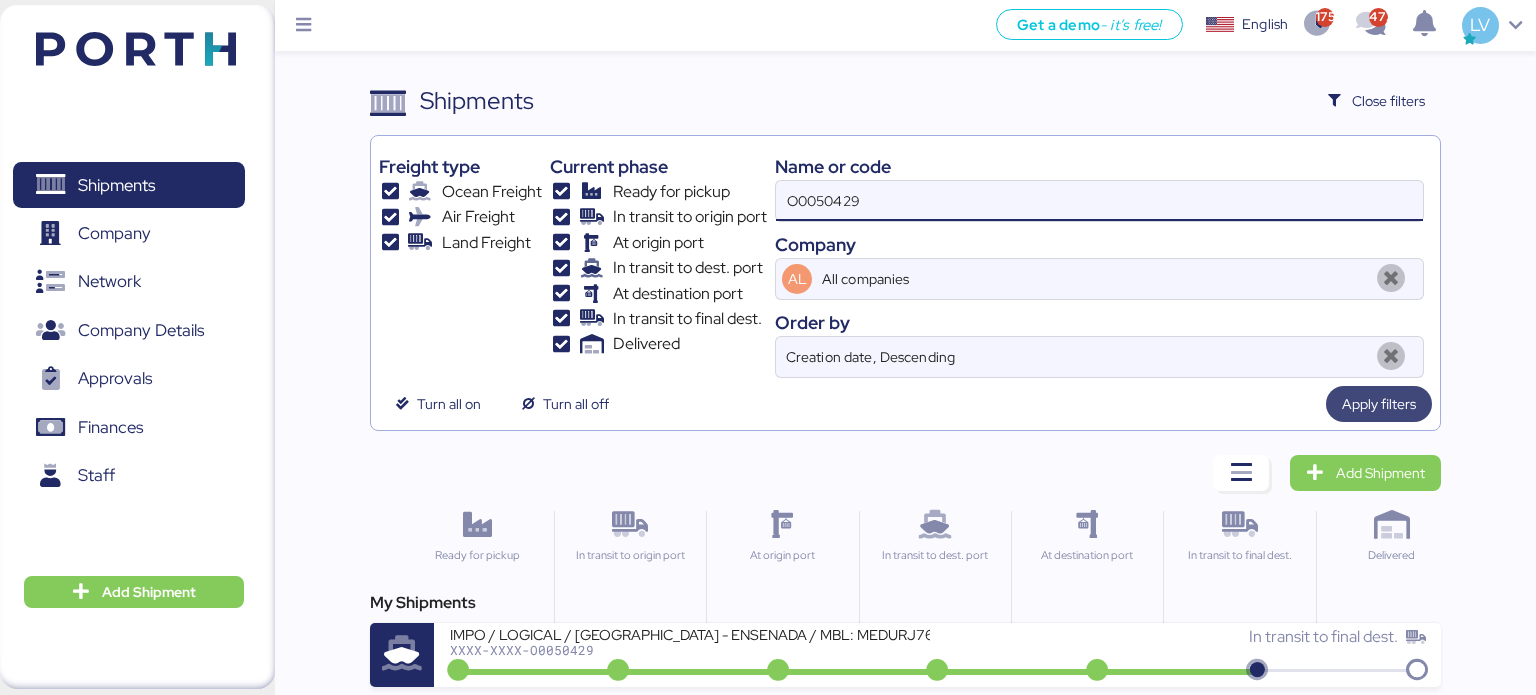 click on "Apply filters" at bounding box center (1379, 404) 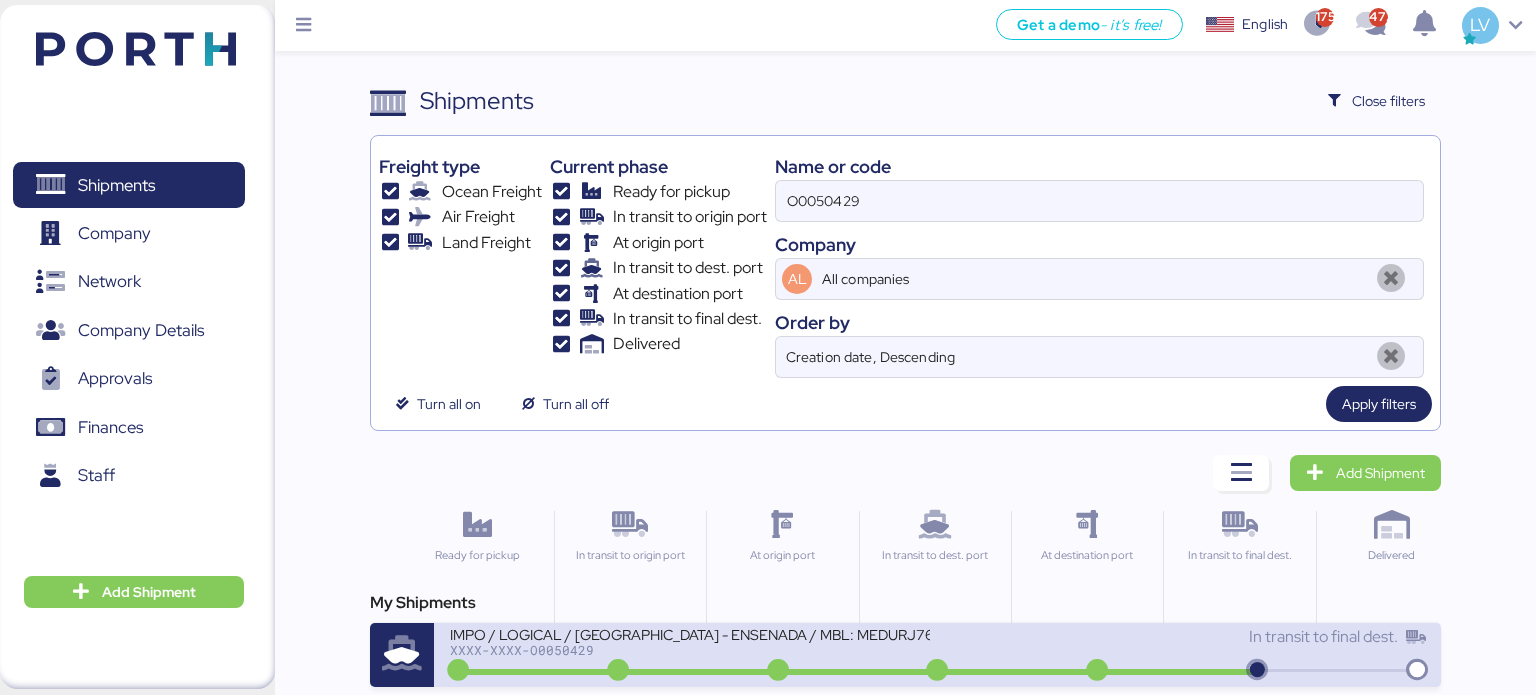 click on "XXXX-XXXX-O0050429" at bounding box center [690, 650] 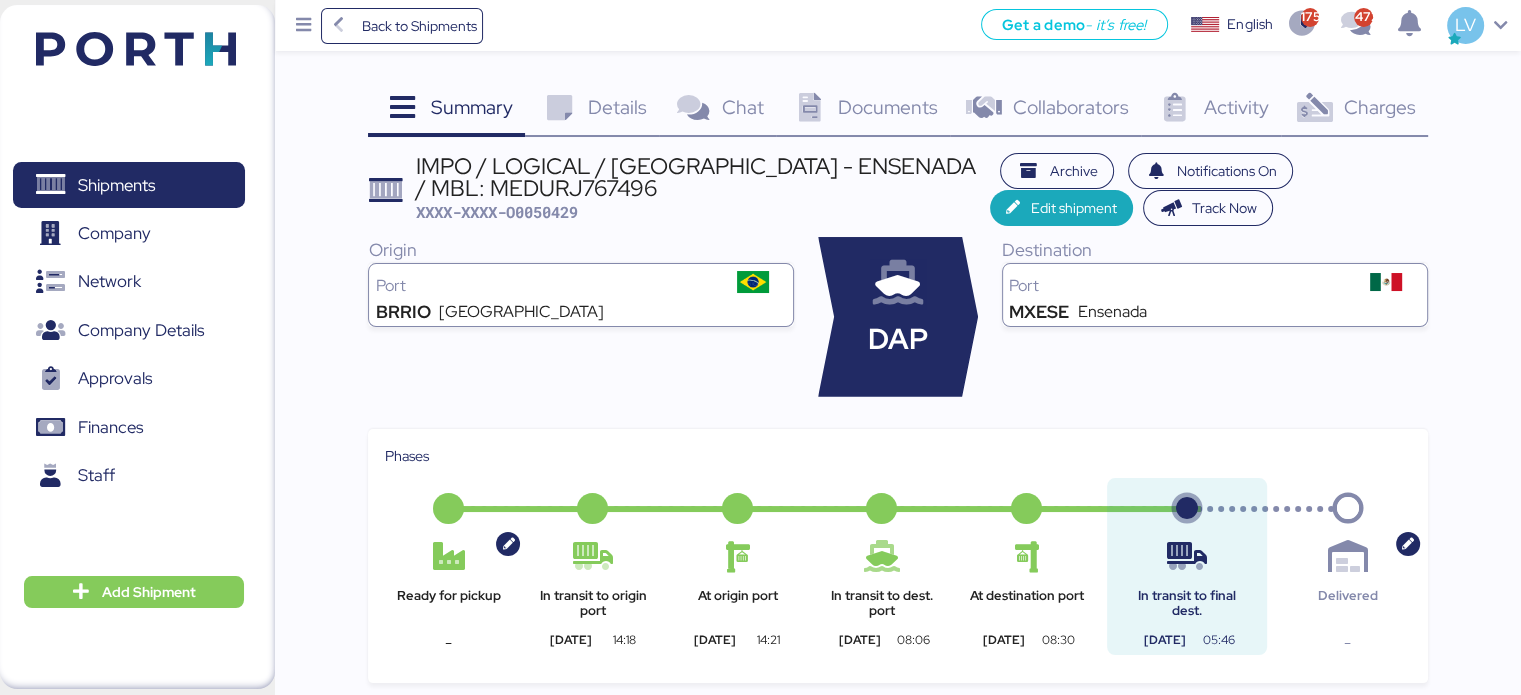 click on "Charges" at bounding box center [1379, 107] 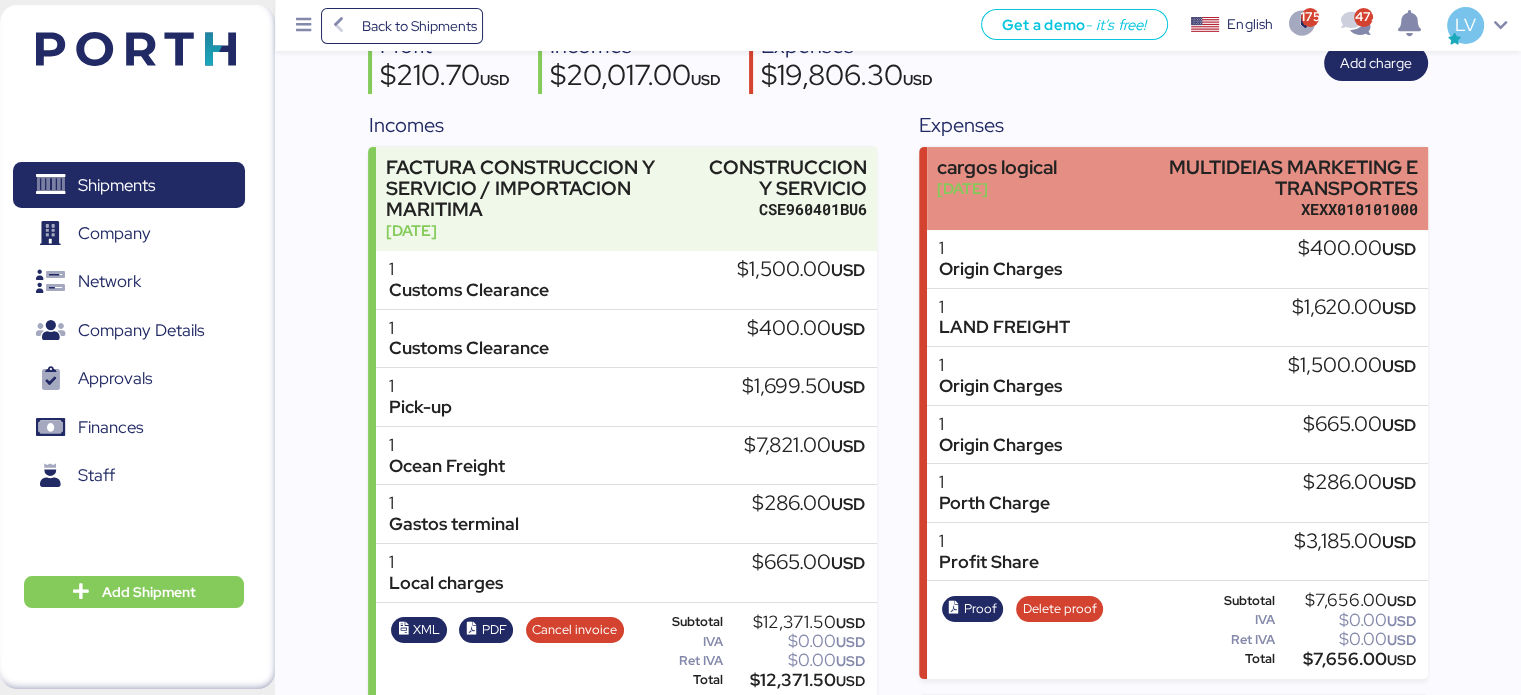 scroll, scrollTop: 0, scrollLeft: 0, axis: both 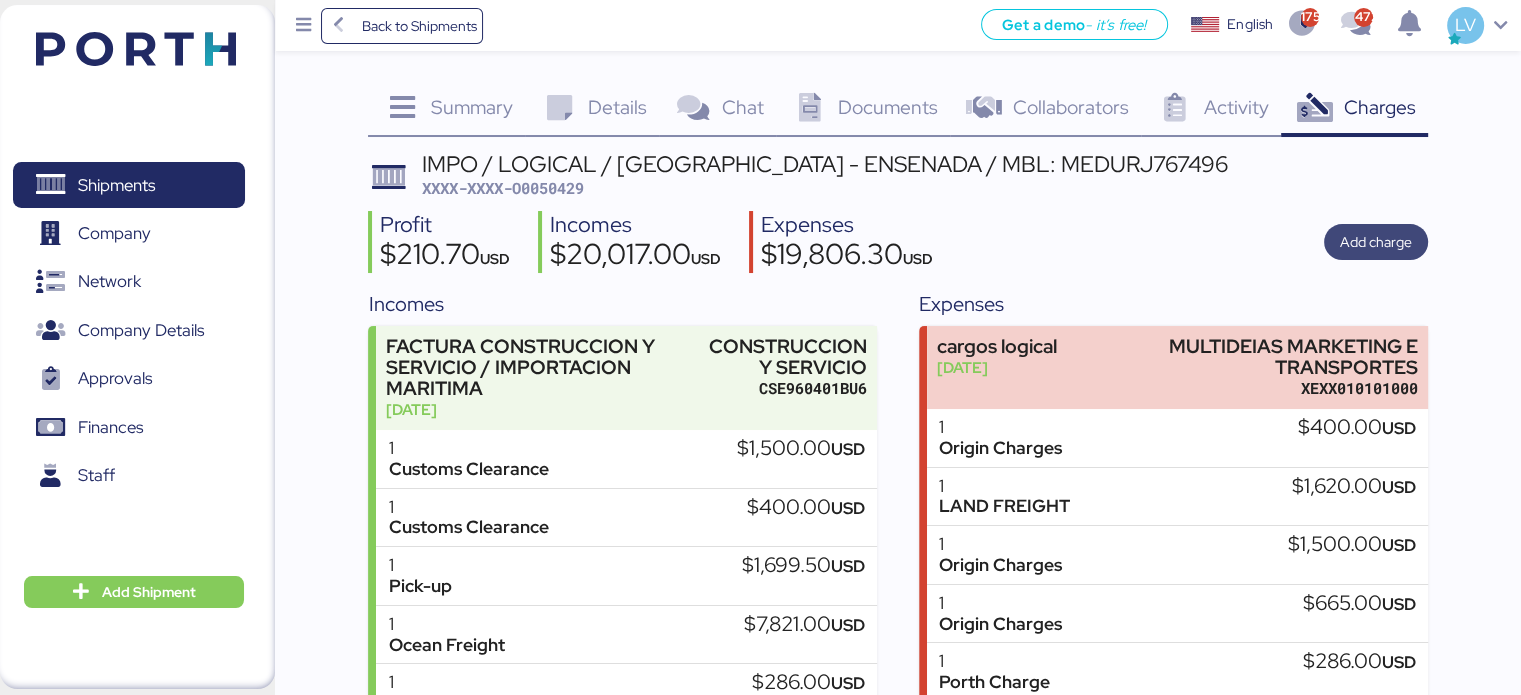 click on "Add charge" at bounding box center [1376, 242] 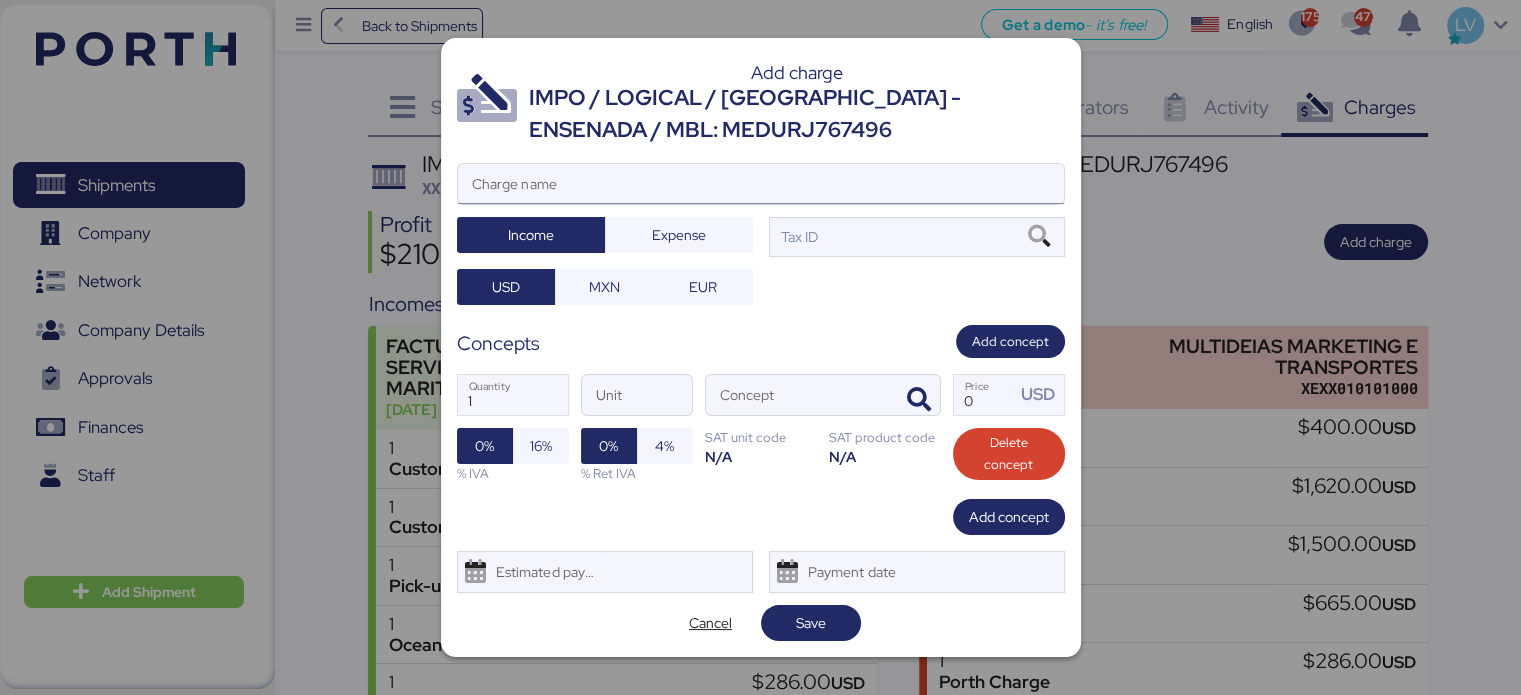 click on "Charge name" at bounding box center [761, 184] 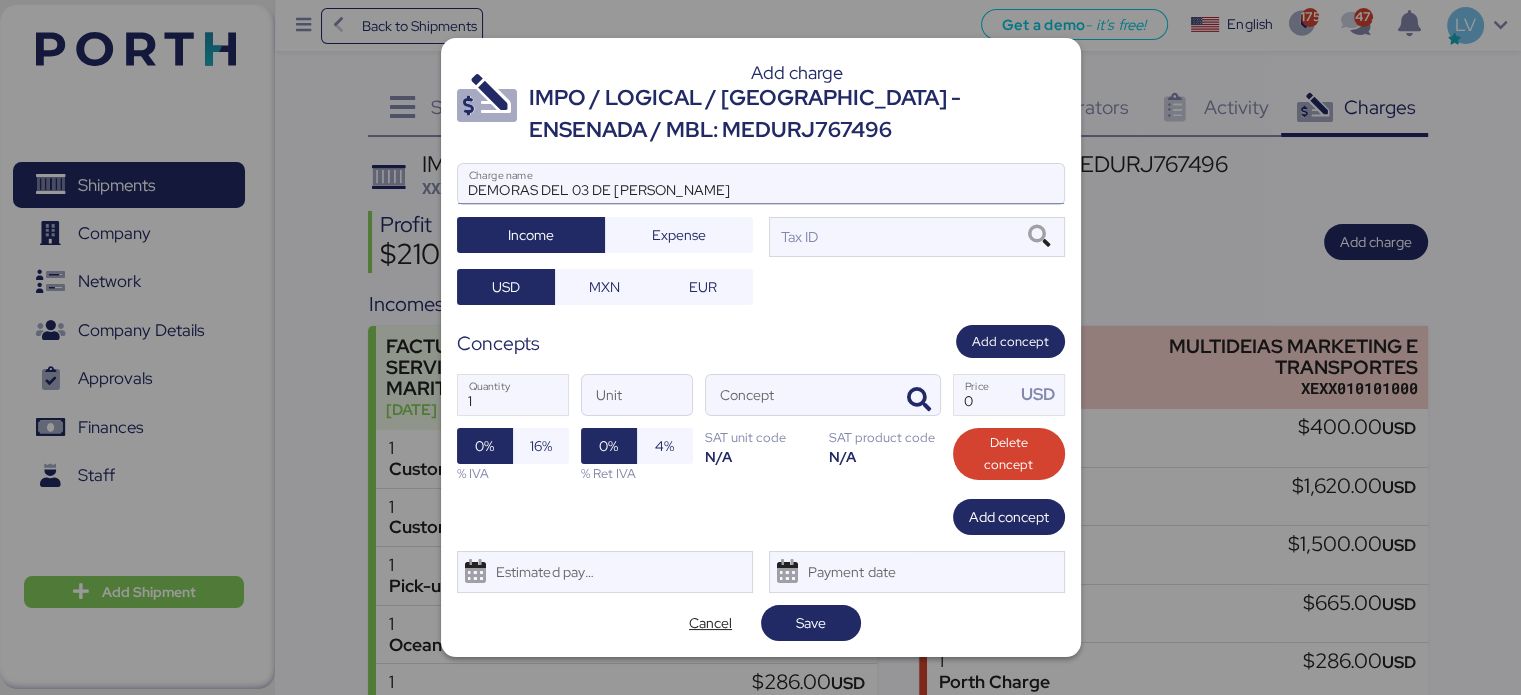 click on "DEMORAS DEL 03 DE [PERSON_NAME]" at bounding box center [761, 184] 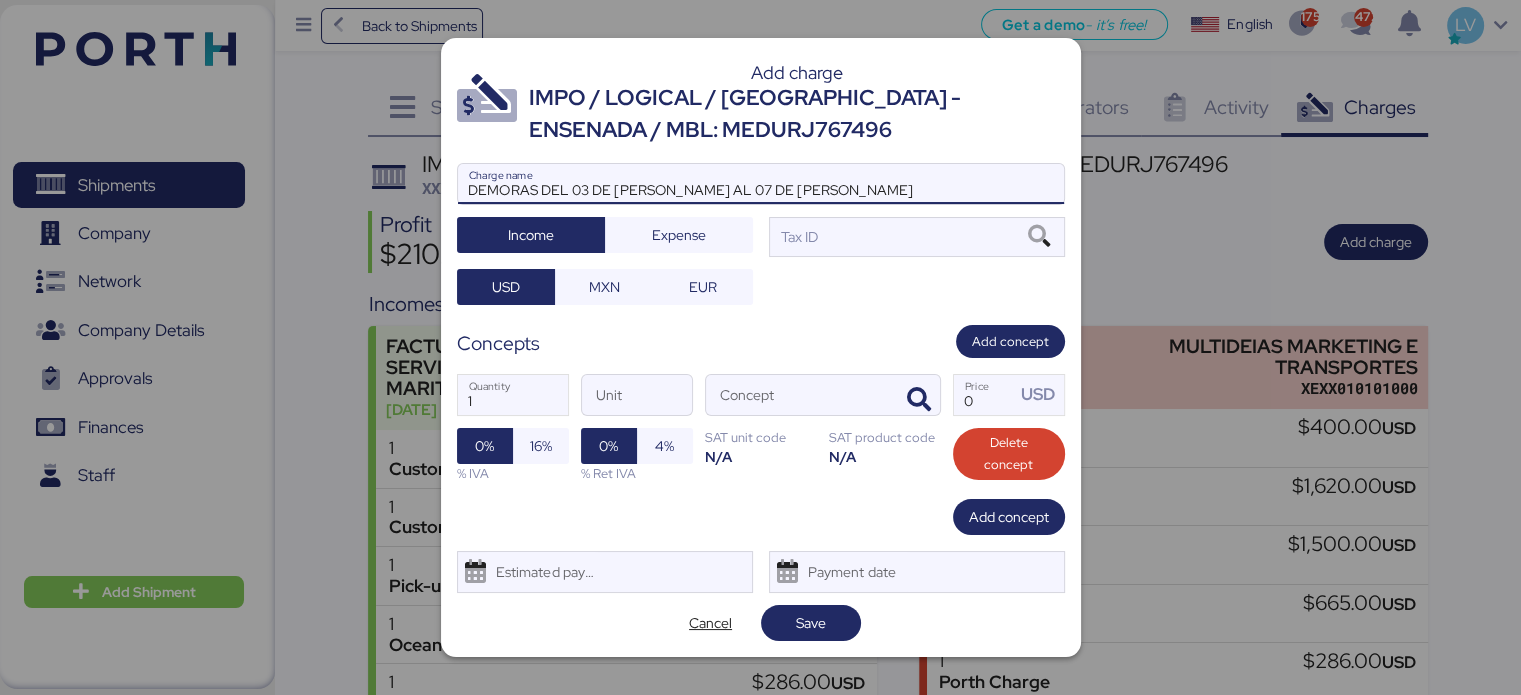 type on "DEMORAS DEL 03 DE [PERSON_NAME] AL 07 DE [PERSON_NAME]" 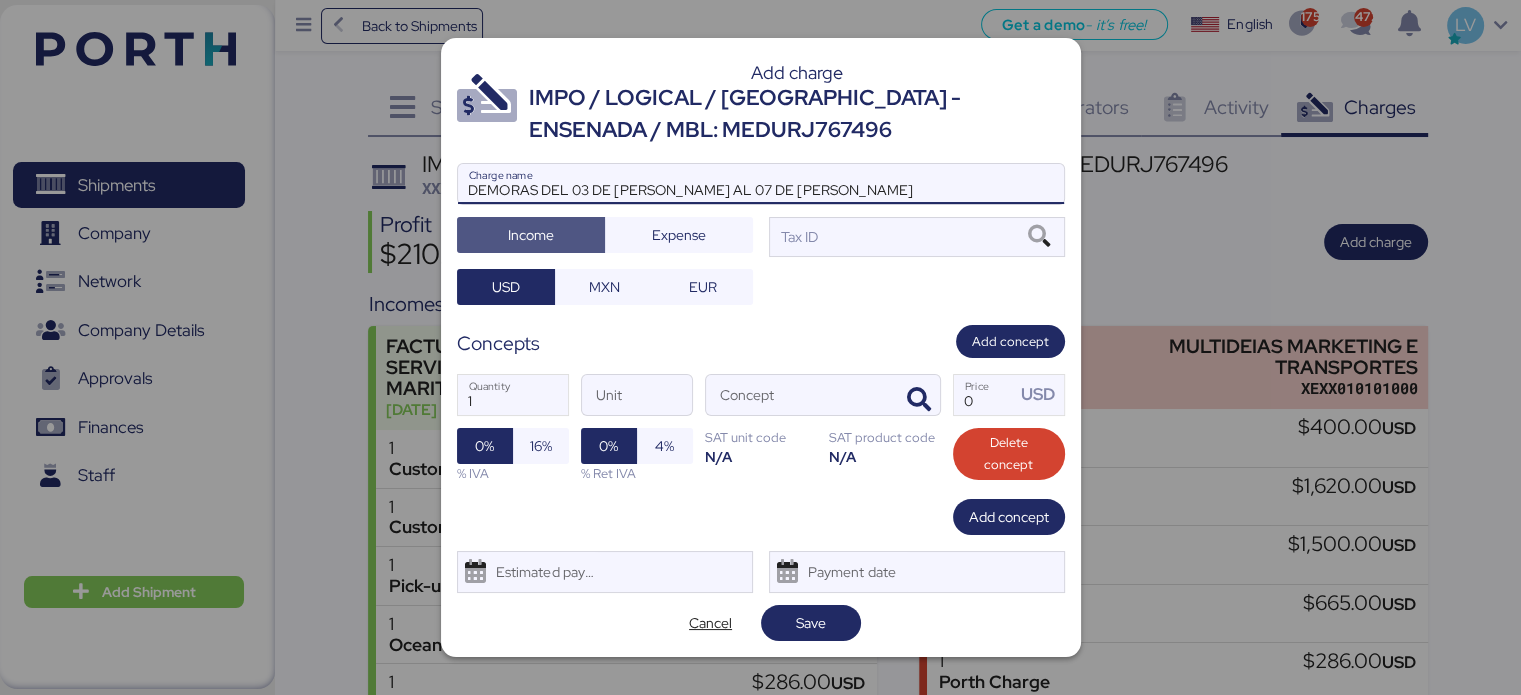 type 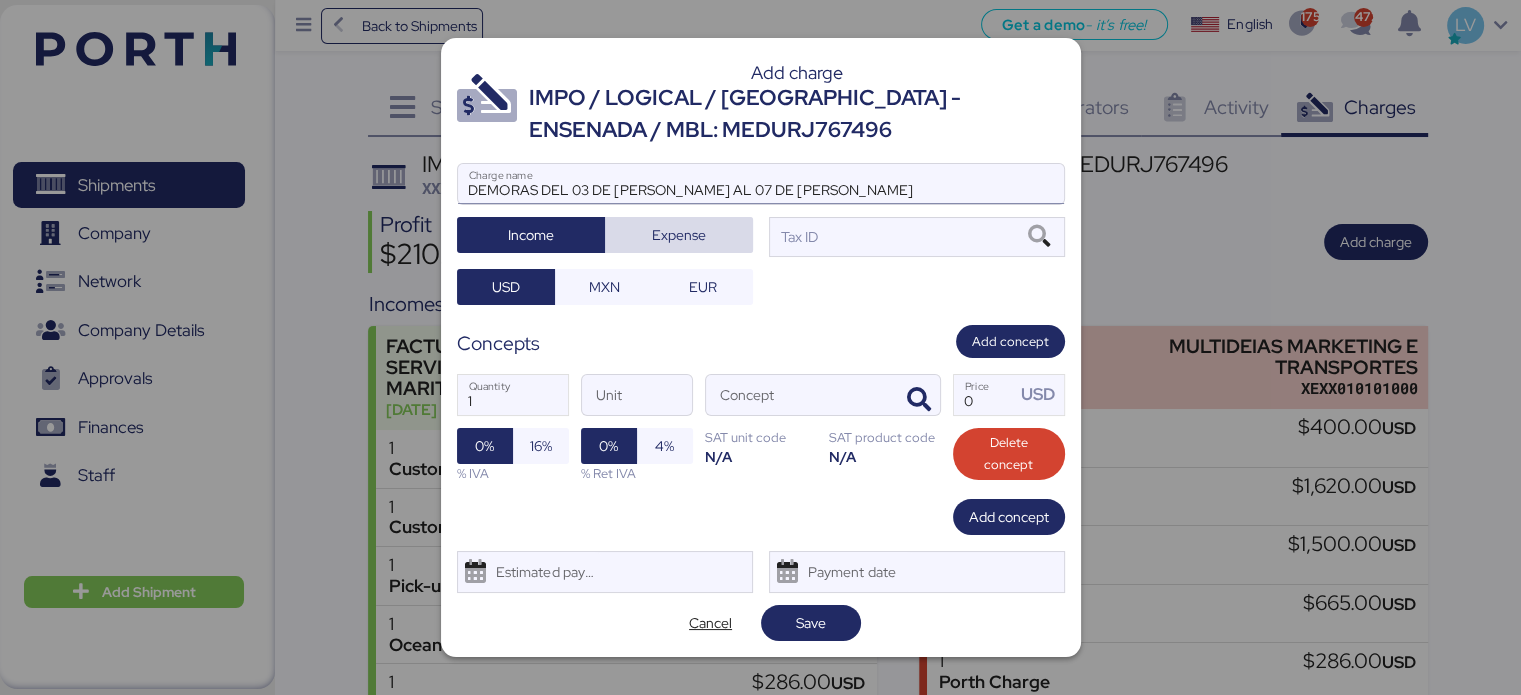type 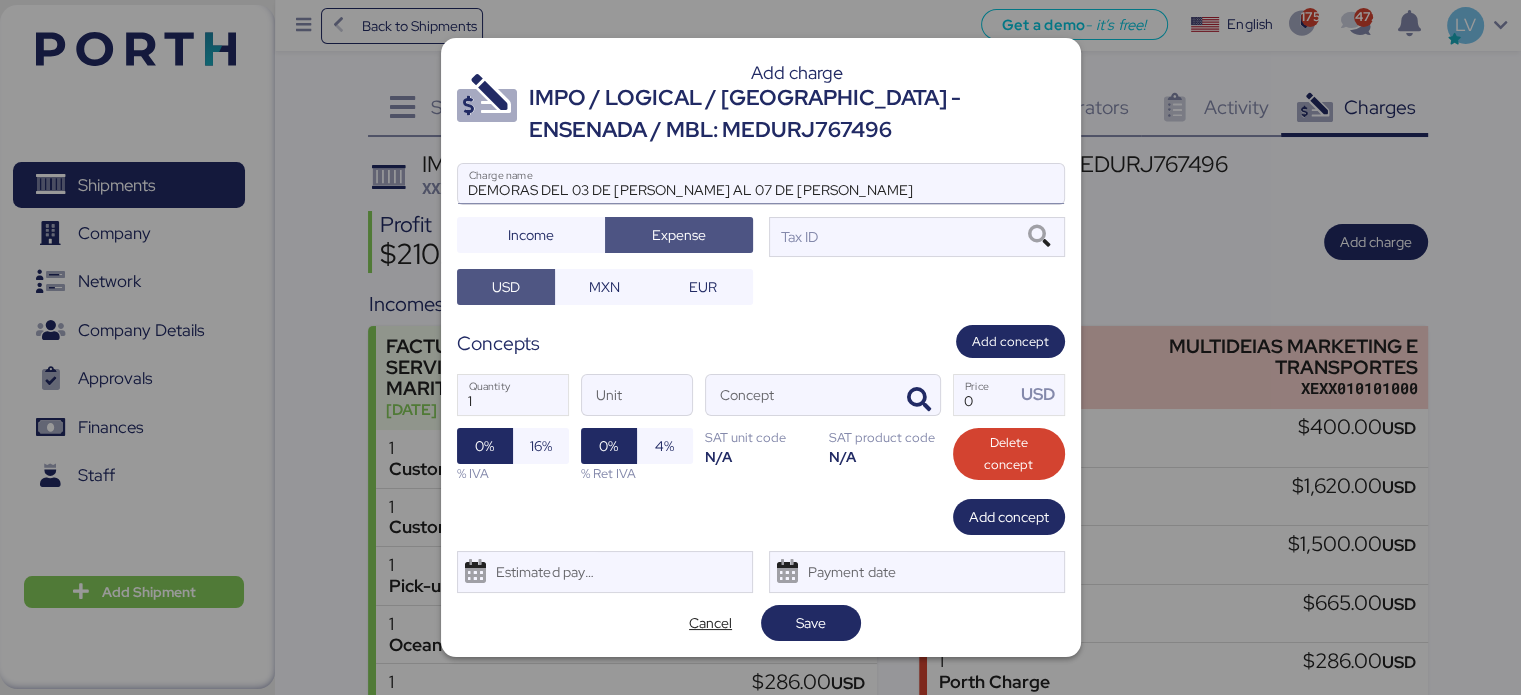 type 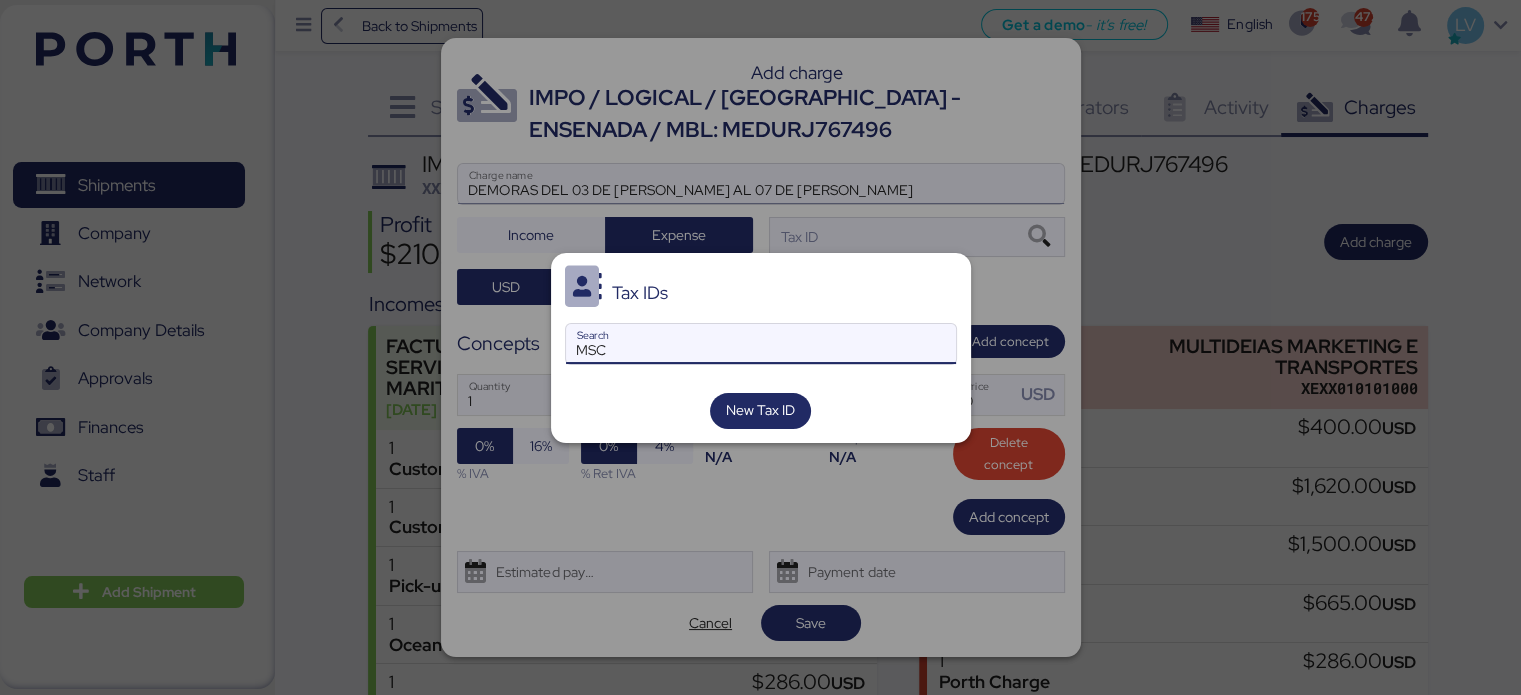 type on "MSC" 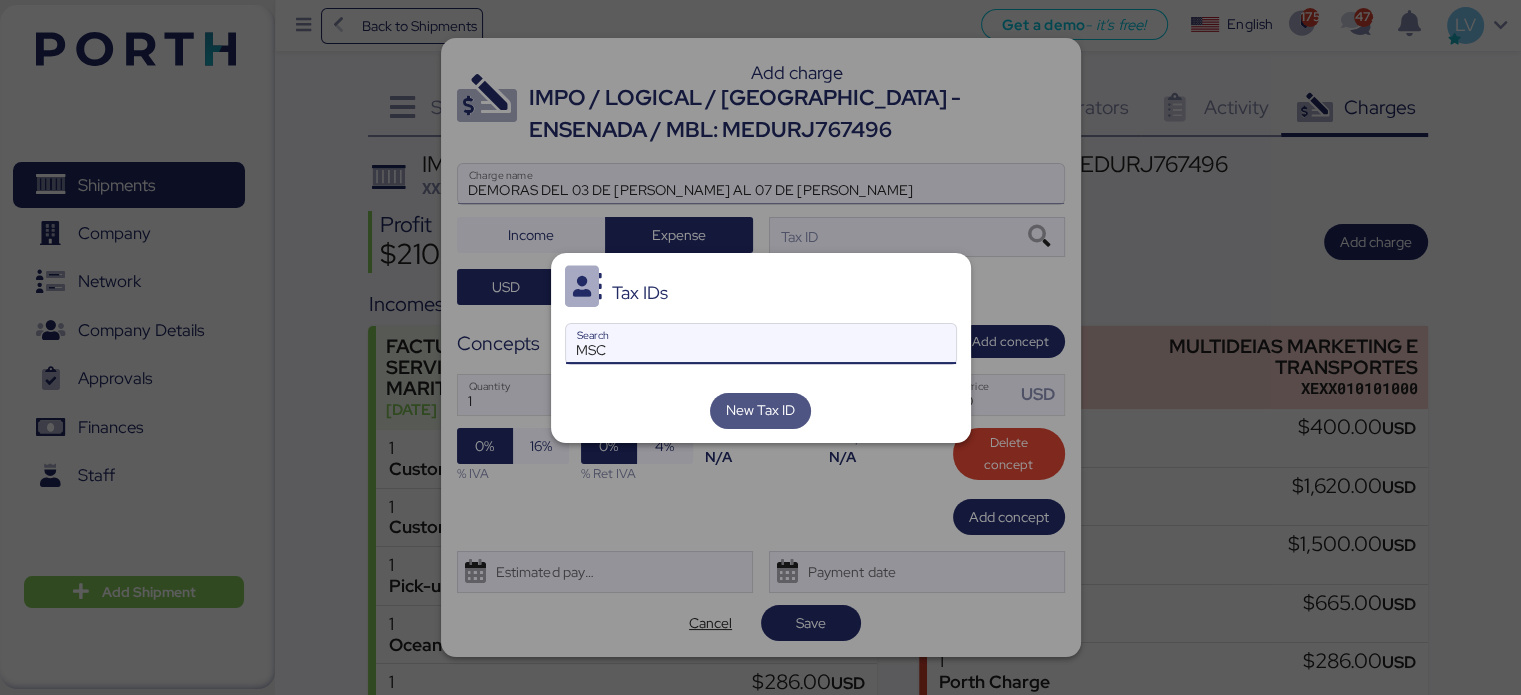 type 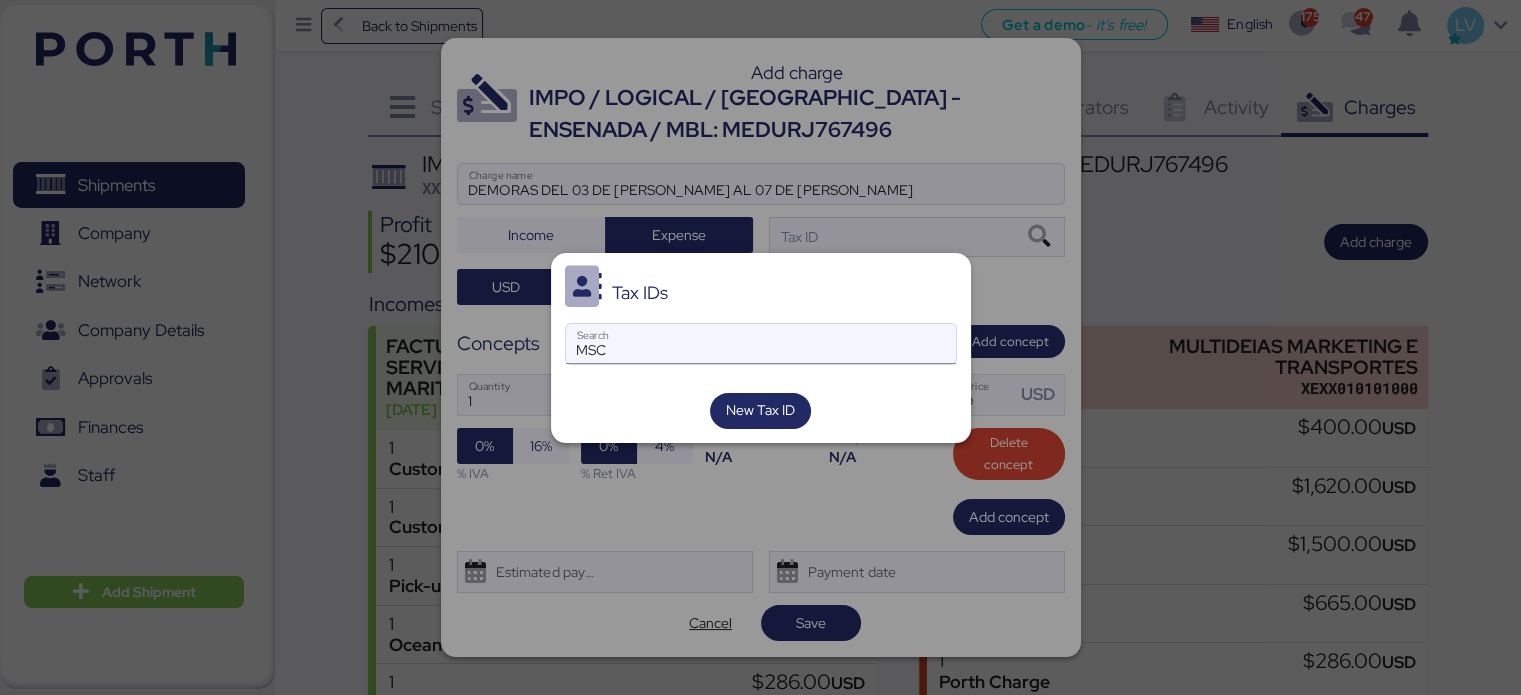 click on "MSC" at bounding box center [761, 344] 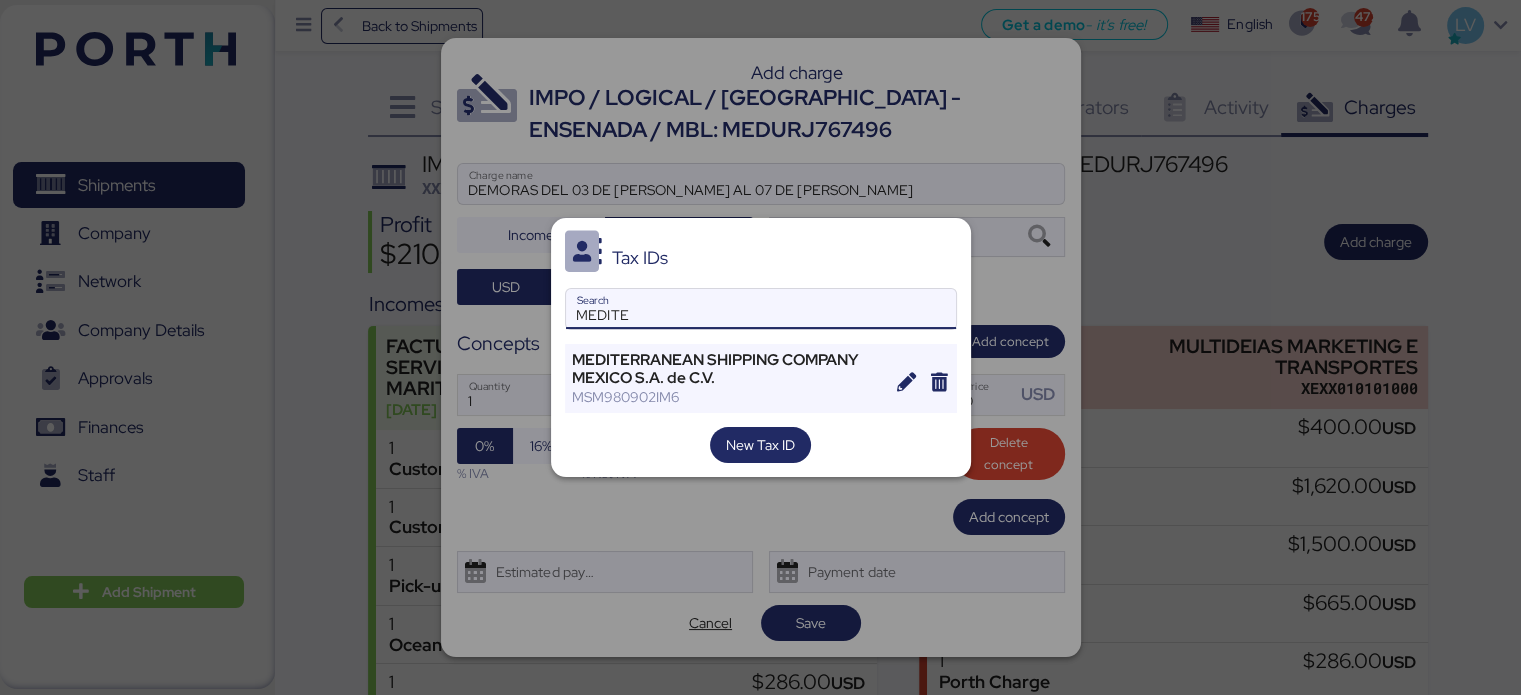 type on "MEDITE" 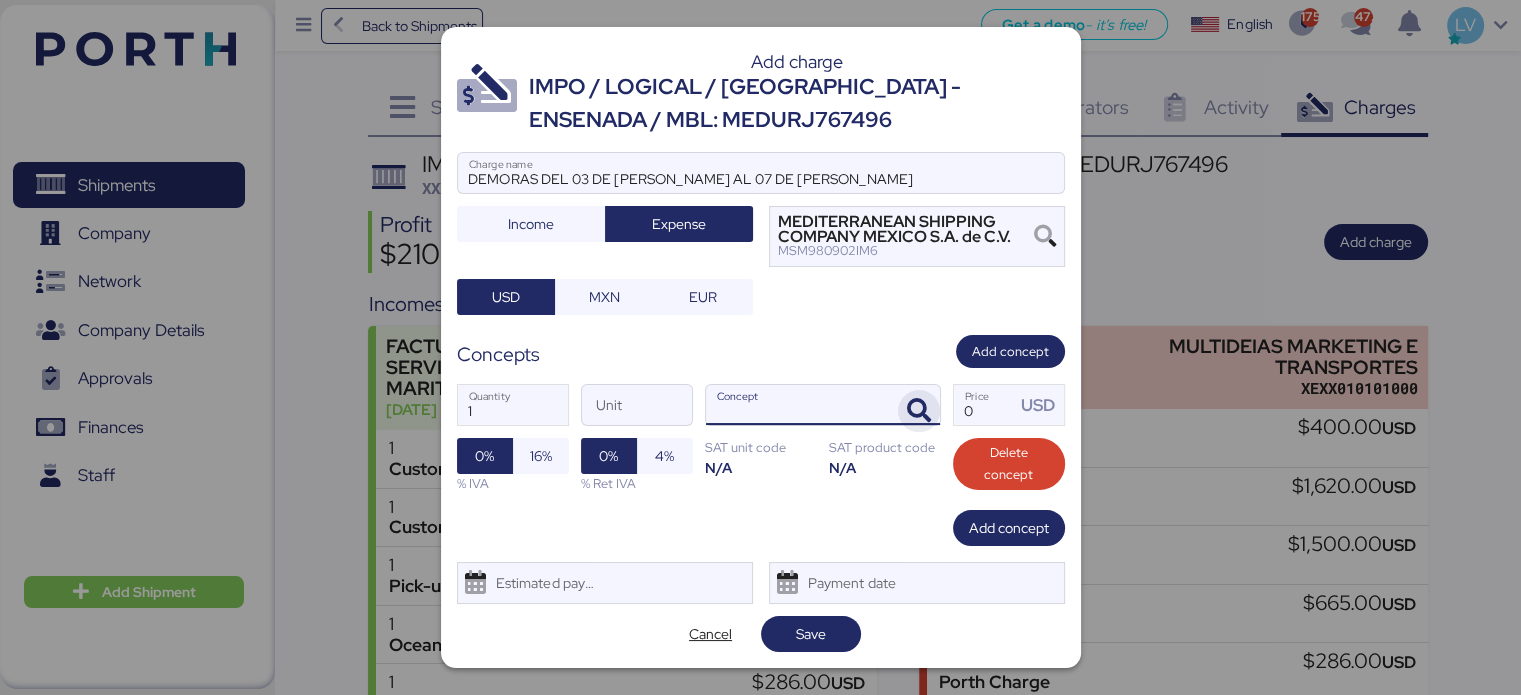 click at bounding box center (919, 411) 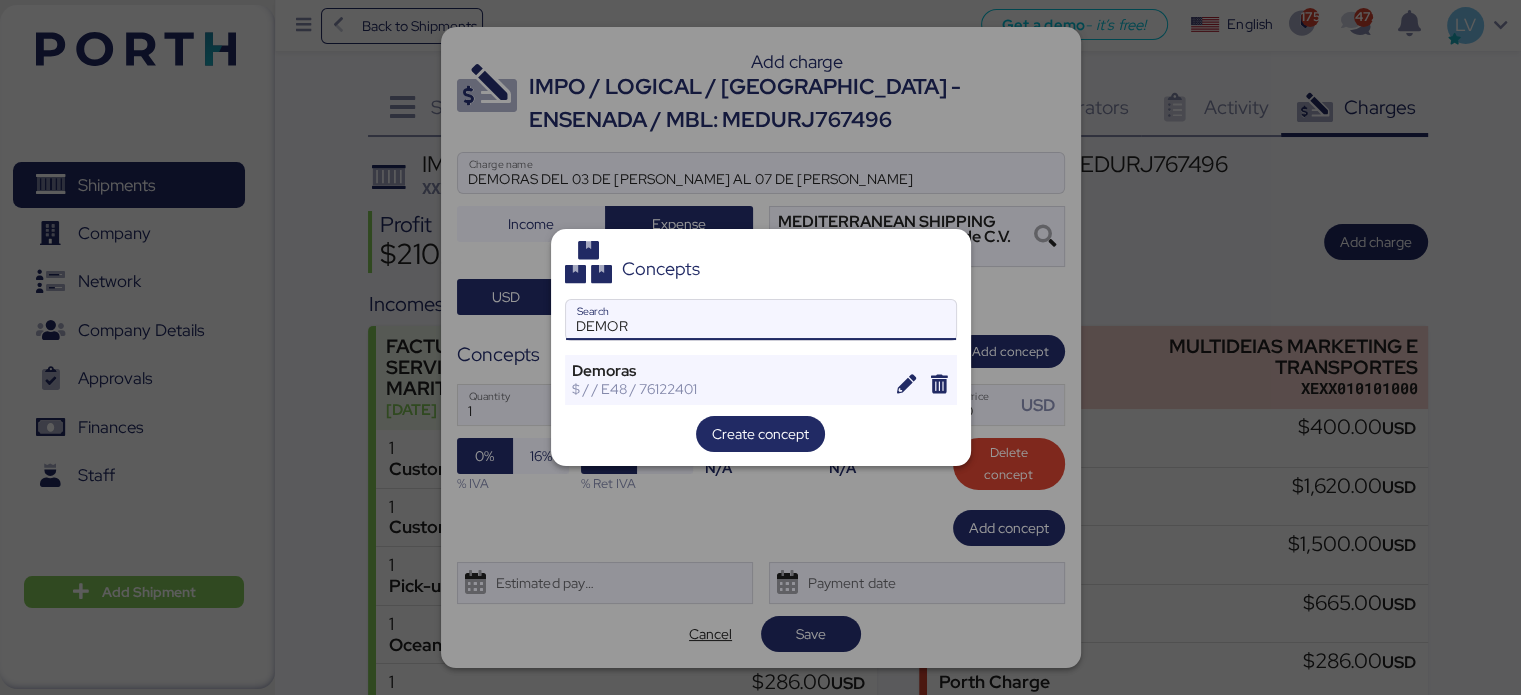 type on "DEMOR" 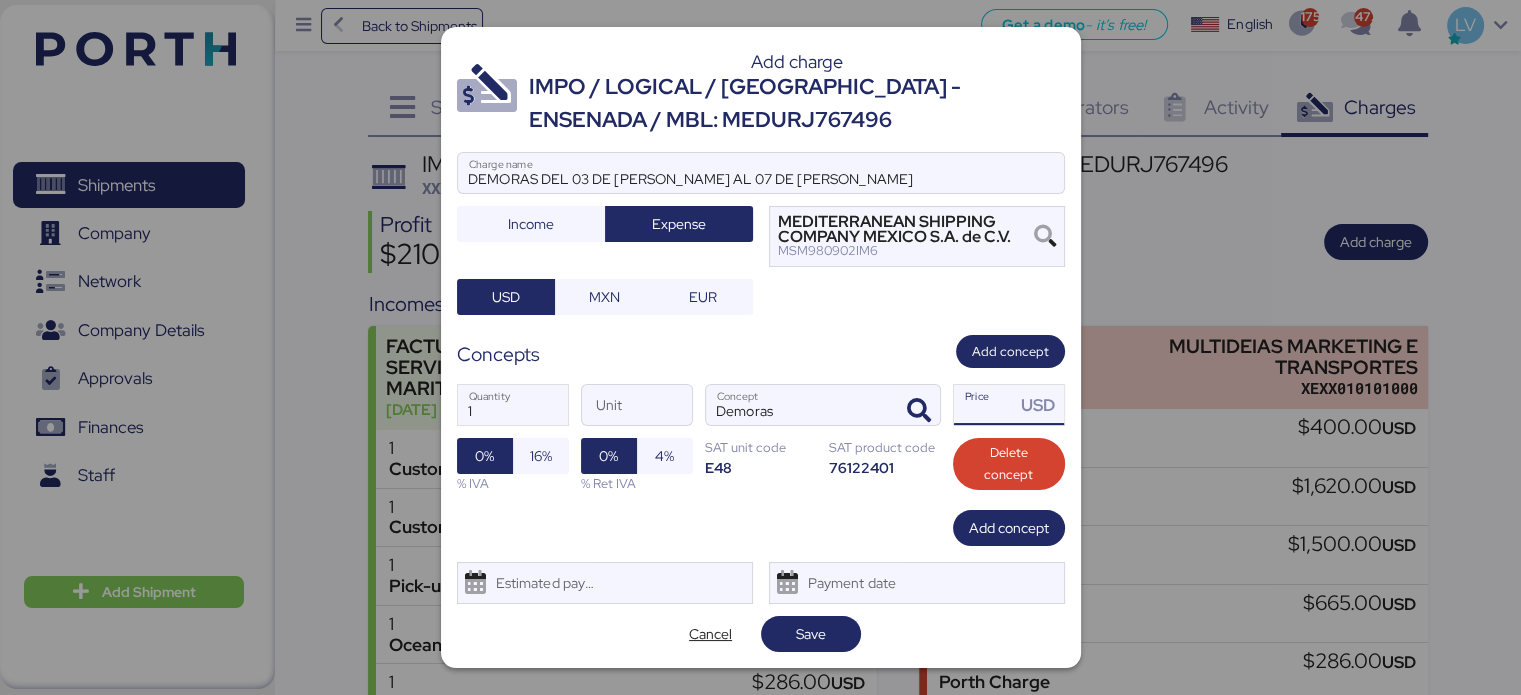 click on "Price USD" at bounding box center [985, 405] 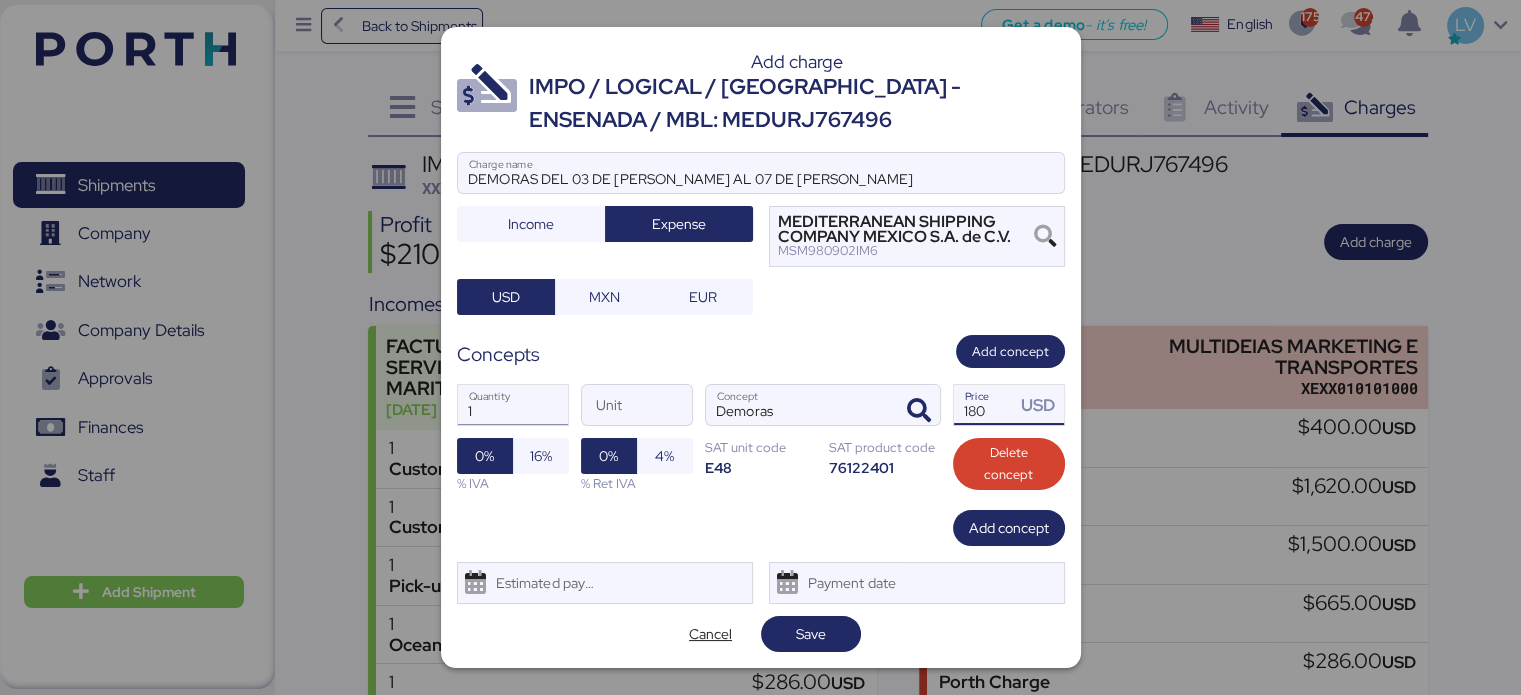 type on "180" 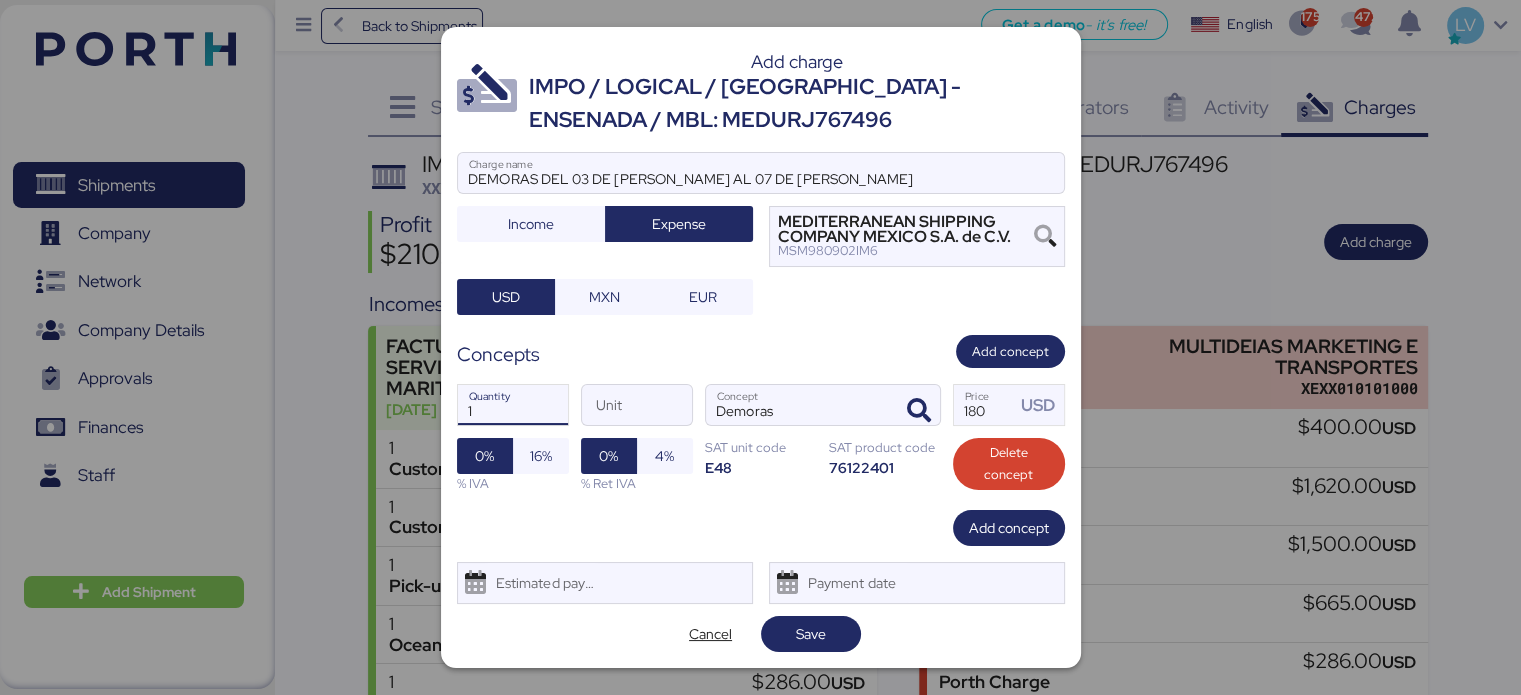 click on "1" at bounding box center [513, 405] 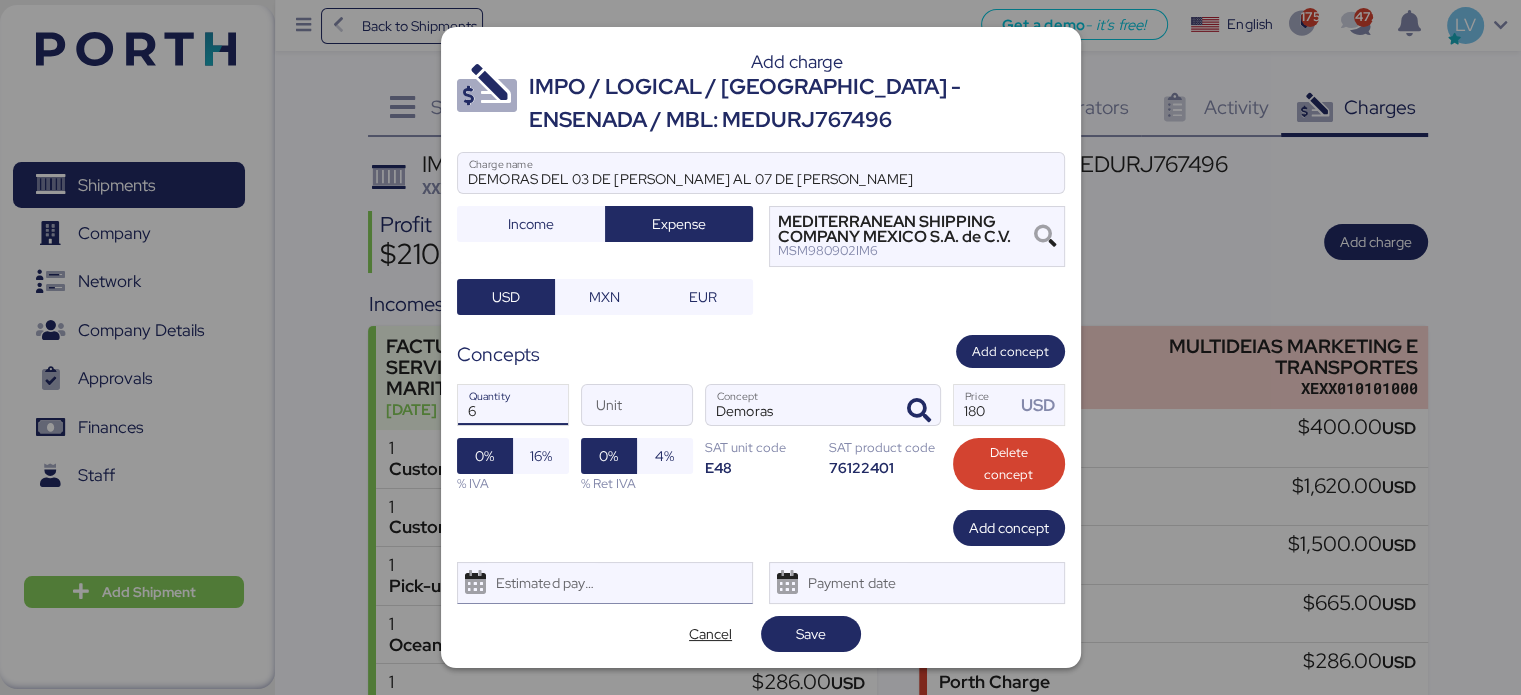 type on "1" 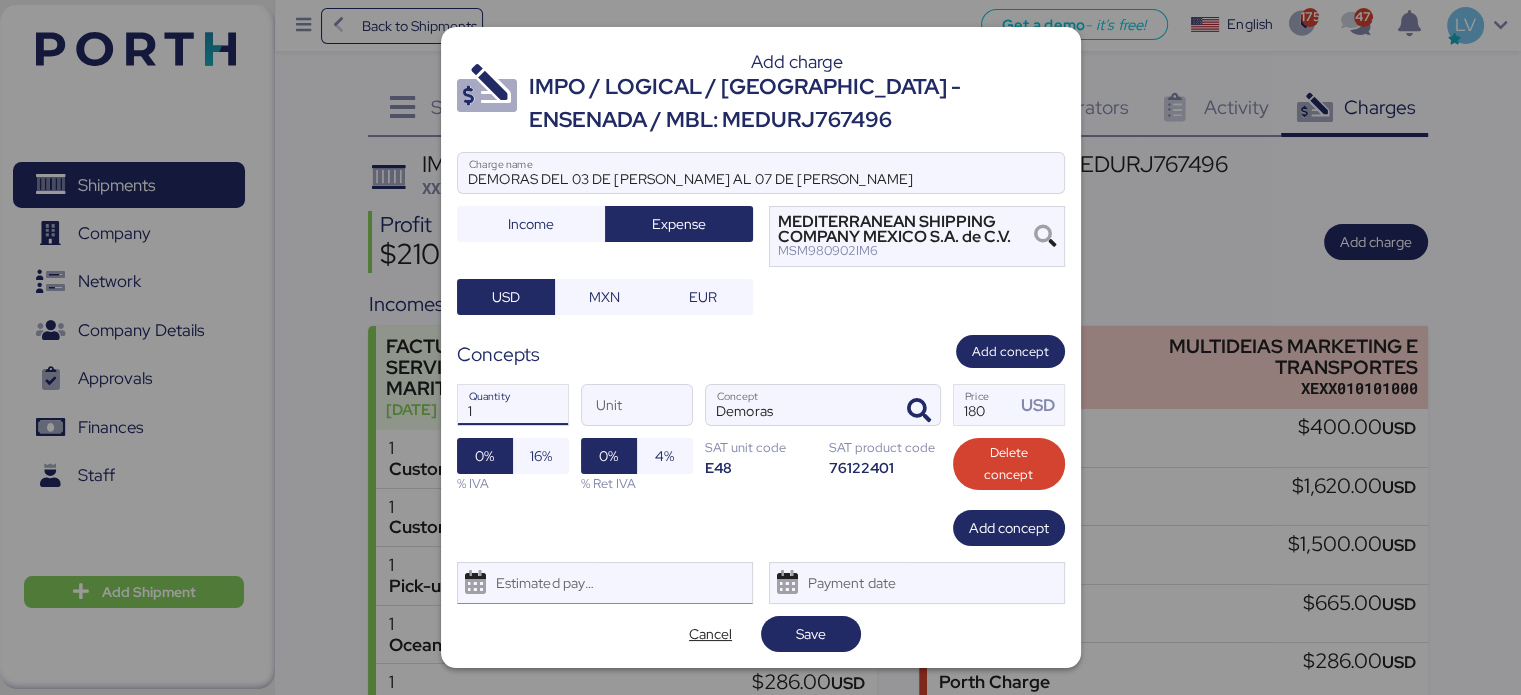 click on "Estimated payment date" at bounding box center [605, 583] 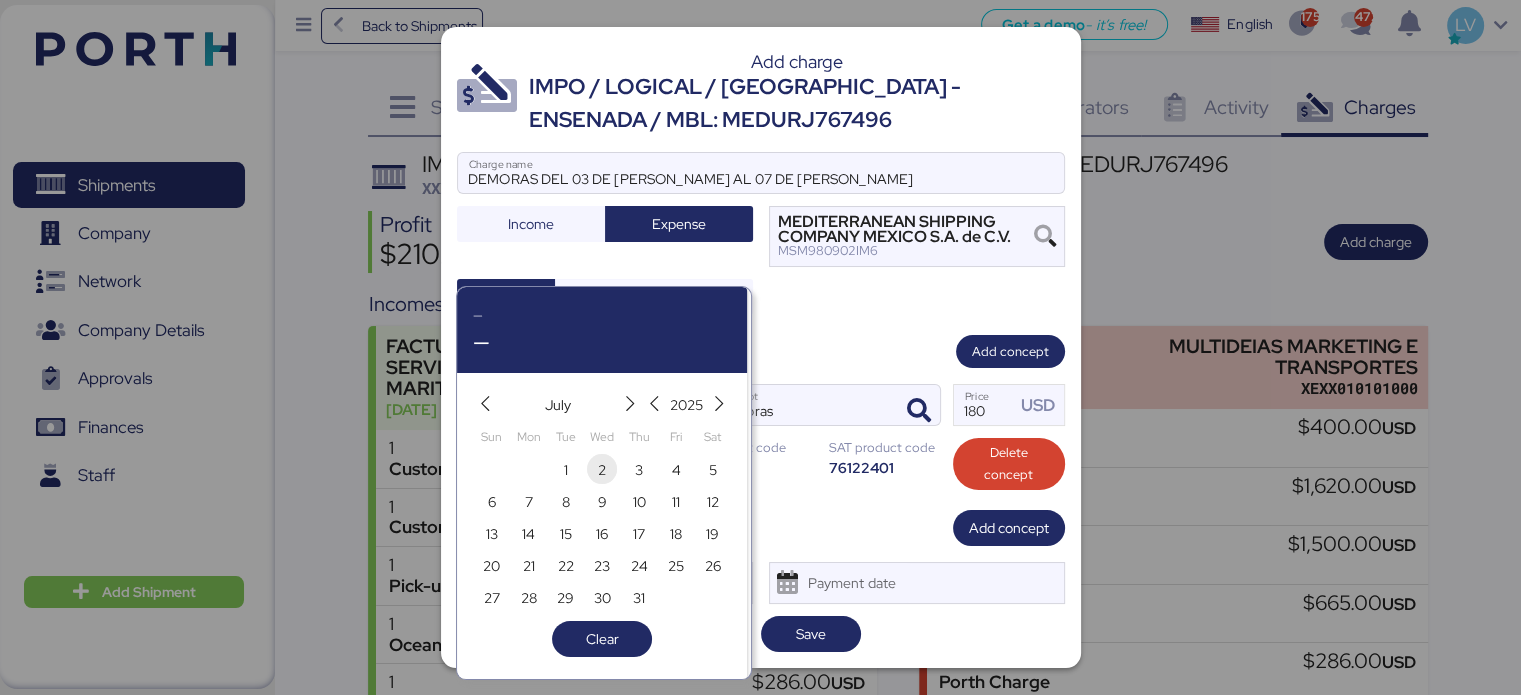 click on "2" at bounding box center [602, 470] 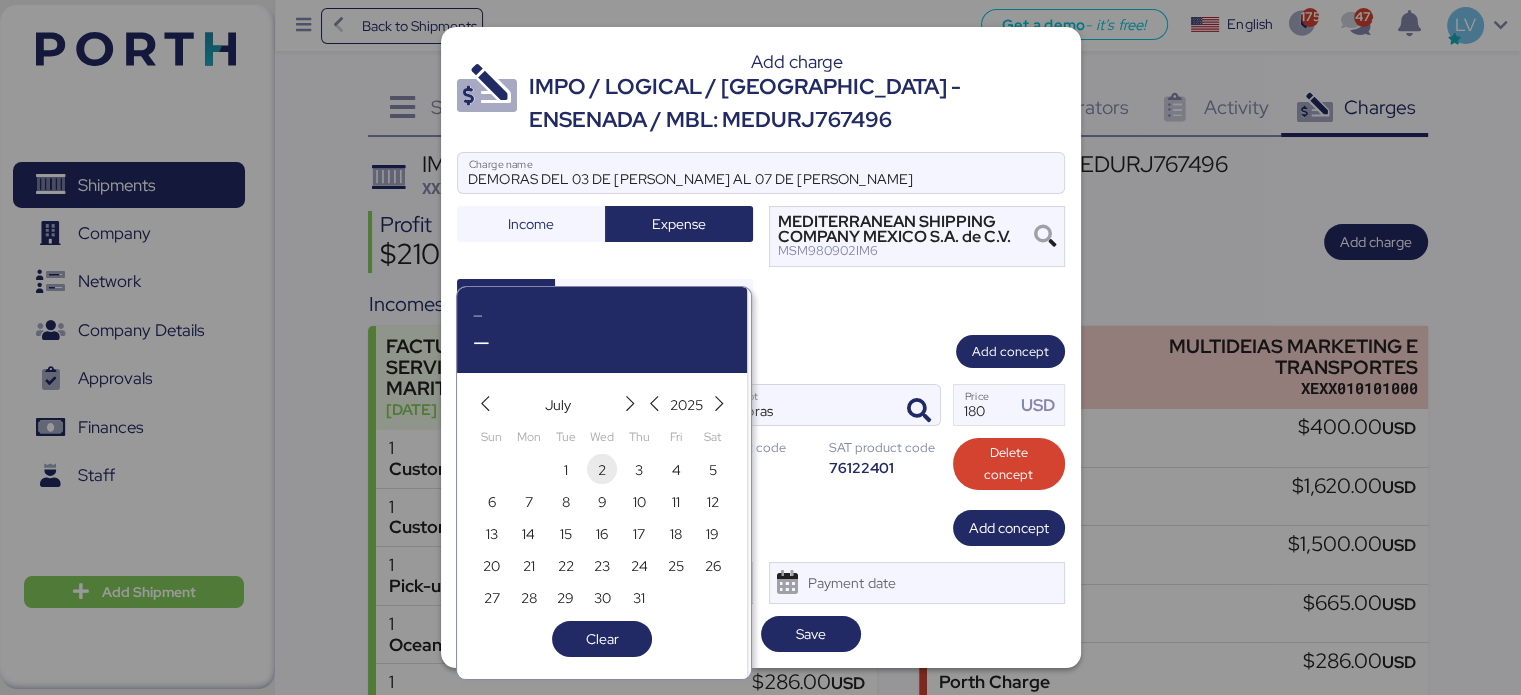 type on "[DATE]" 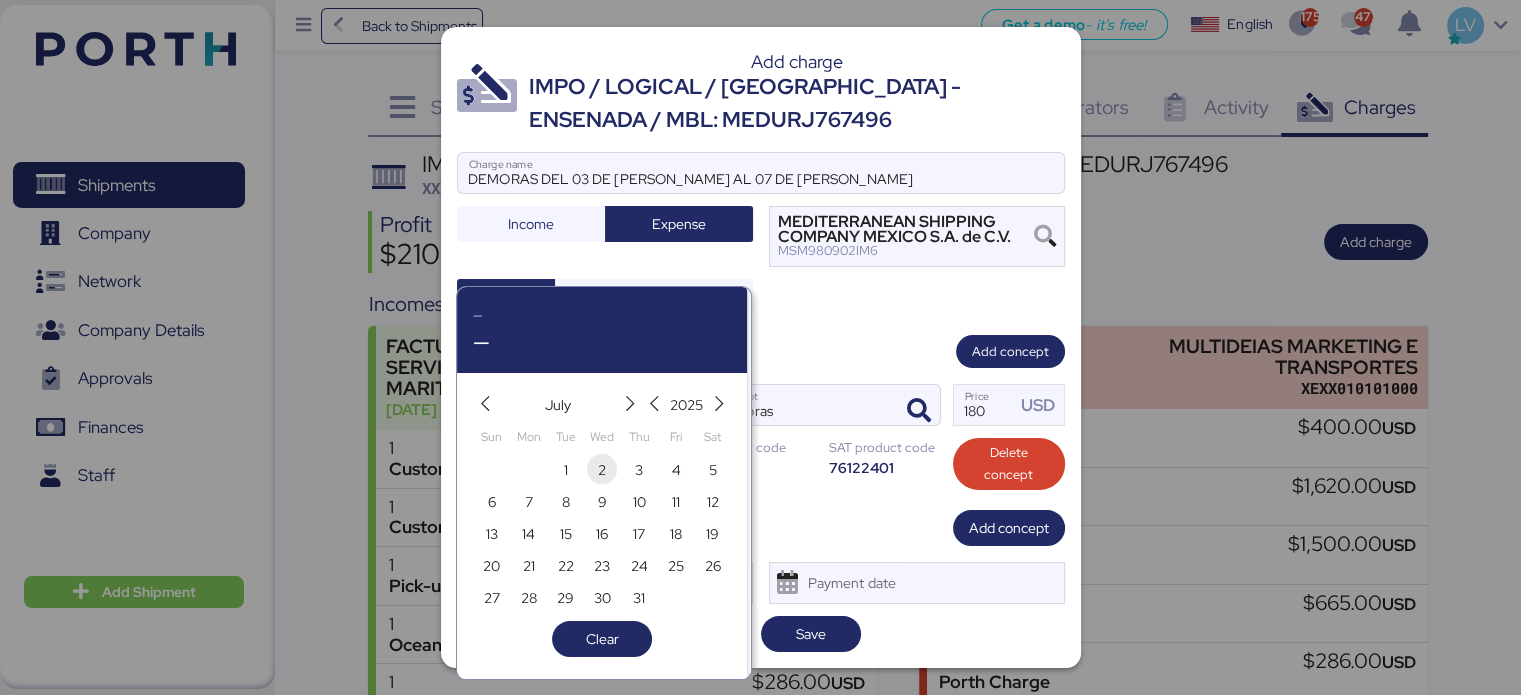type on "6" 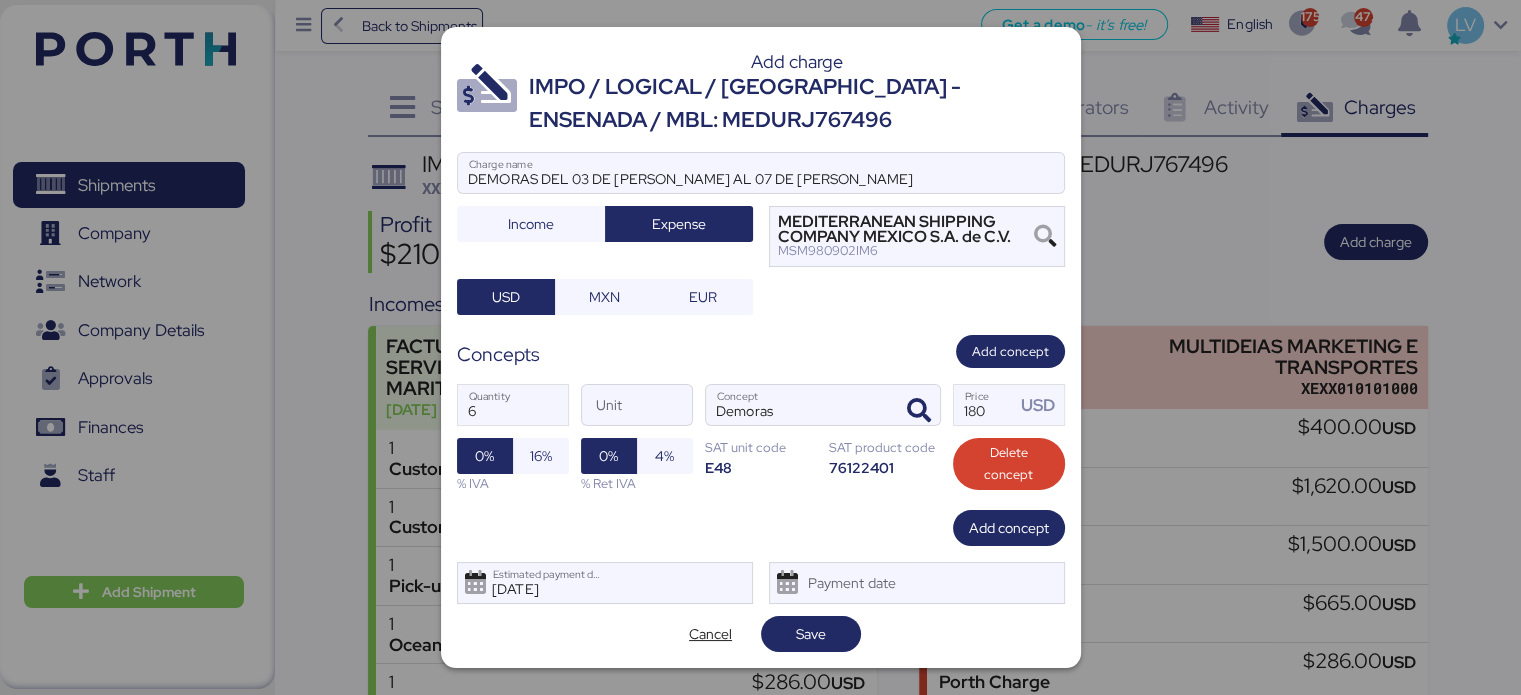 click on "Add charge IMPO / LOGICAL / [GEOGRAPHIC_DATA] - ENSENADA / MBL: MEDURJ767496 DEMORAS DEL 03 DE [PERSON_NAME] AL 07 DE [PERSON_NAME] Charge name Income Expense MEDITERRANEAN SHIPPING COMPANY [GEOGRAPHIC_DATA] S.A. de C.V. MSM980902IM6   USD MXN EUR Concepts Add concept 6 Quantity Unit Demoras Concept   180 Price USD 0% 16% % IVA 0% 4% % Ret IVA SAT unit code E48 SAT product code 76122401 Delete concept Add concept   [DATE] Estimated payment date   Payment date Cancel Save" at bounding box center [761, 347] 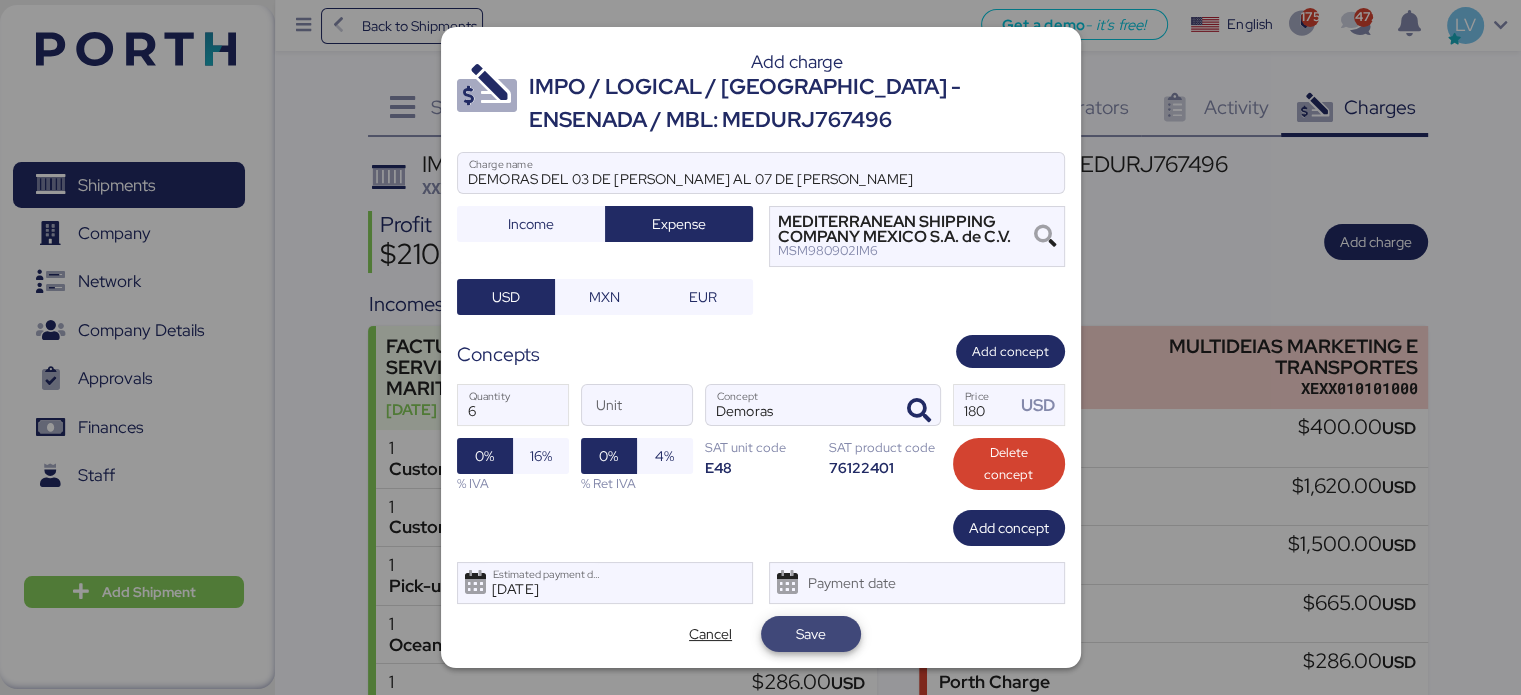 click on "Save" at bounding box center (811, 634) 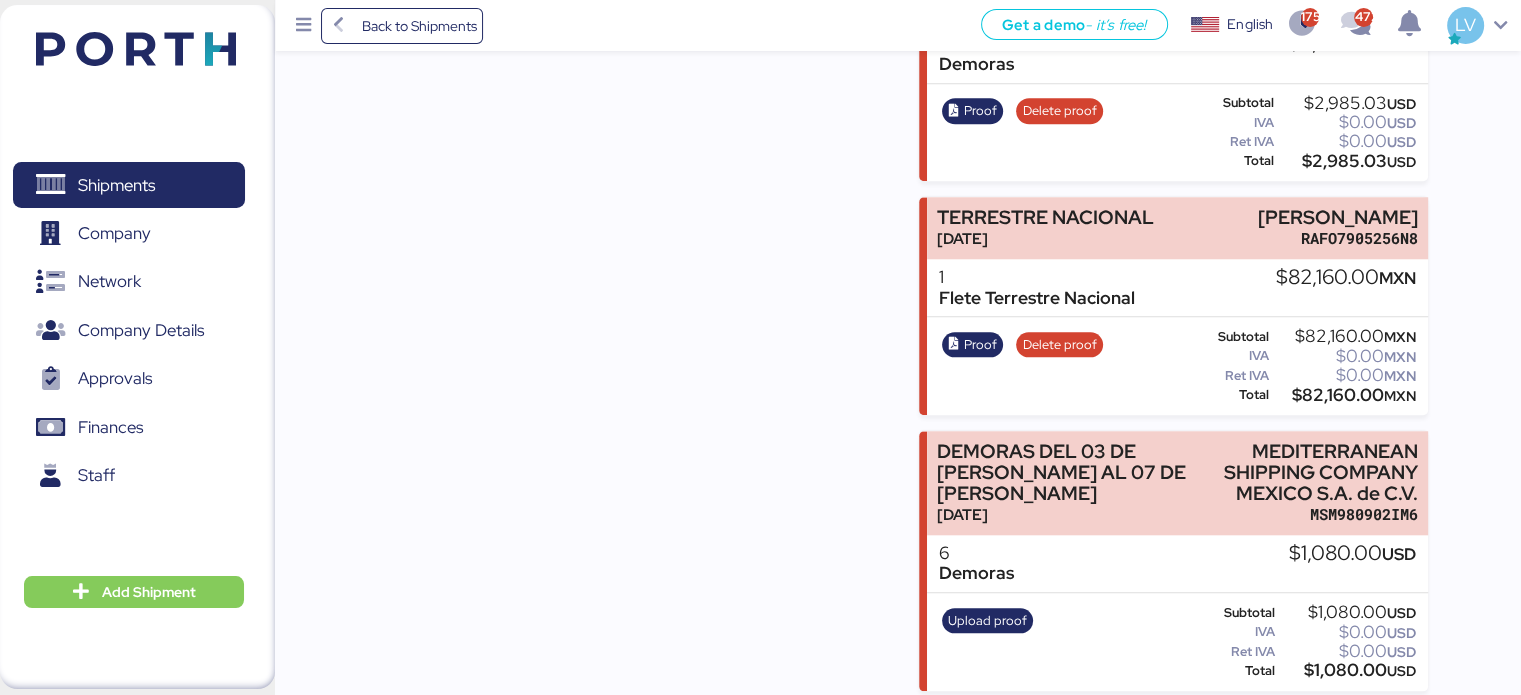 scroll, scrollTop: 1916, scrollLeft: 0, axis: vertical 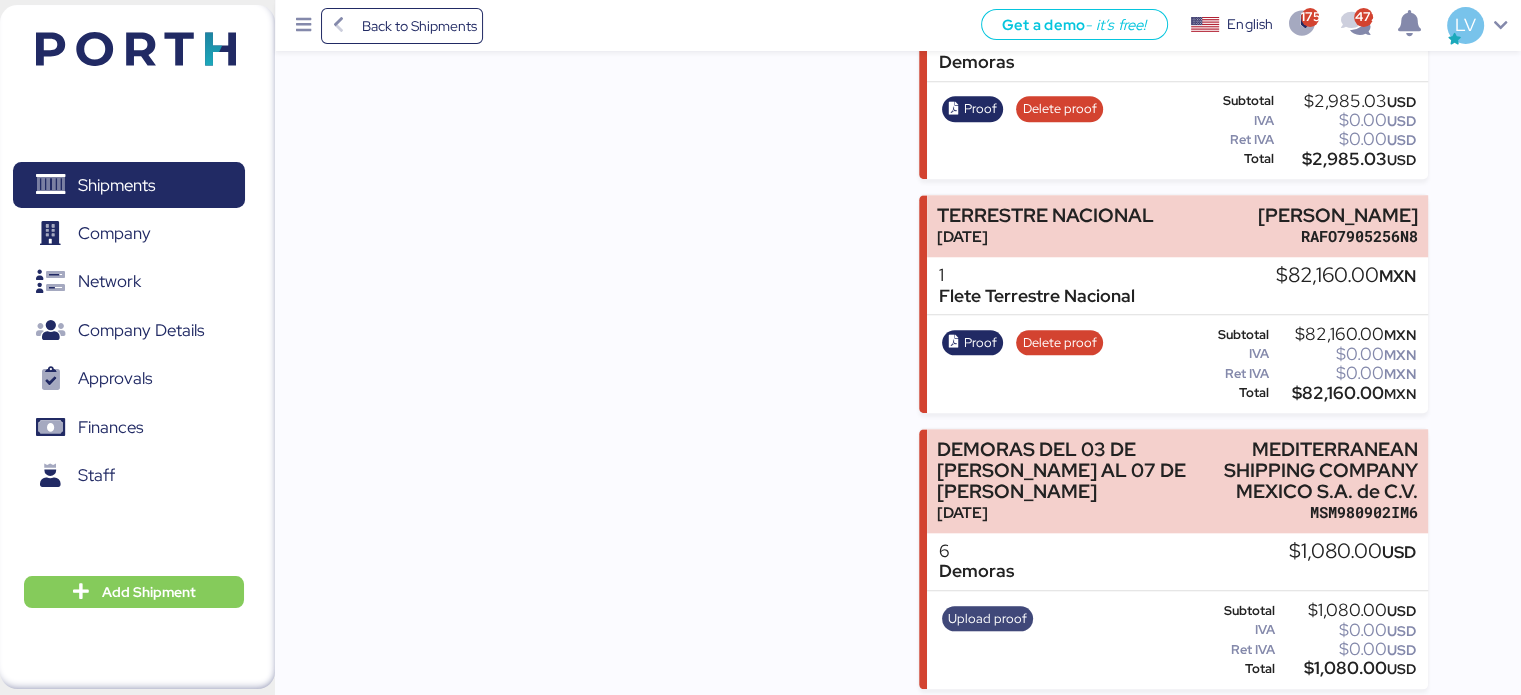 click on "Upload proof" at bounding box center (987, 619) 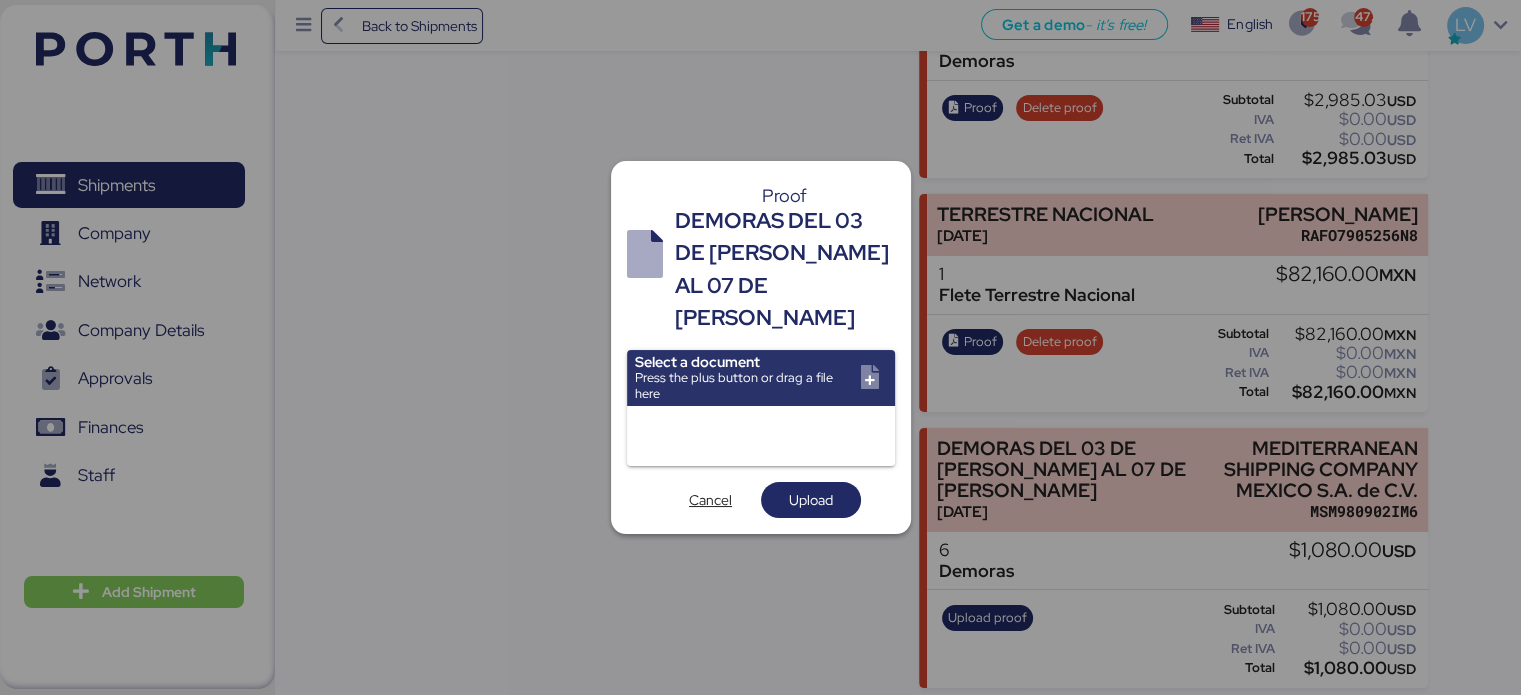 click at bounding box center [761, 436] 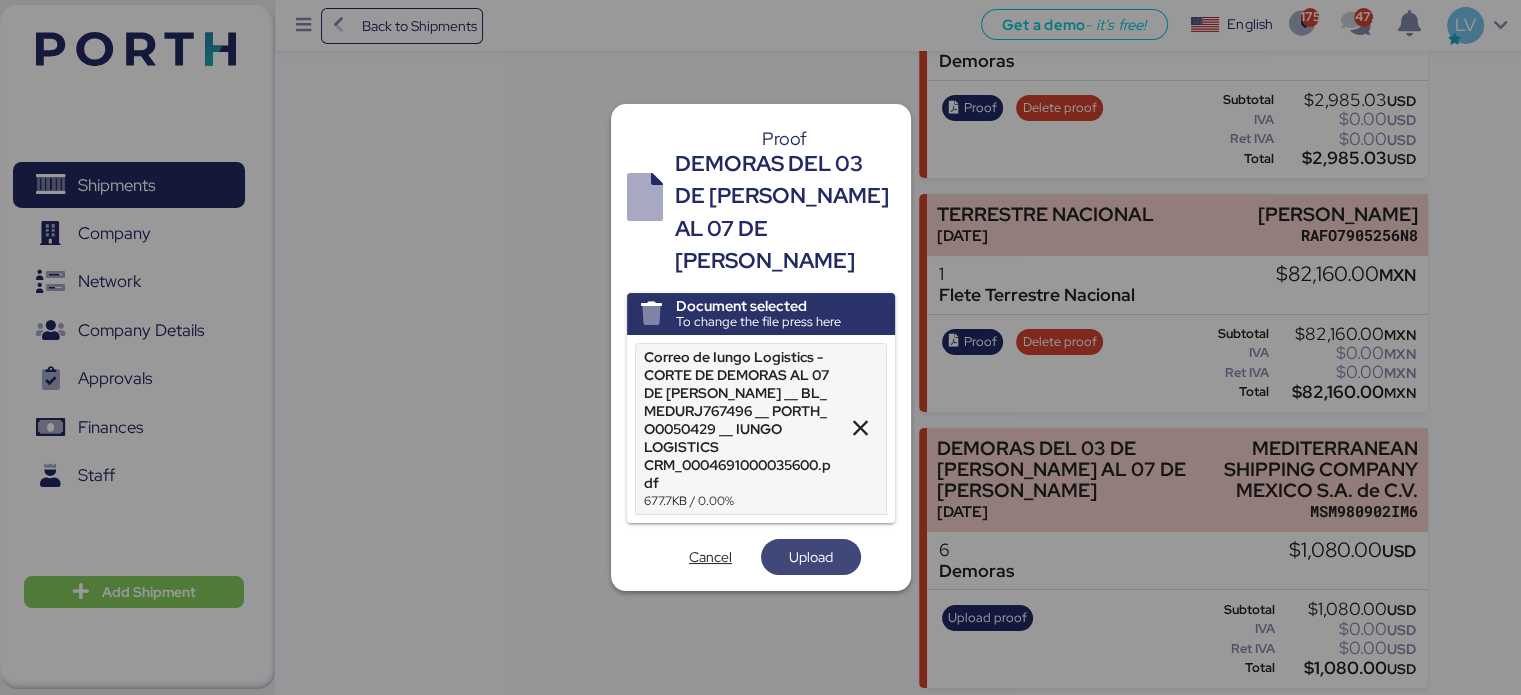 click on "Upload" at bounding box center [811, 557] 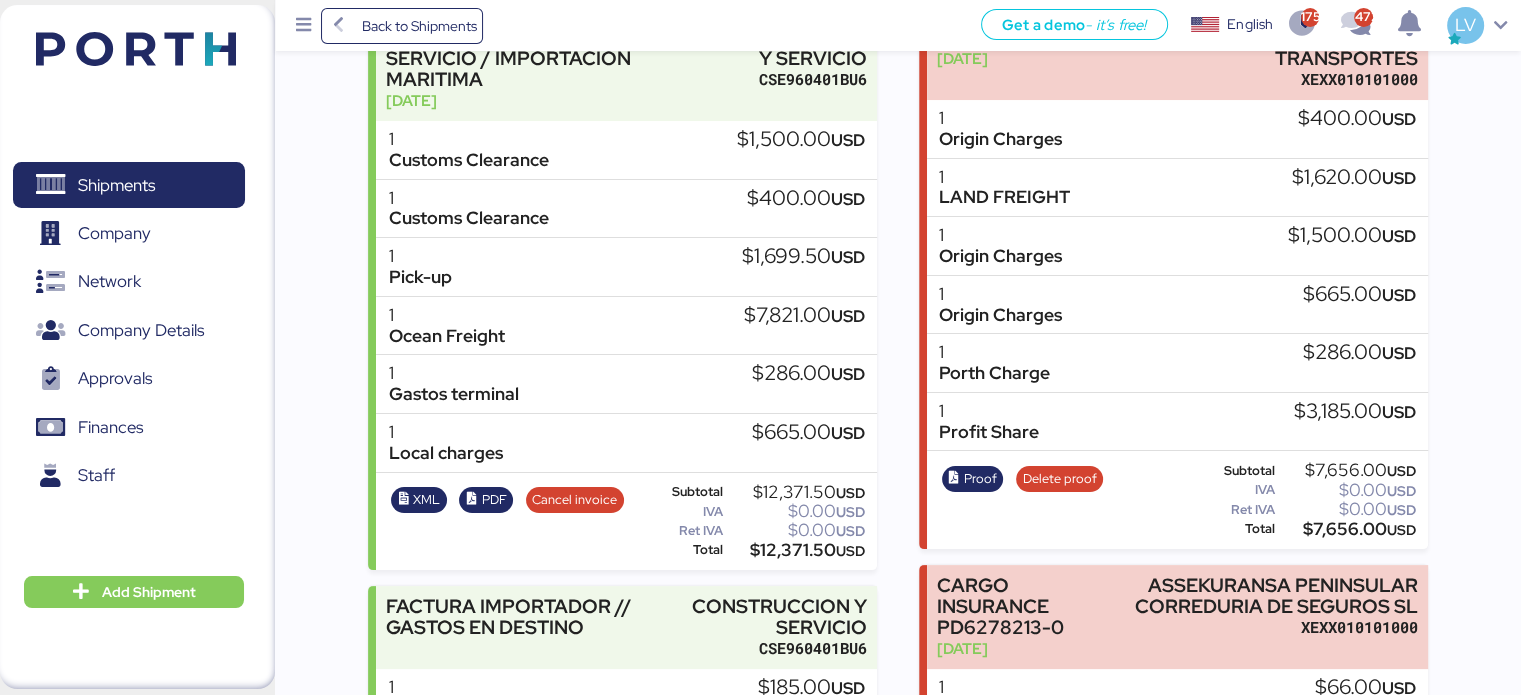 scroll, scrollTop: 0, scrollLeft: 0, axis: both 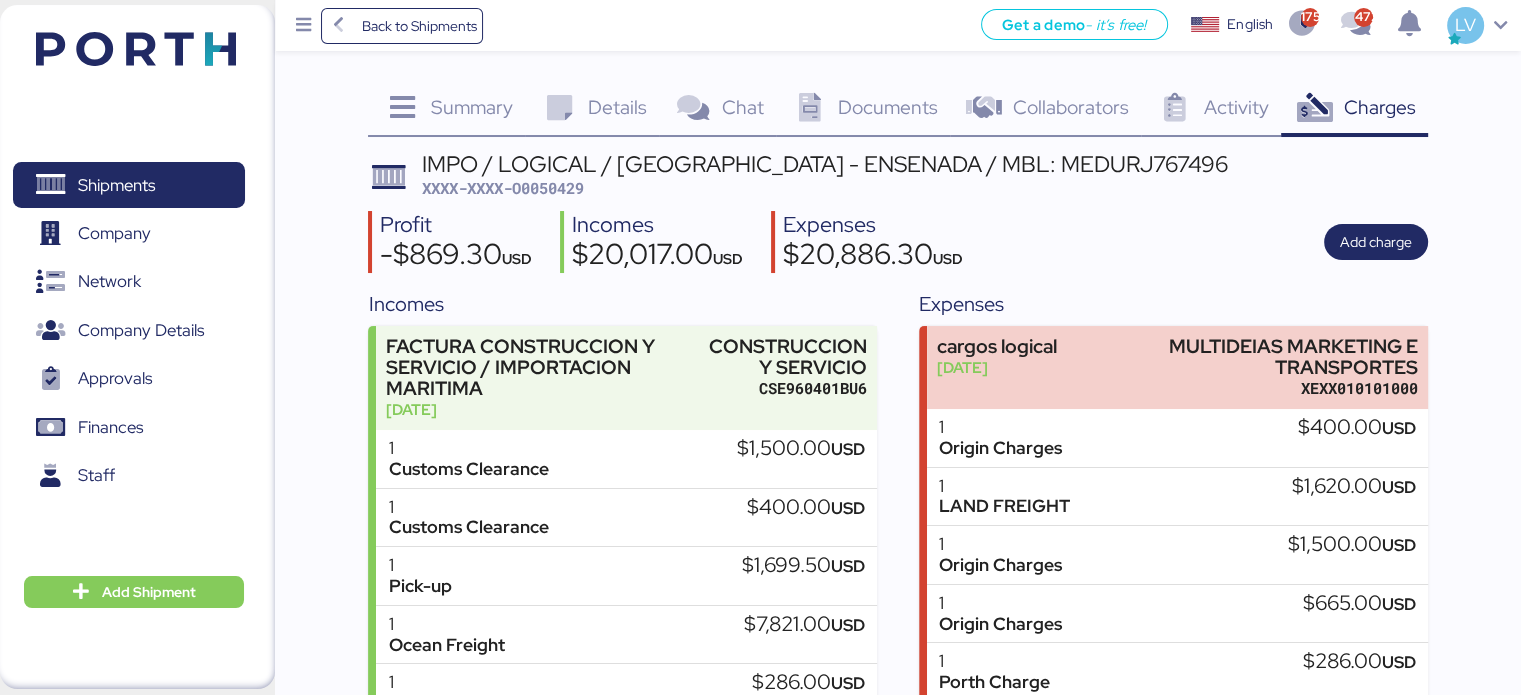 click on "XXXX-XXXX-O0050429" at bounding box center [503, 188] 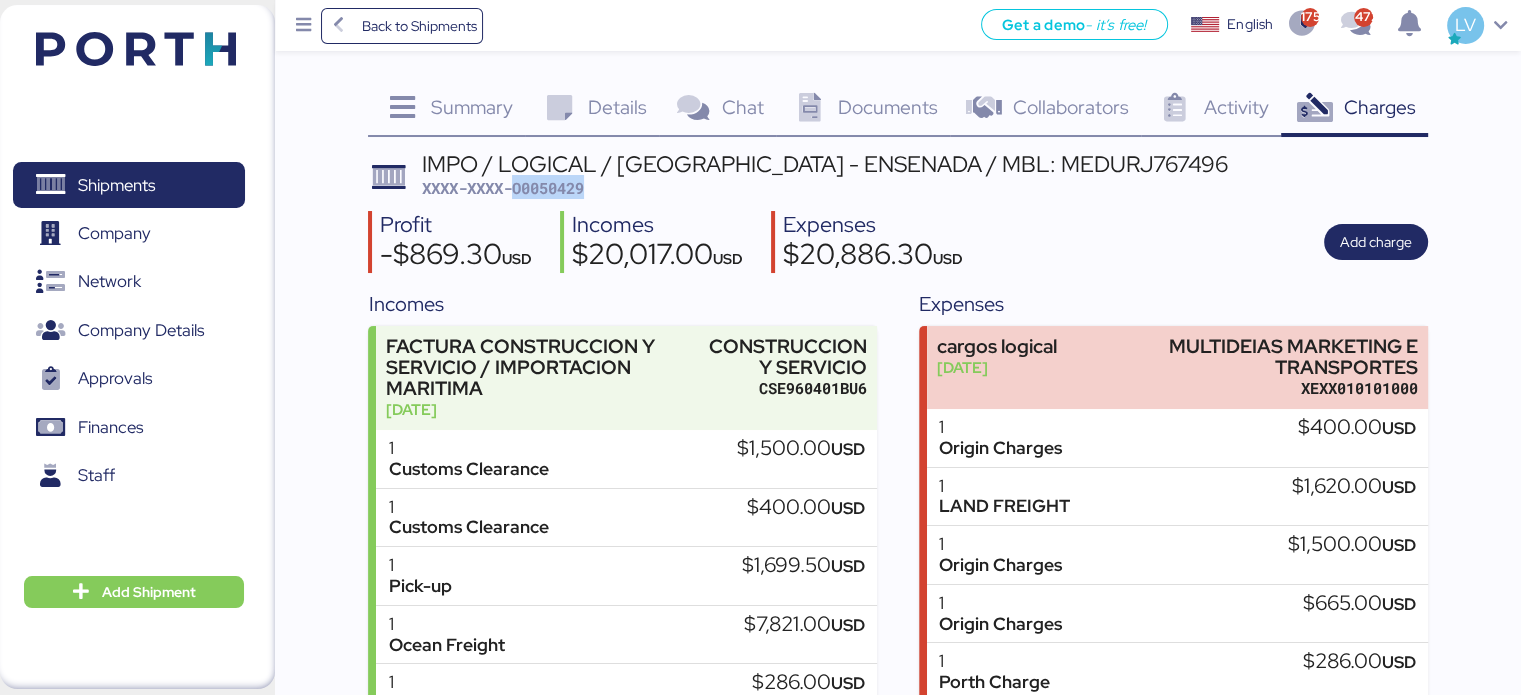 click on "XXXX-XXXX-O0050429" at bounding box center (503, 188) 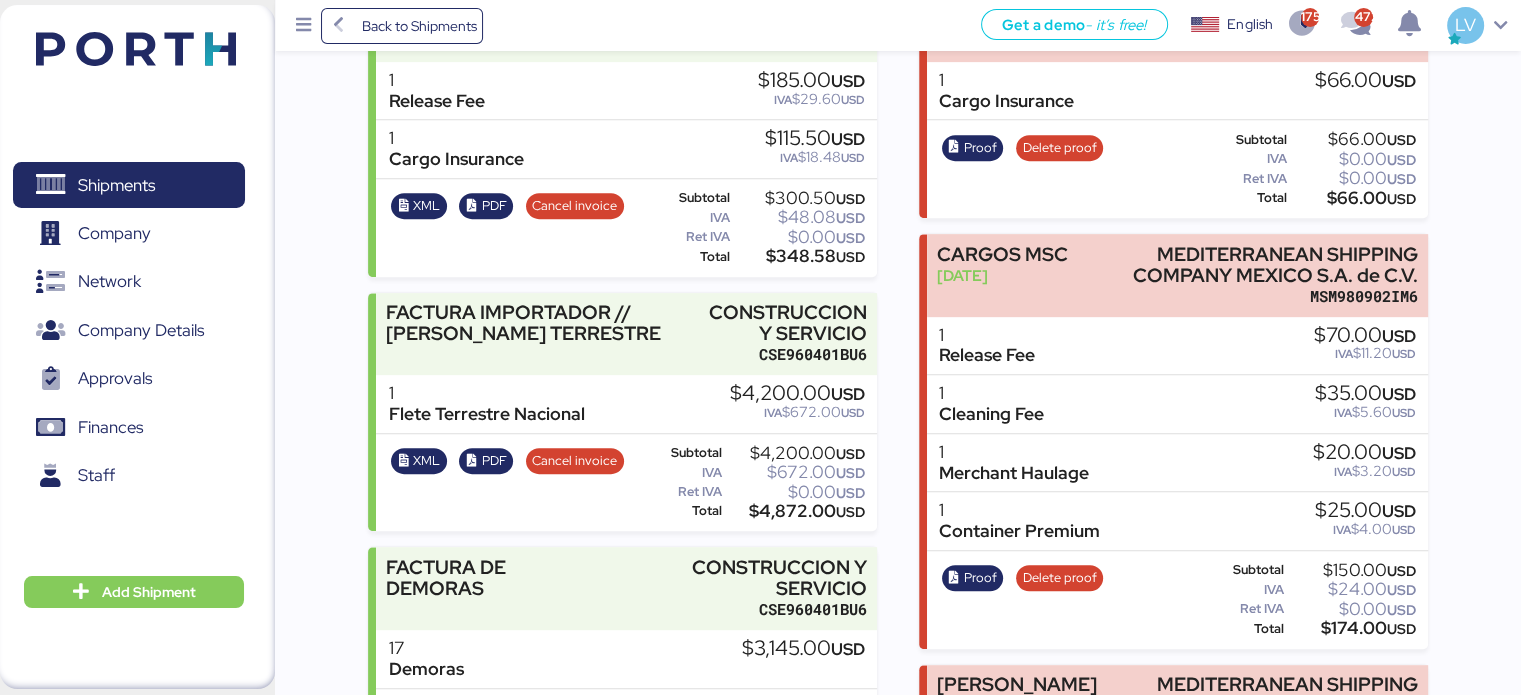 scroll, scrollTop: 1174, scrollLeft: 0, axis: vertical 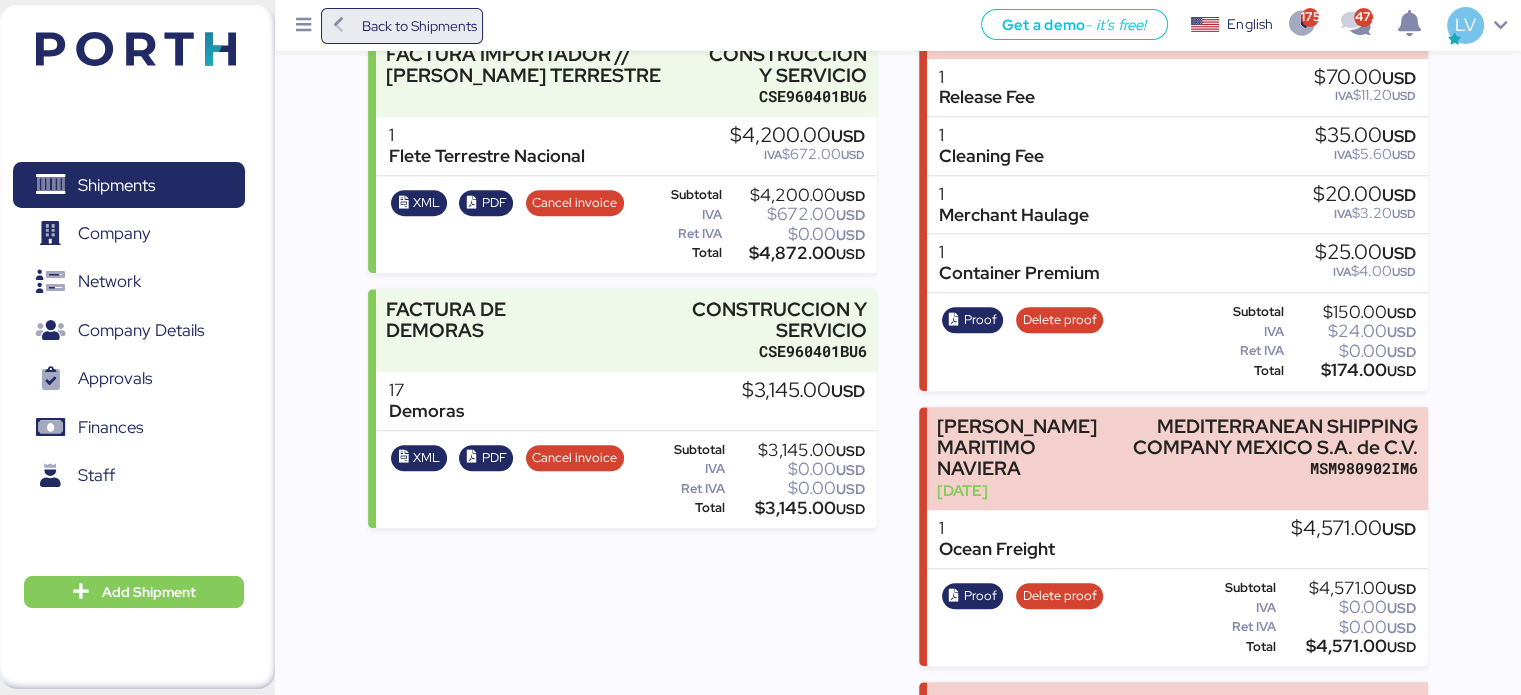 click on "Back to Shipments" at bounding box center (418, 26) 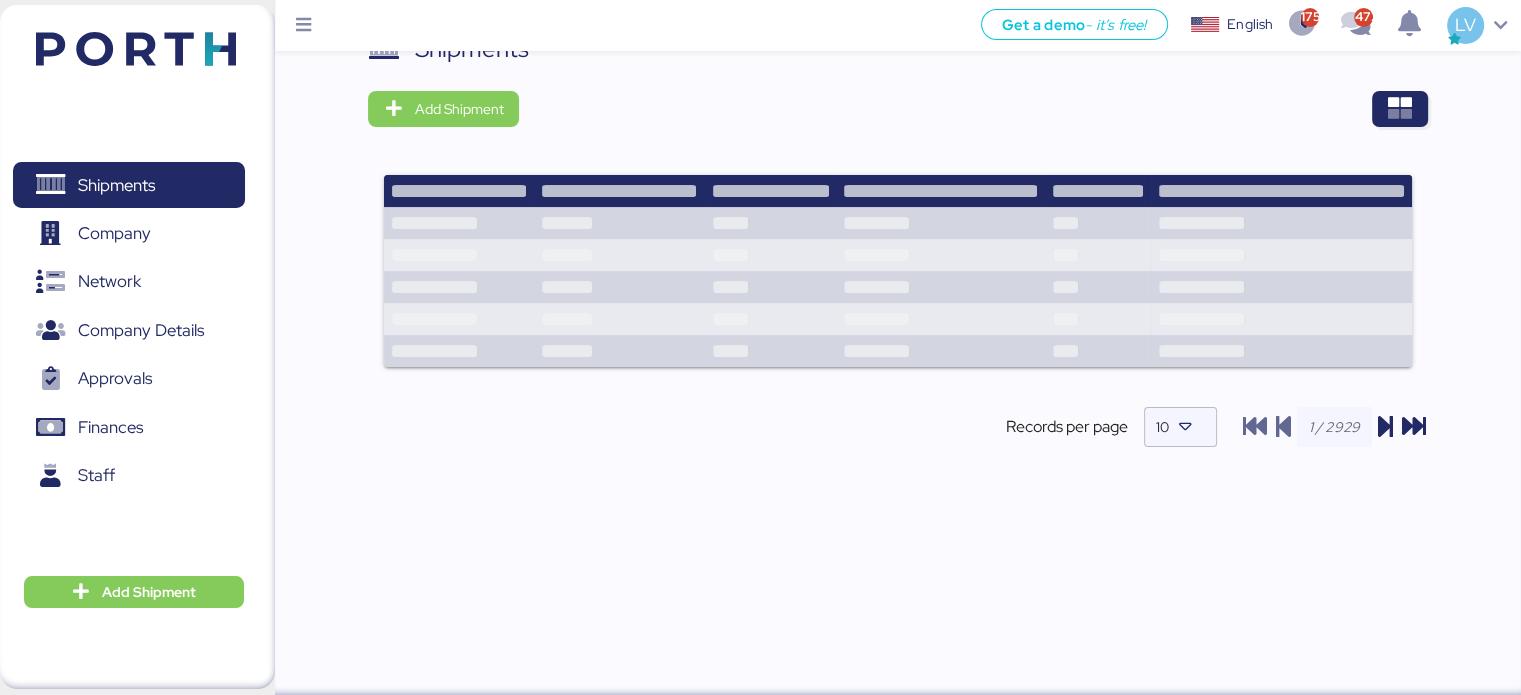 scroll, scrollTop: 0, scrollLeft: 0, axis: both 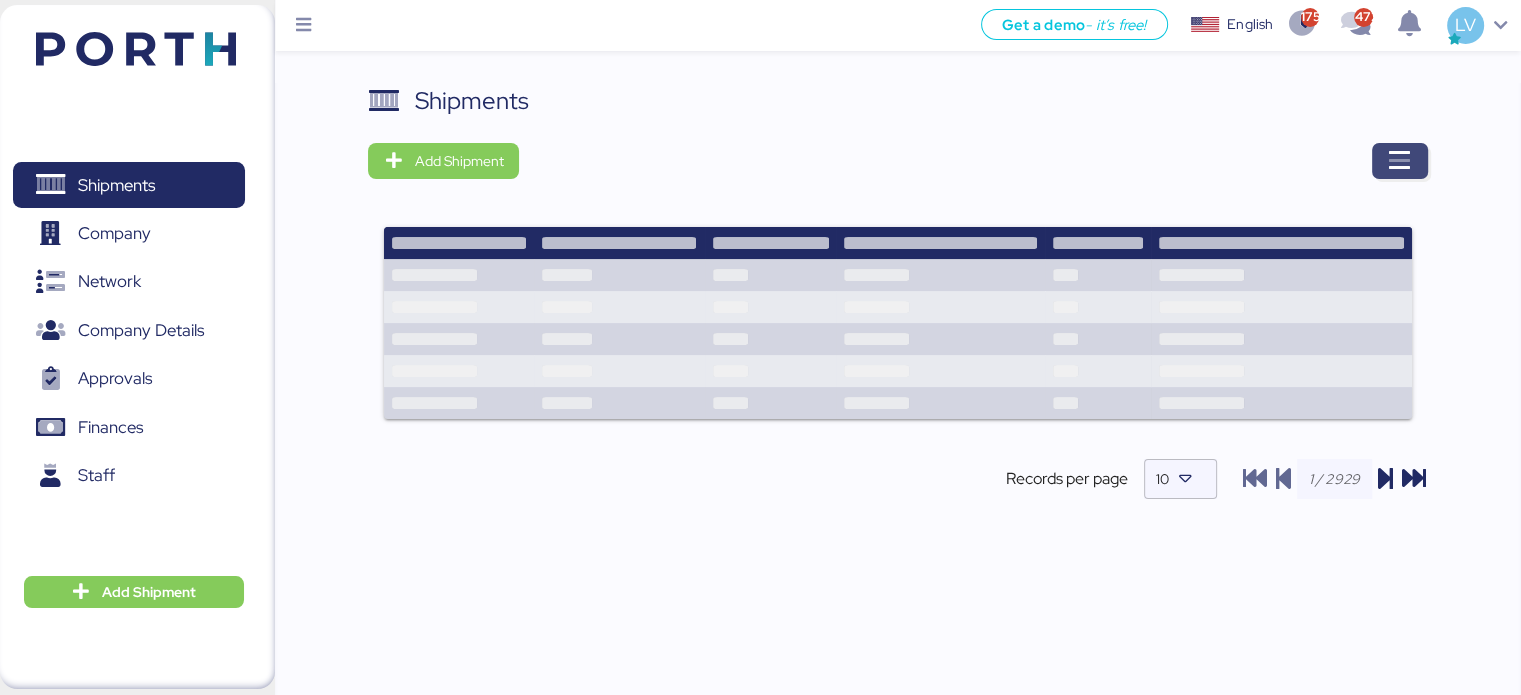 click at bounding box center (1400, 161) 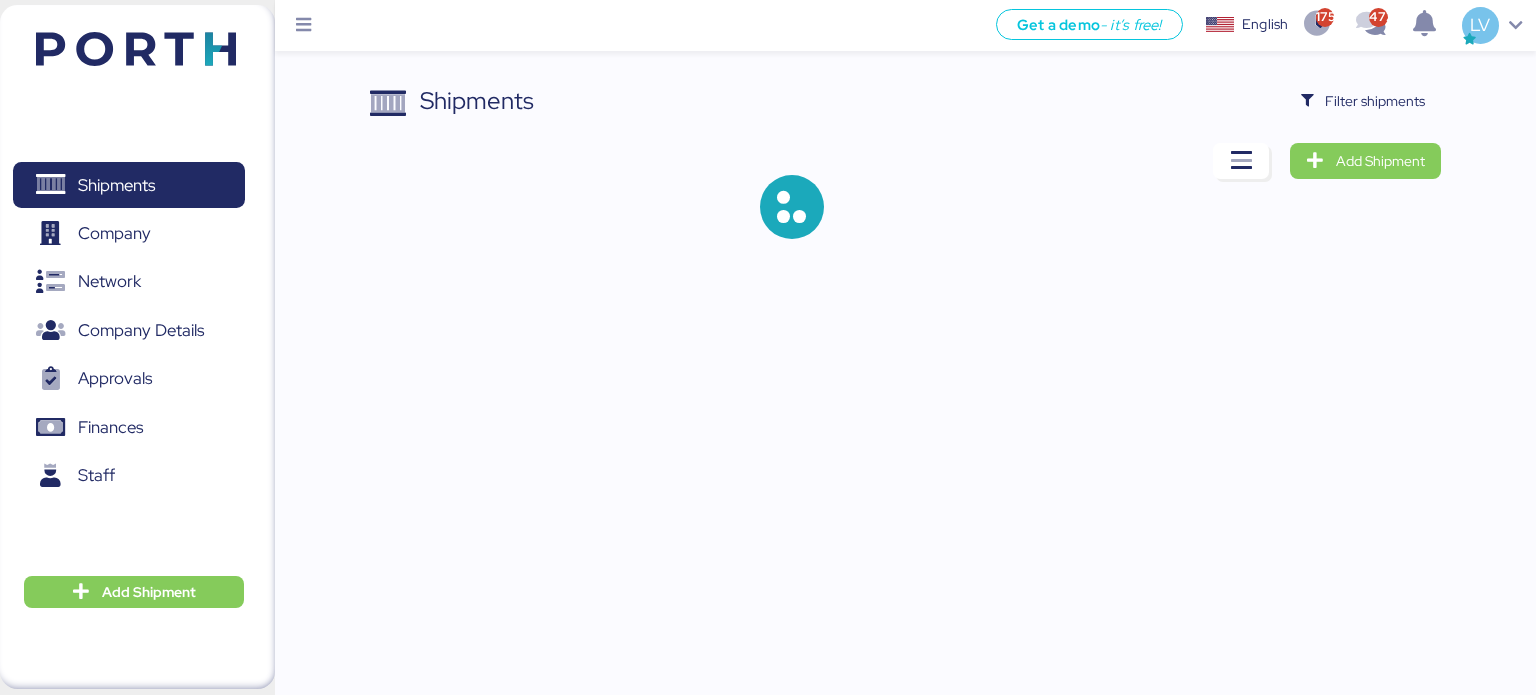 click on "Shipments   Filter shipments     Add Shipment" at bounding box center (768, 135) 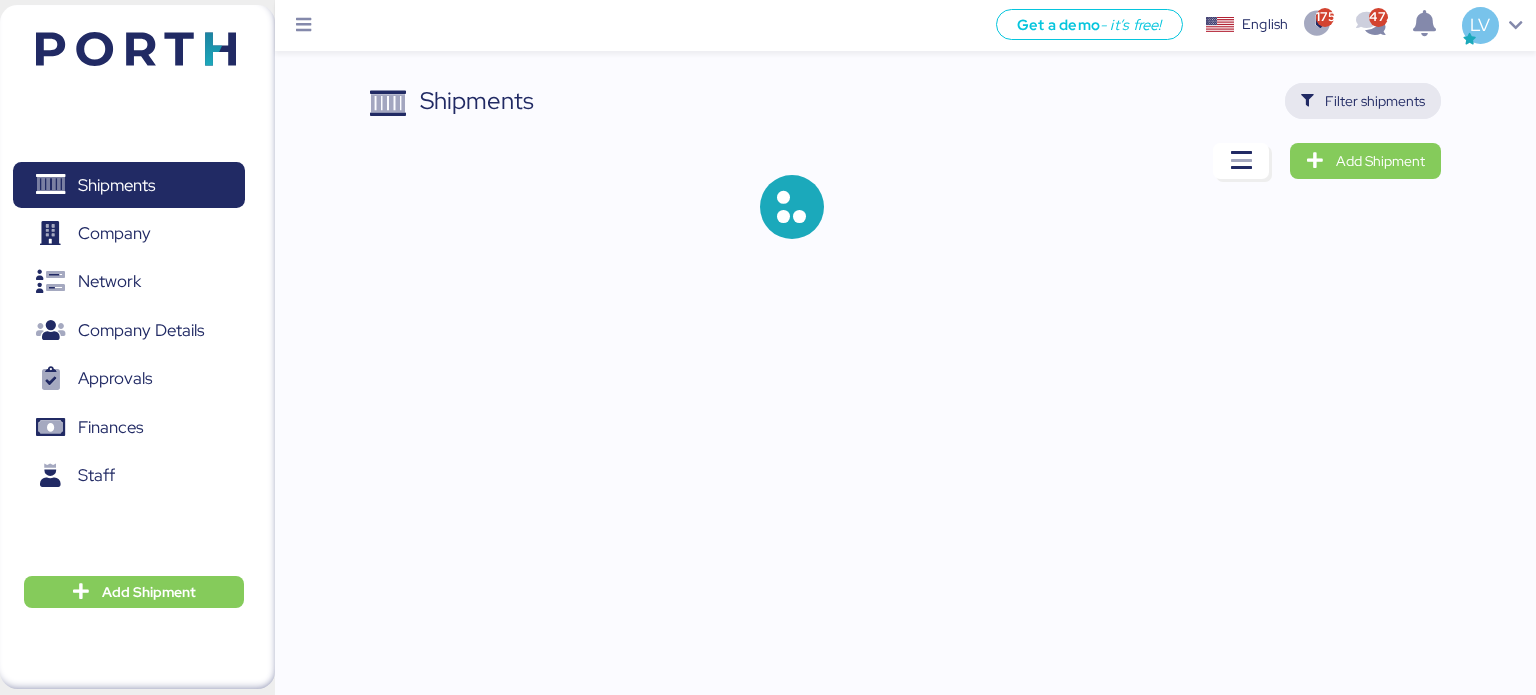 click on "Filter shipments" at bounding box center (1375, 101) 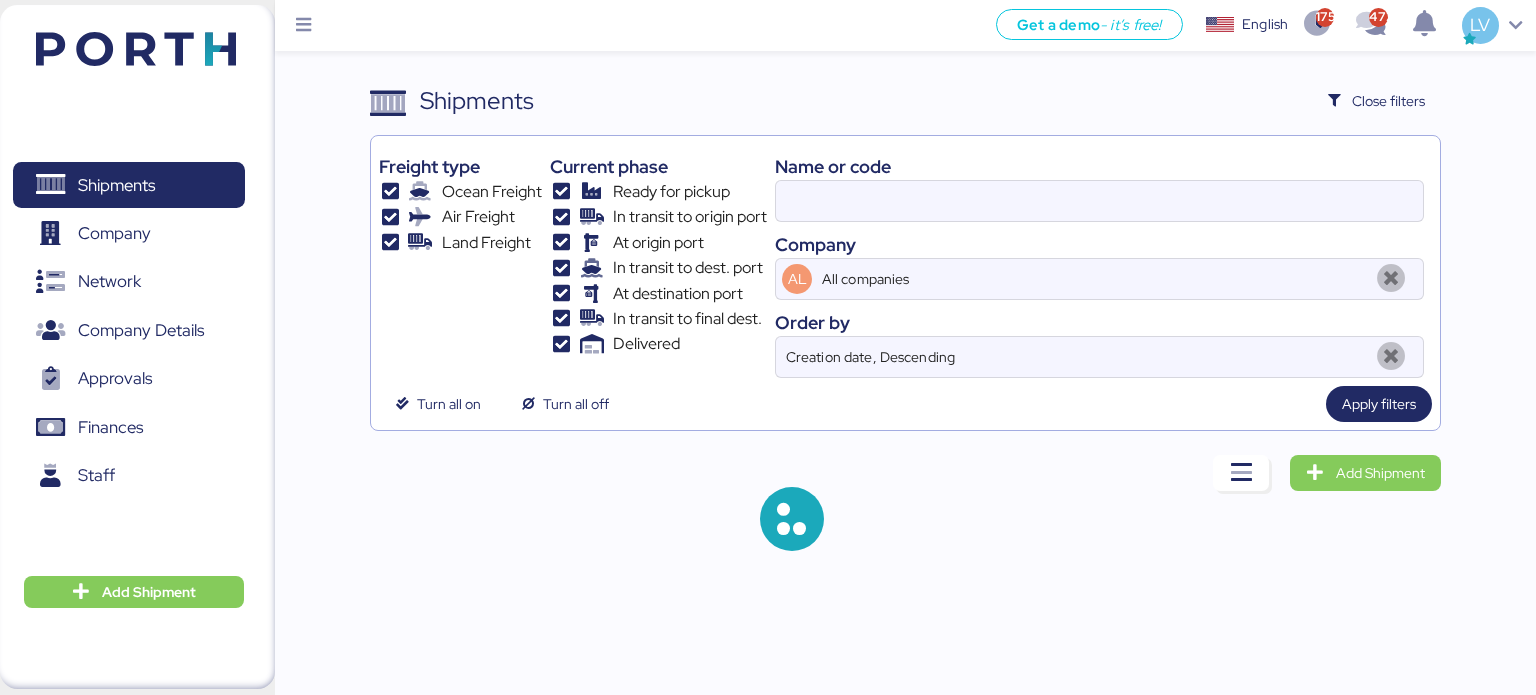 click on "Name or code" at bounding box center [1099, 166] 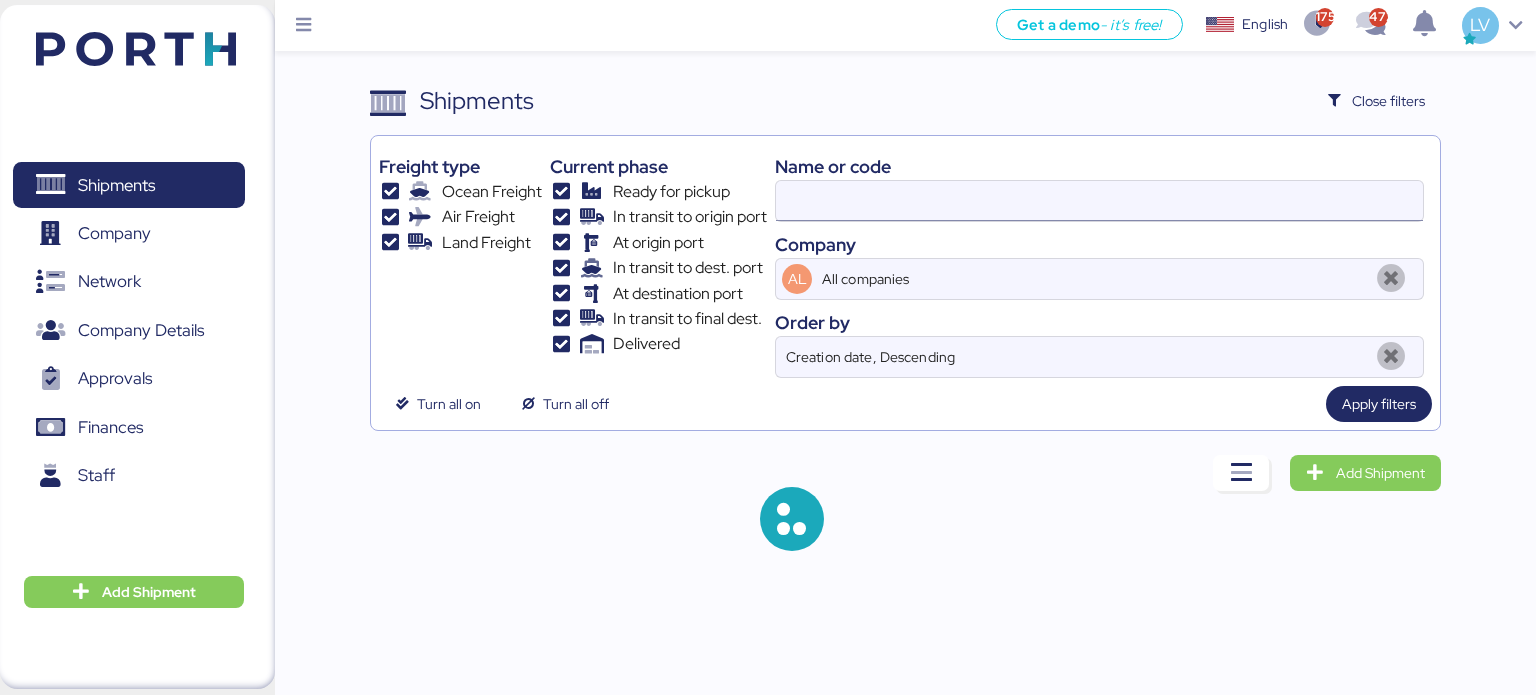 click at bounding box center (1099, 201) 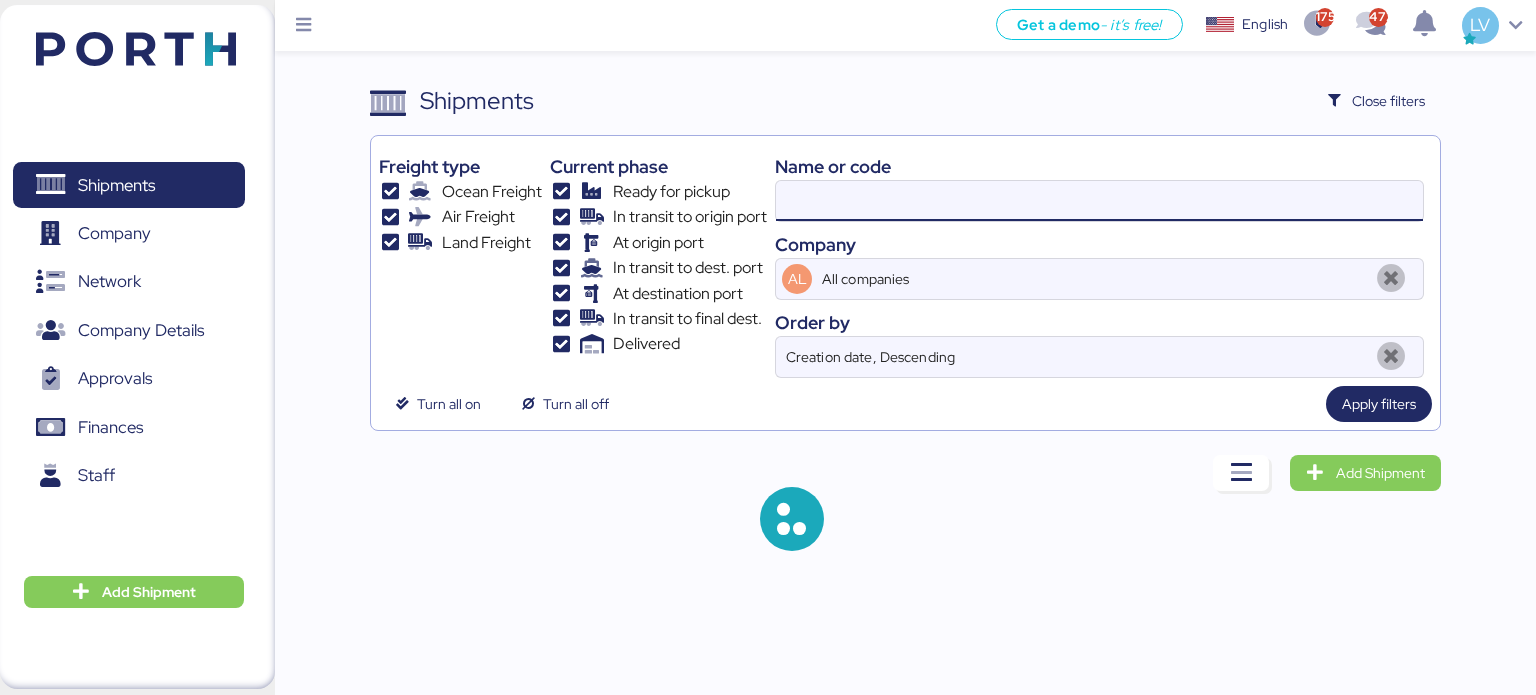paste on "O0051737" 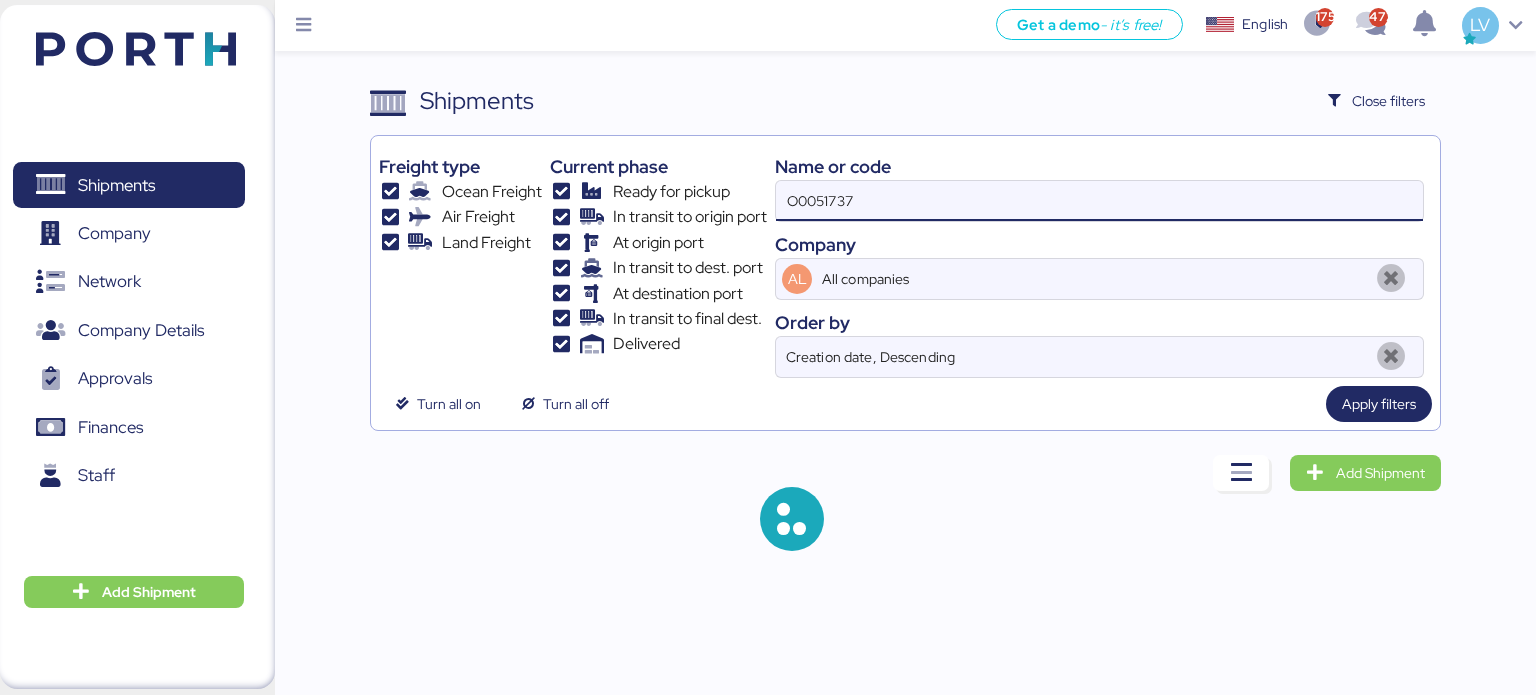 type on "O0051737" 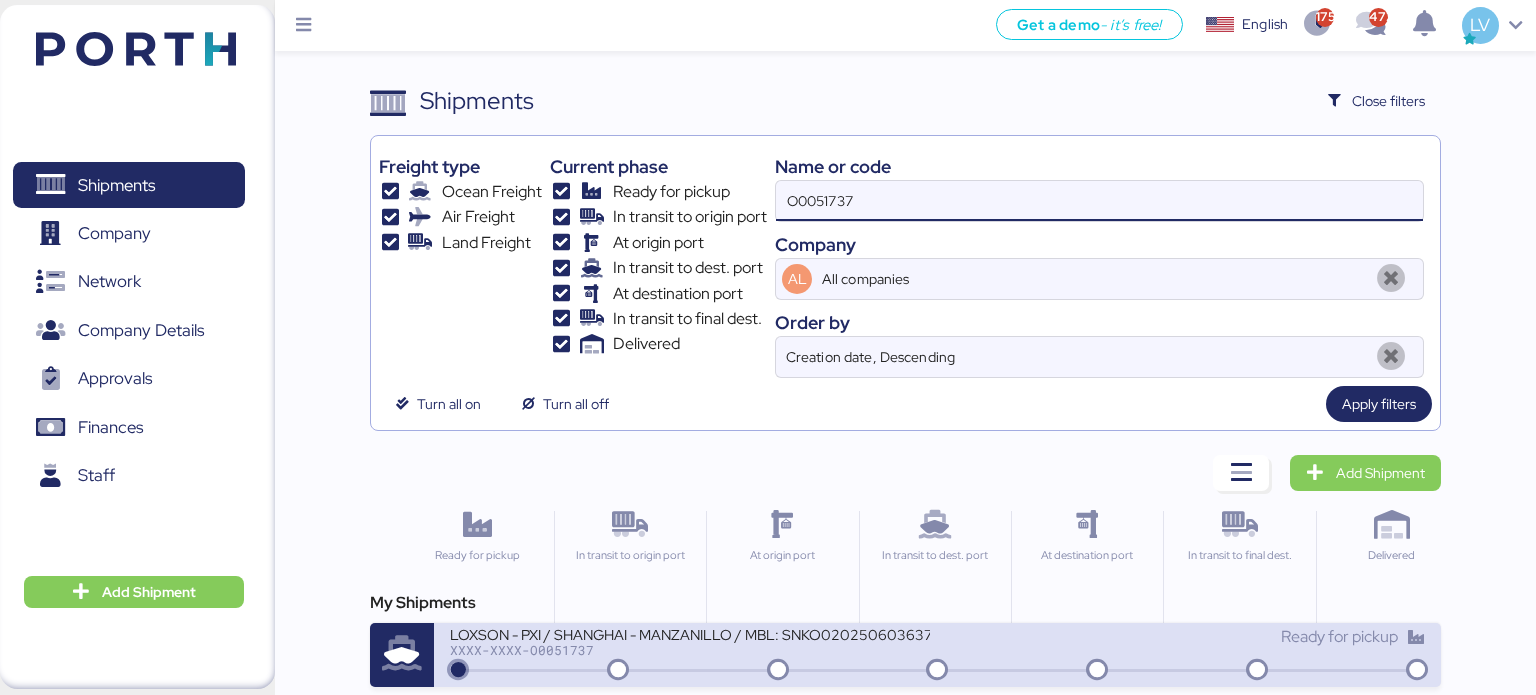 click on "LOXSON - PXI / SHANGHAI - MANZANILLO / MBL: SNKO020250603637 - HBL: CSSE250602664 / 1X20GP & 1X40HQ" at bounding box center (690, 633) 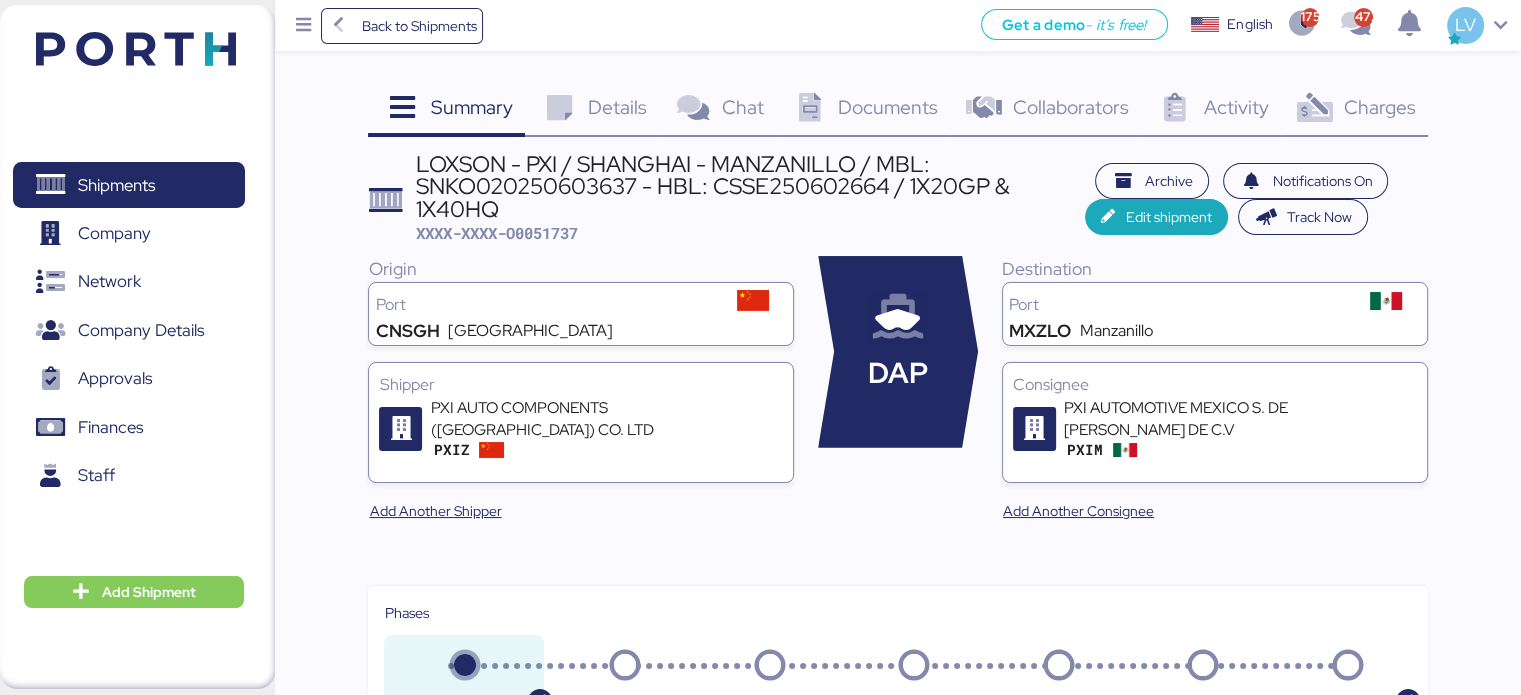 click on "Charges 0" at bounding box center (1354, 110) 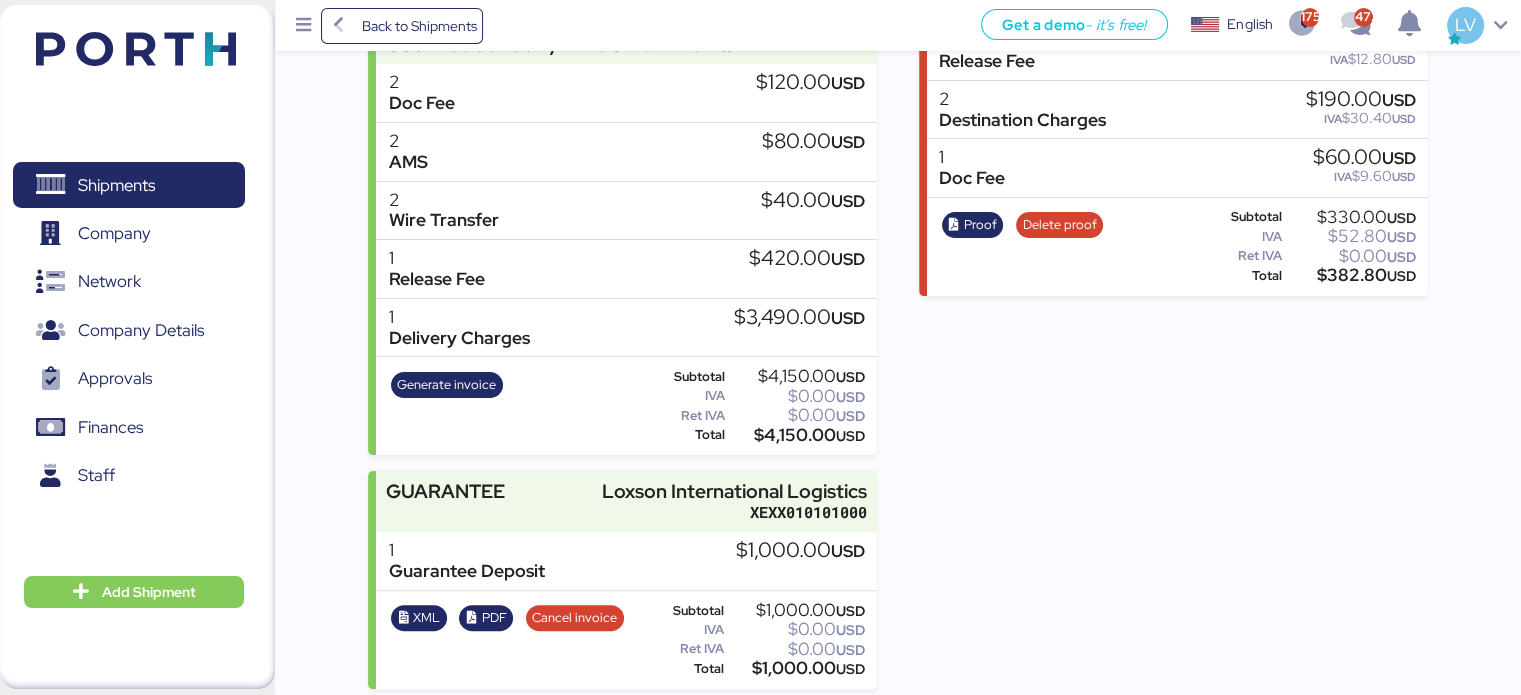 scroll, scrollTop: 394, scrollLeft: 0, axis: vertical 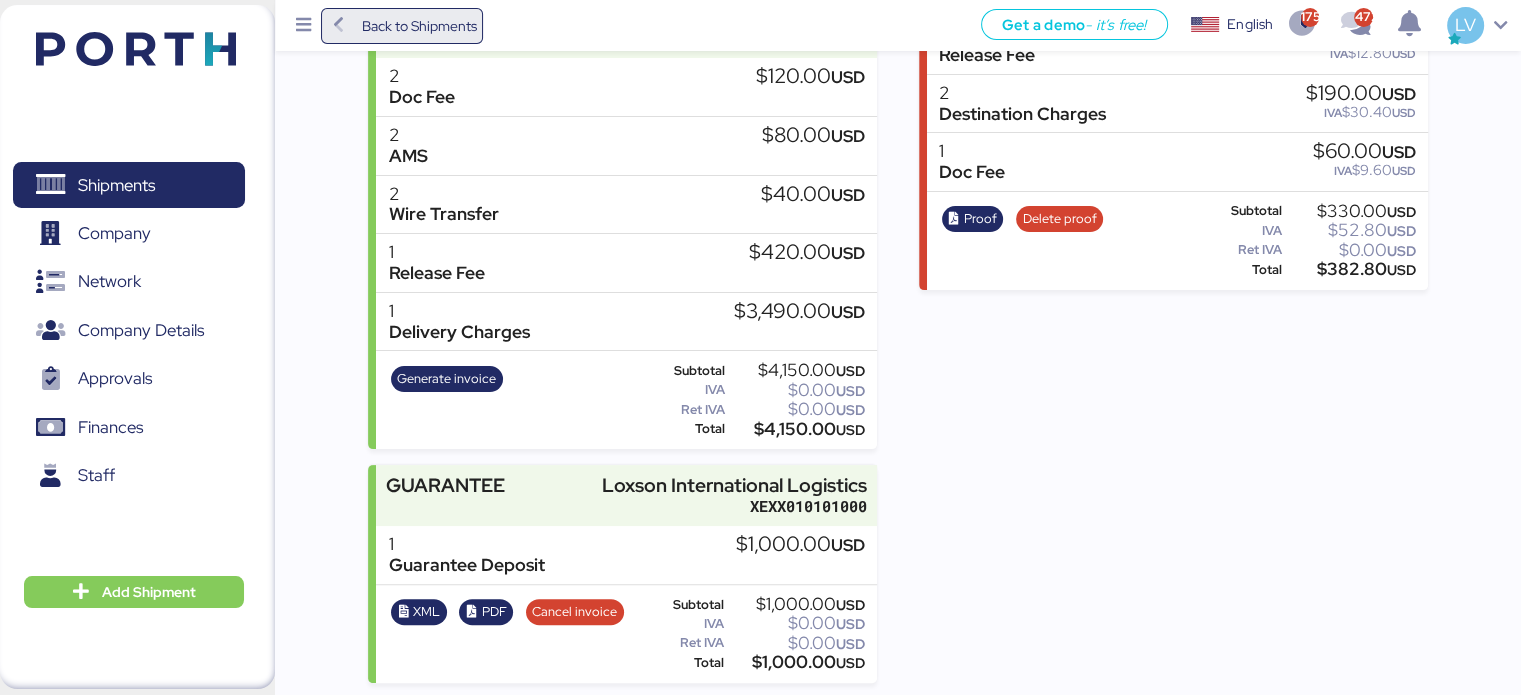click on "Back to Shipments" at bounding box center [418, 26] 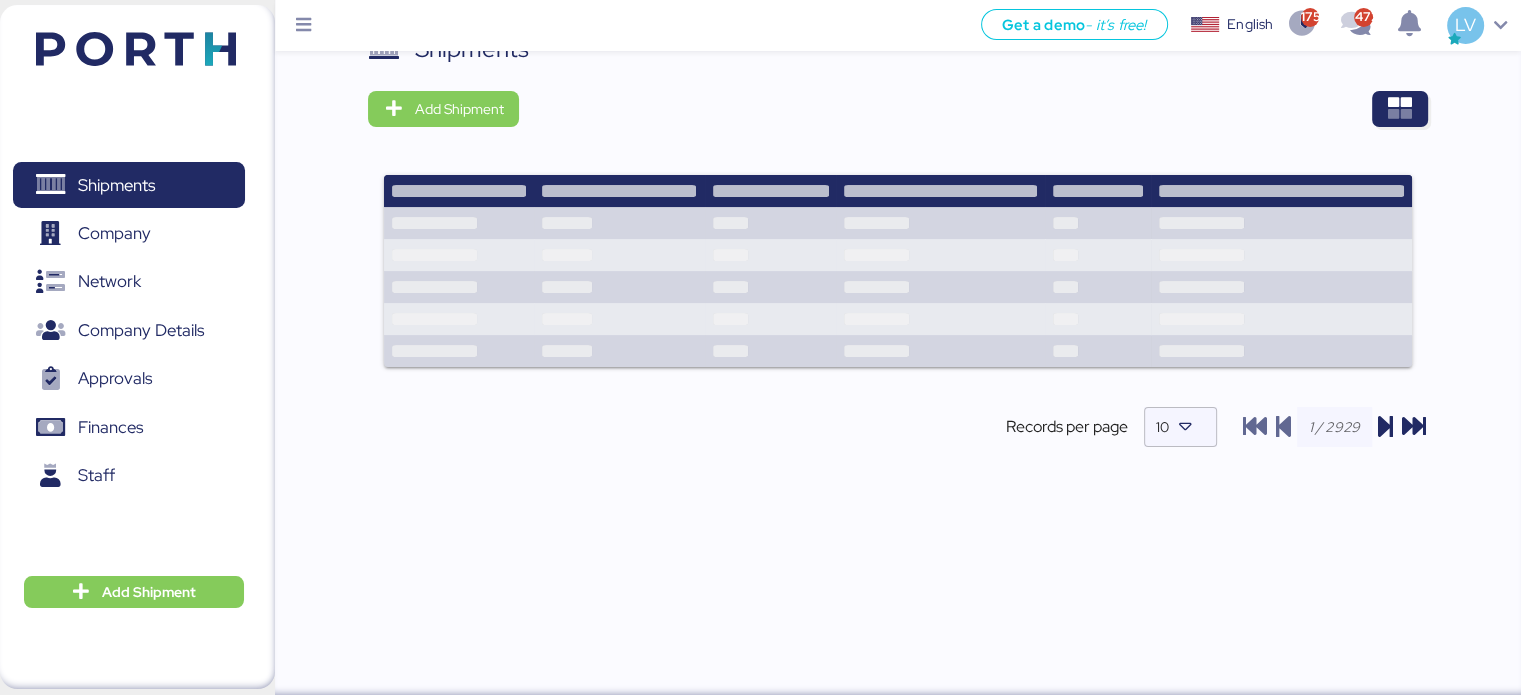 scroll, scrollTop: 0, scrollLeft: 0, axis: both 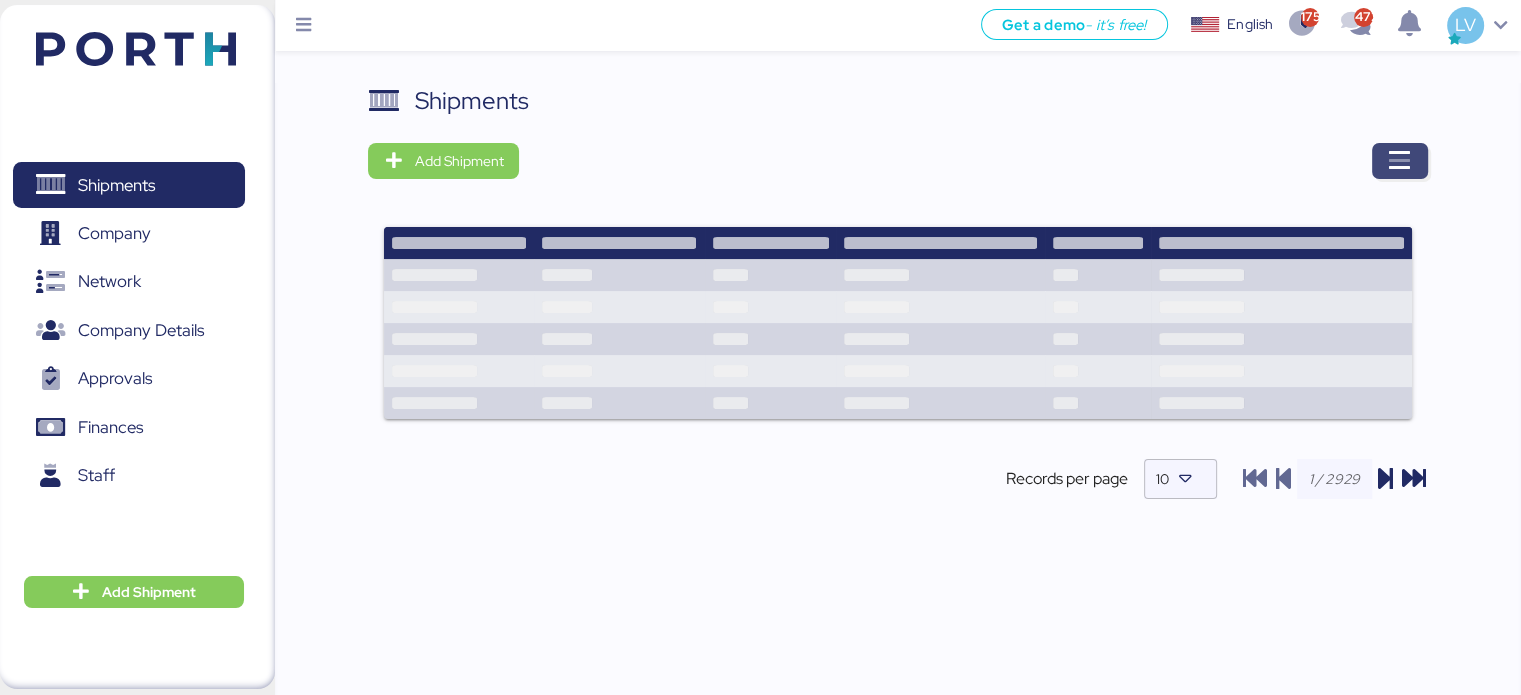 click at bounding box center [1400, 161] 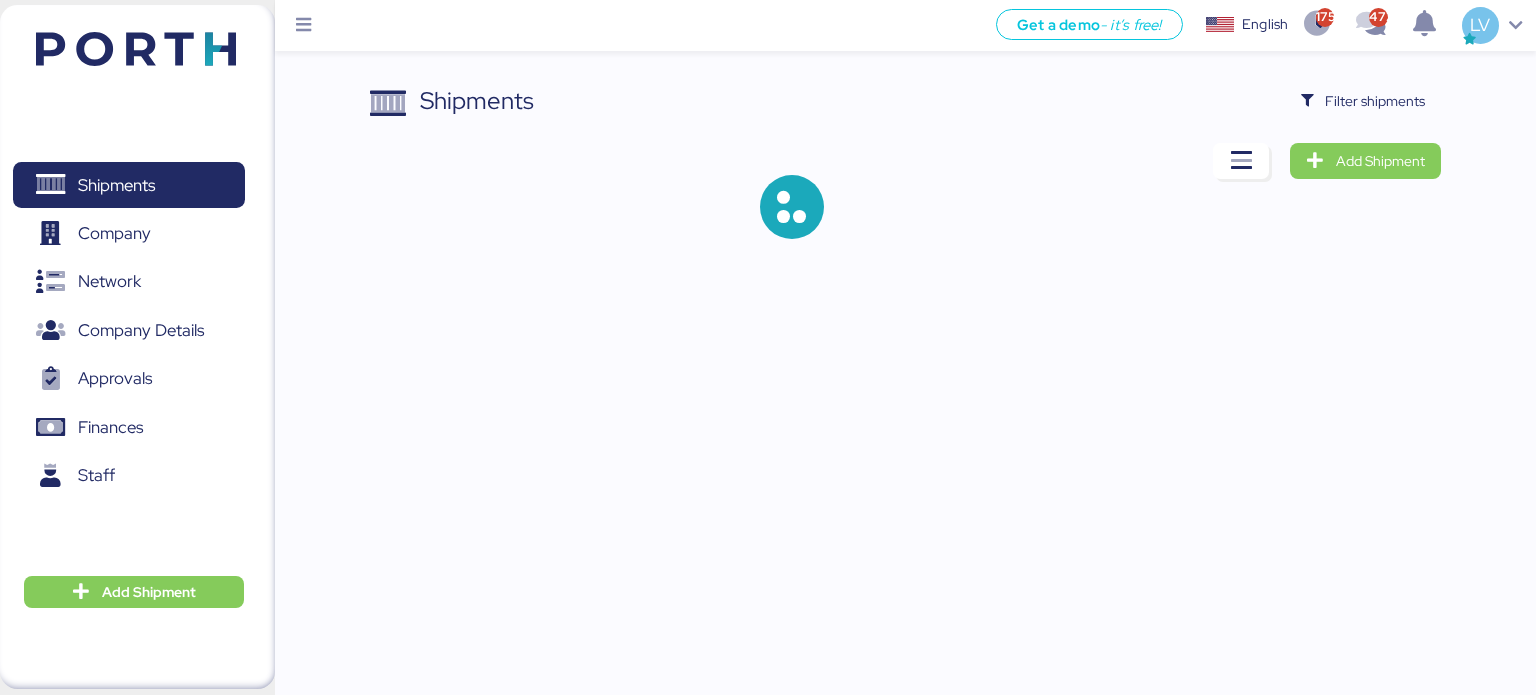 click on "Shipments   Filter shipments     Add Shipment" at bounding box center (768, 135) 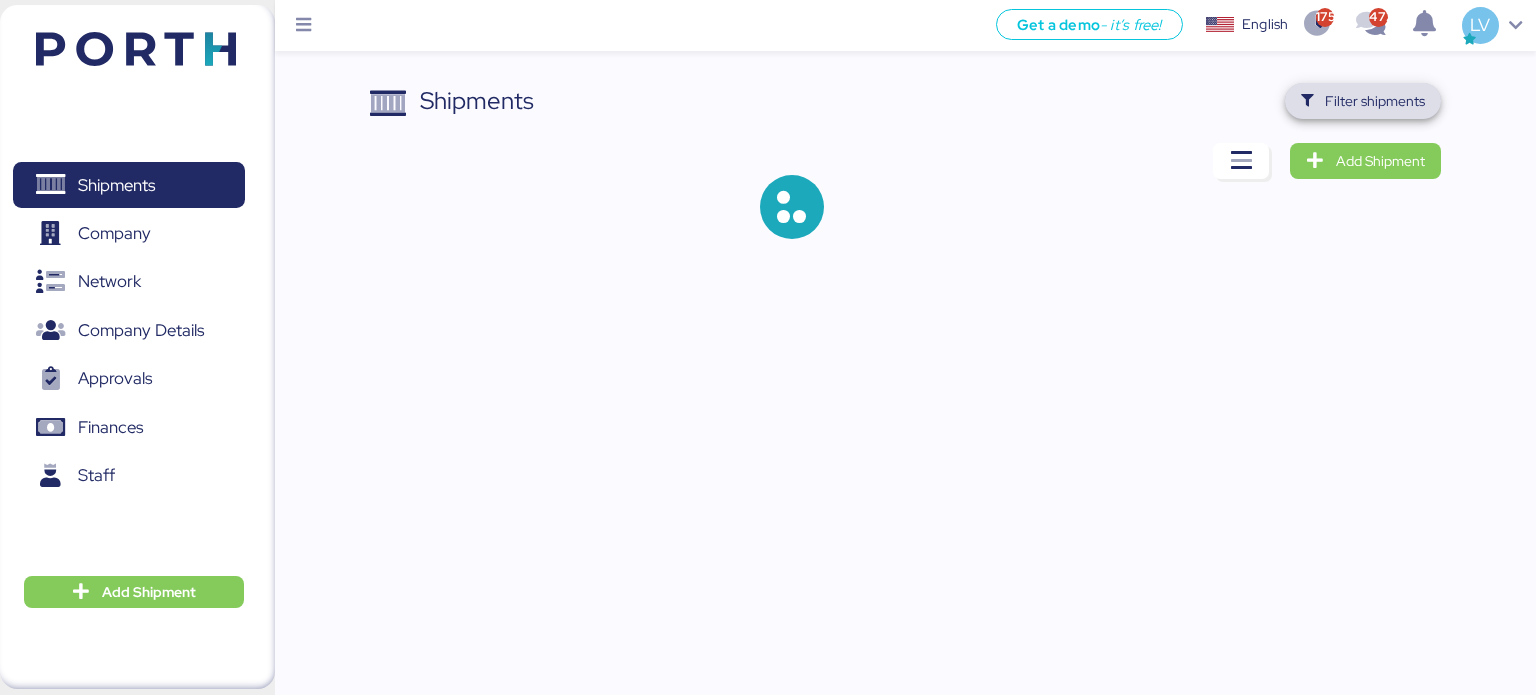 click on "Filter shipments" at bounding box center (1375, 101) 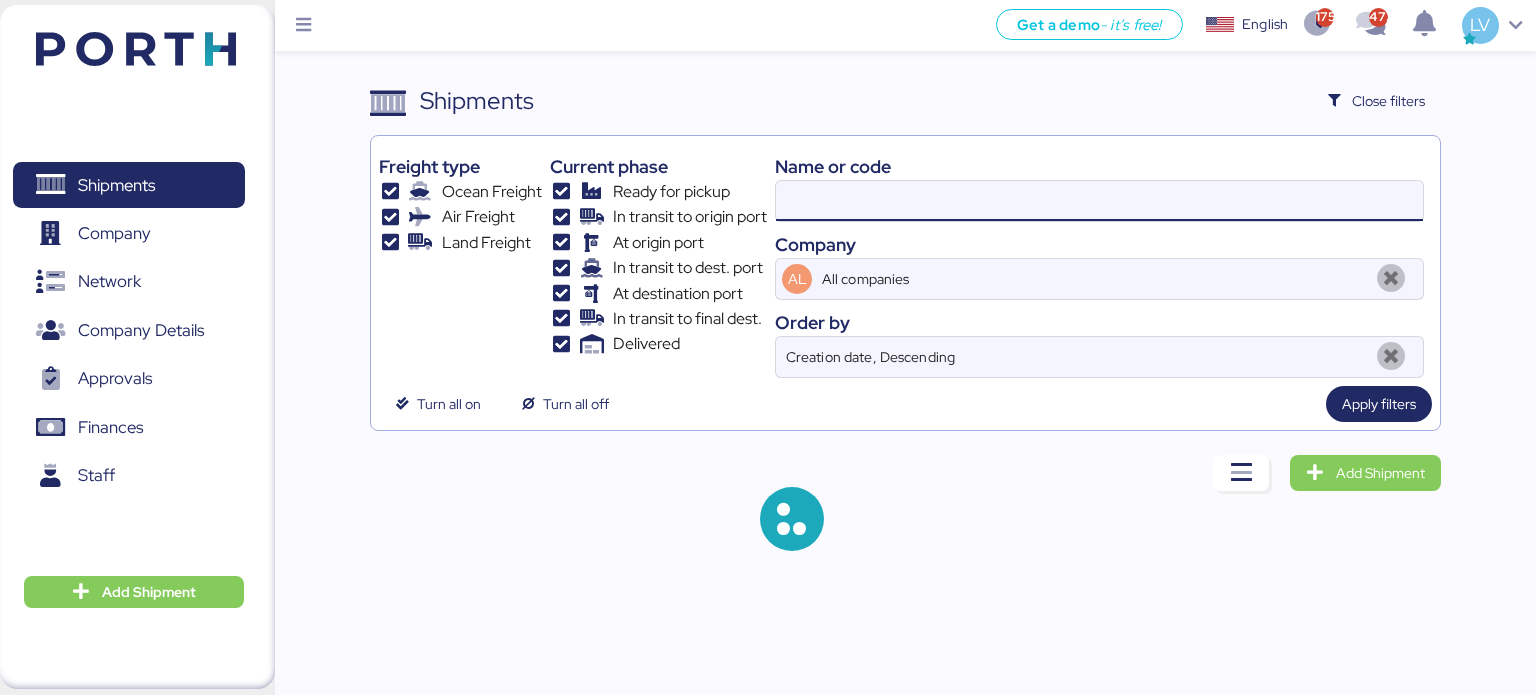 click at bounding box center [1099, 201] 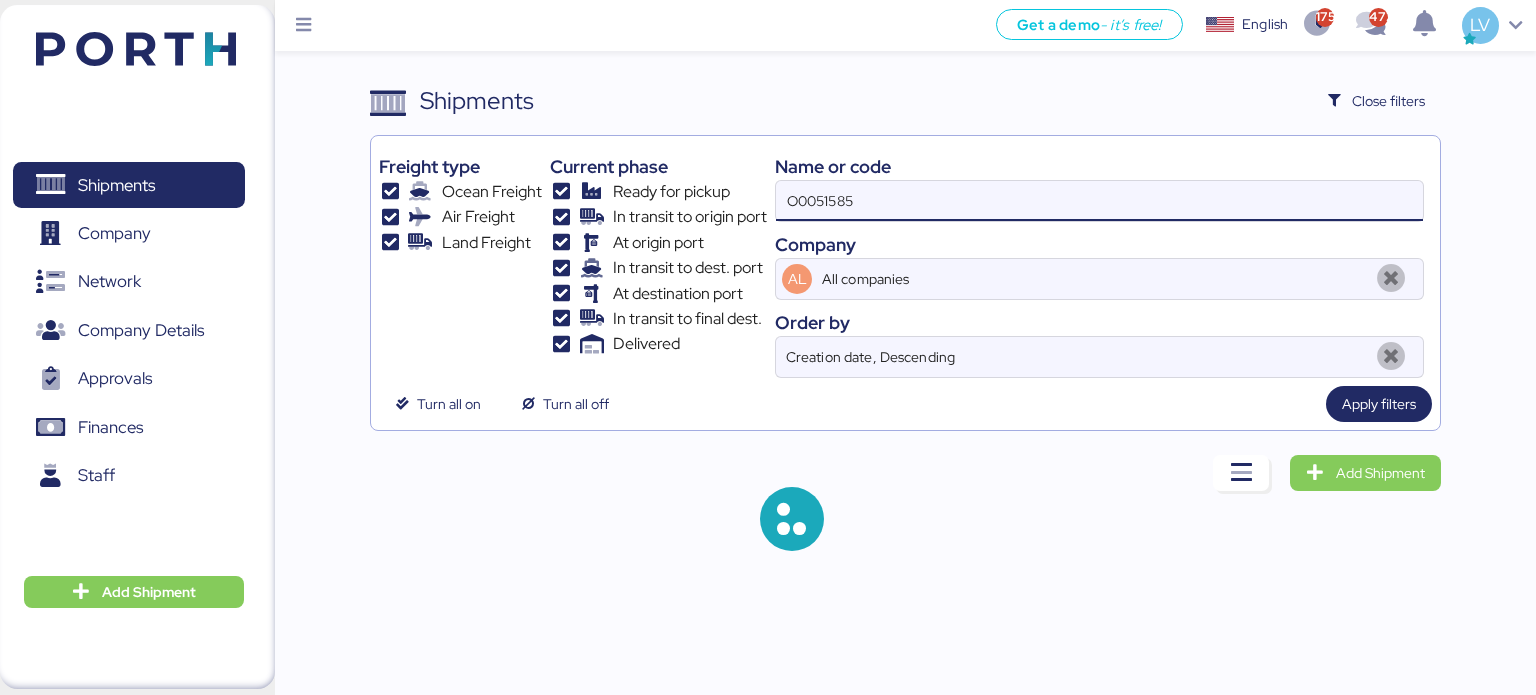 type on "O0051585" 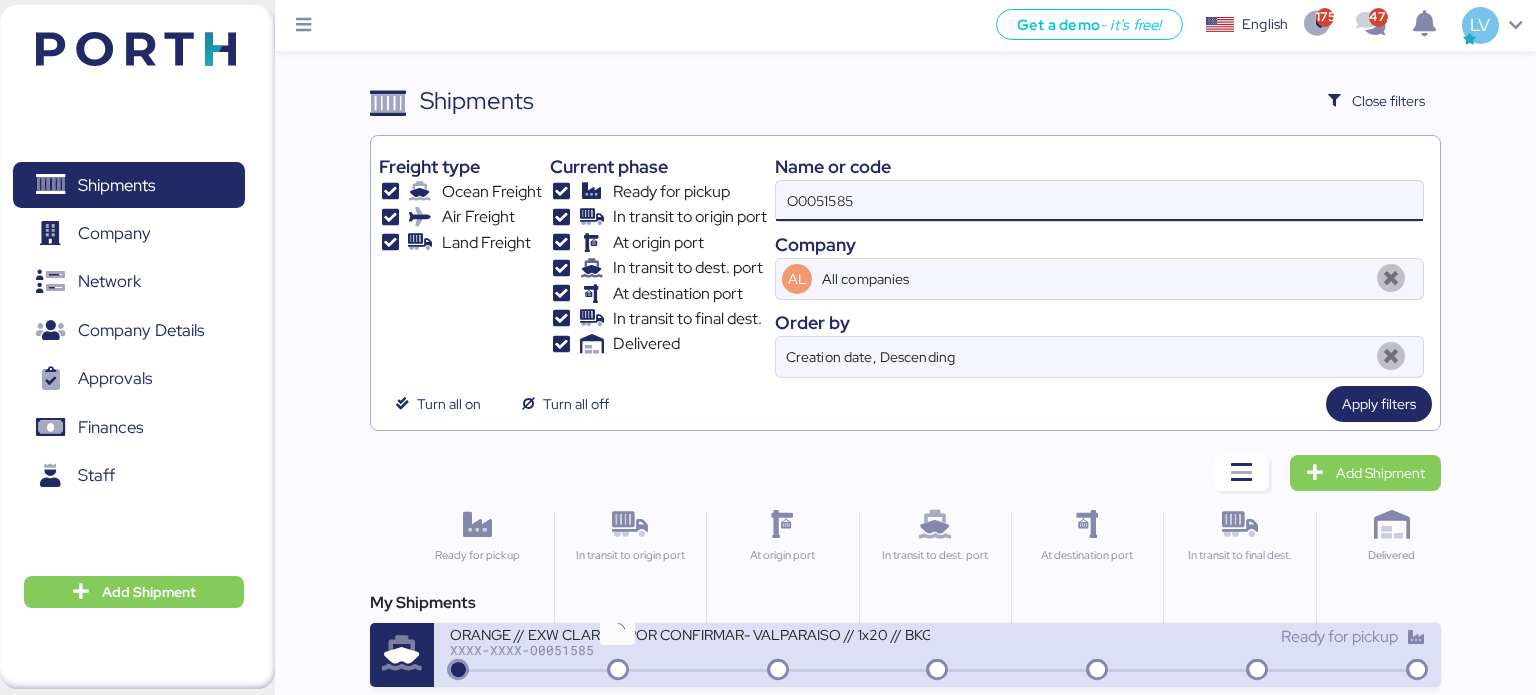 click at bounding box center (618, 671) 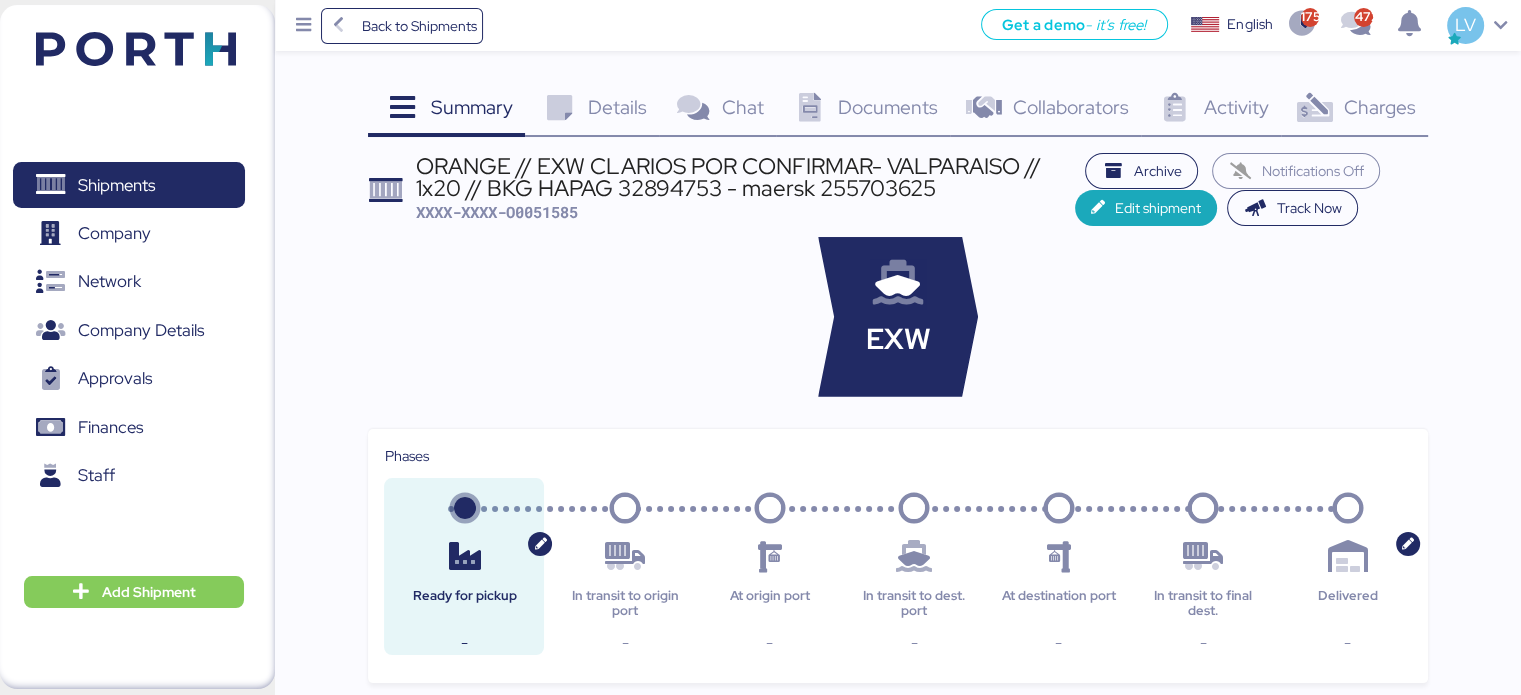 click on "Charges 0" at bounding box center (1354, 110) 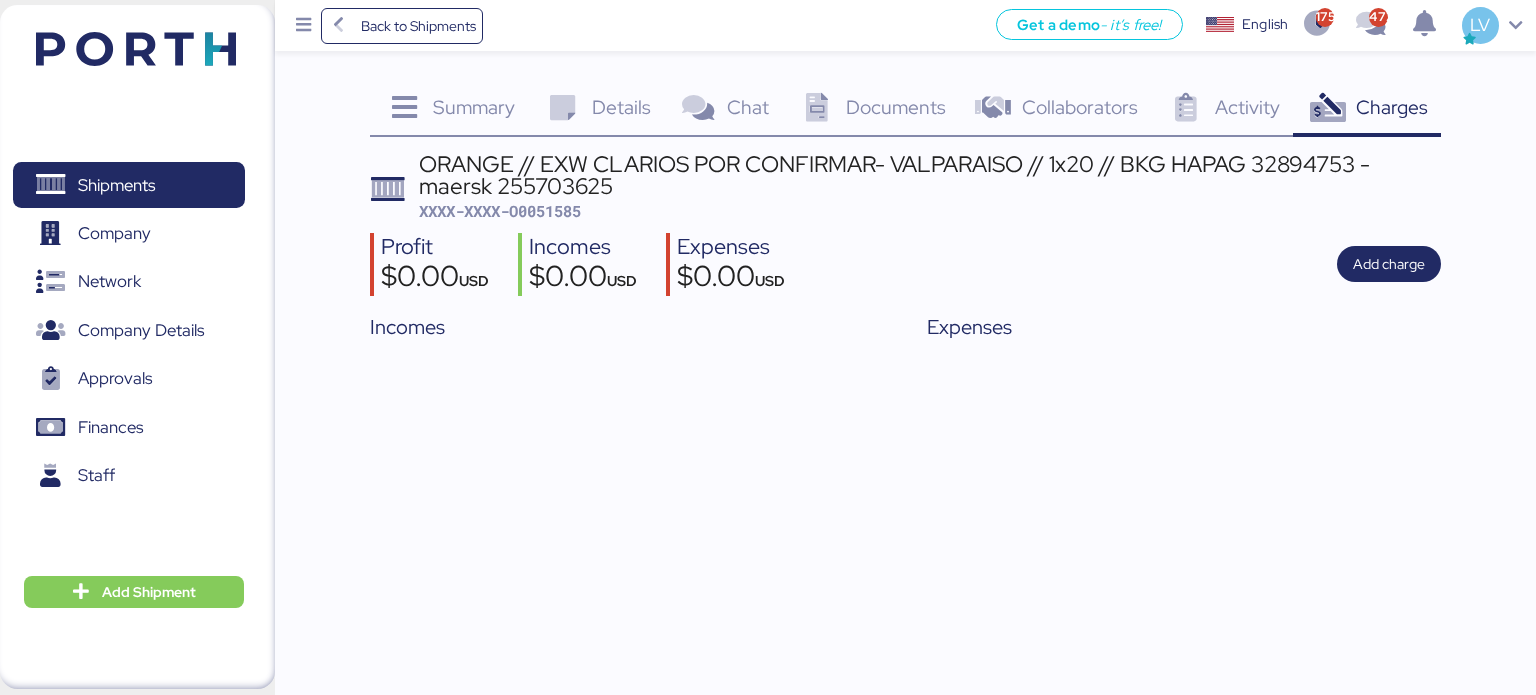 click on "ORANGE // EXW CLARIOS POR CONFIRMAR- VALPARAISO // 1x20 // BKG HAPAG 32894753 - maersk 255703625" at bounding box center [930, 175] 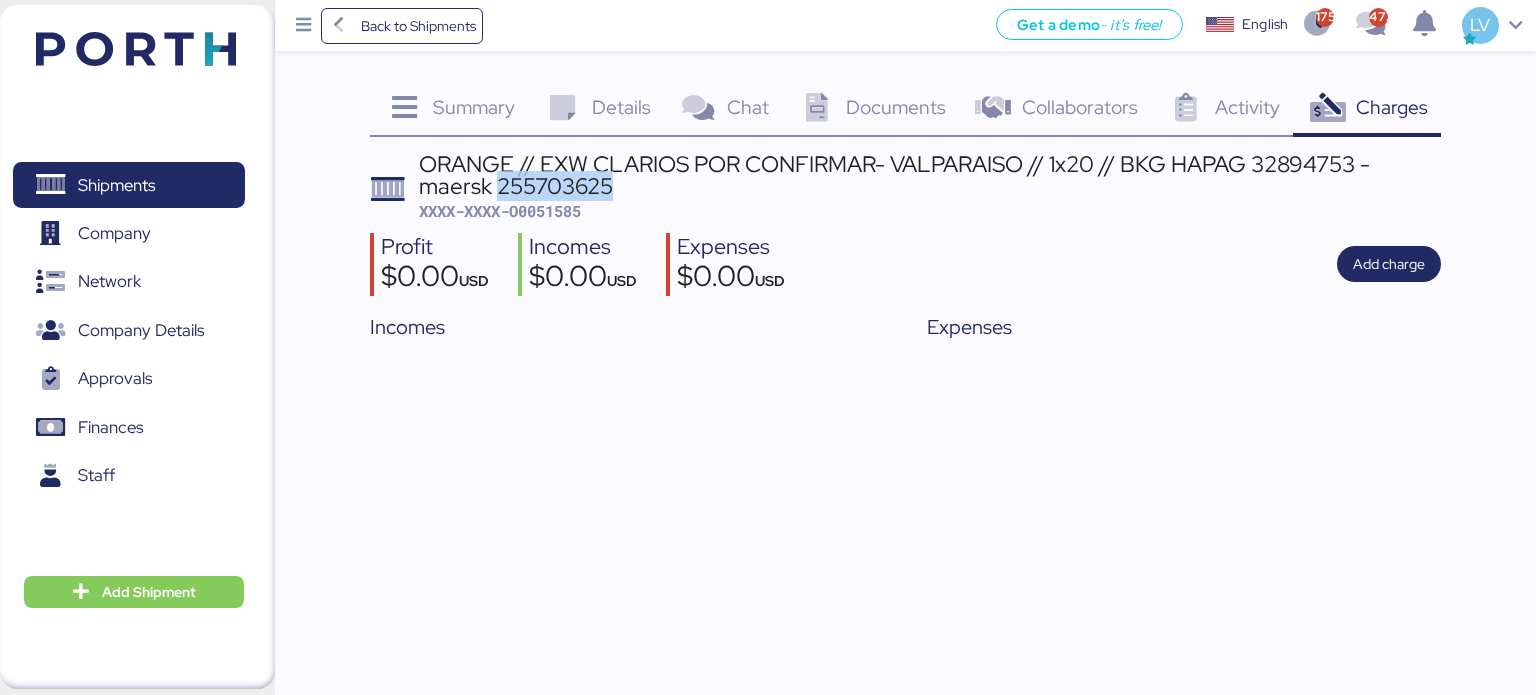 click on "ORANGE // EXW CLARIOS POR CONFIRMAR- VALPARAISO // 1x20 // BKG HAPAG 32894753 - maersk 255703625" at bounding box center [930, 175] 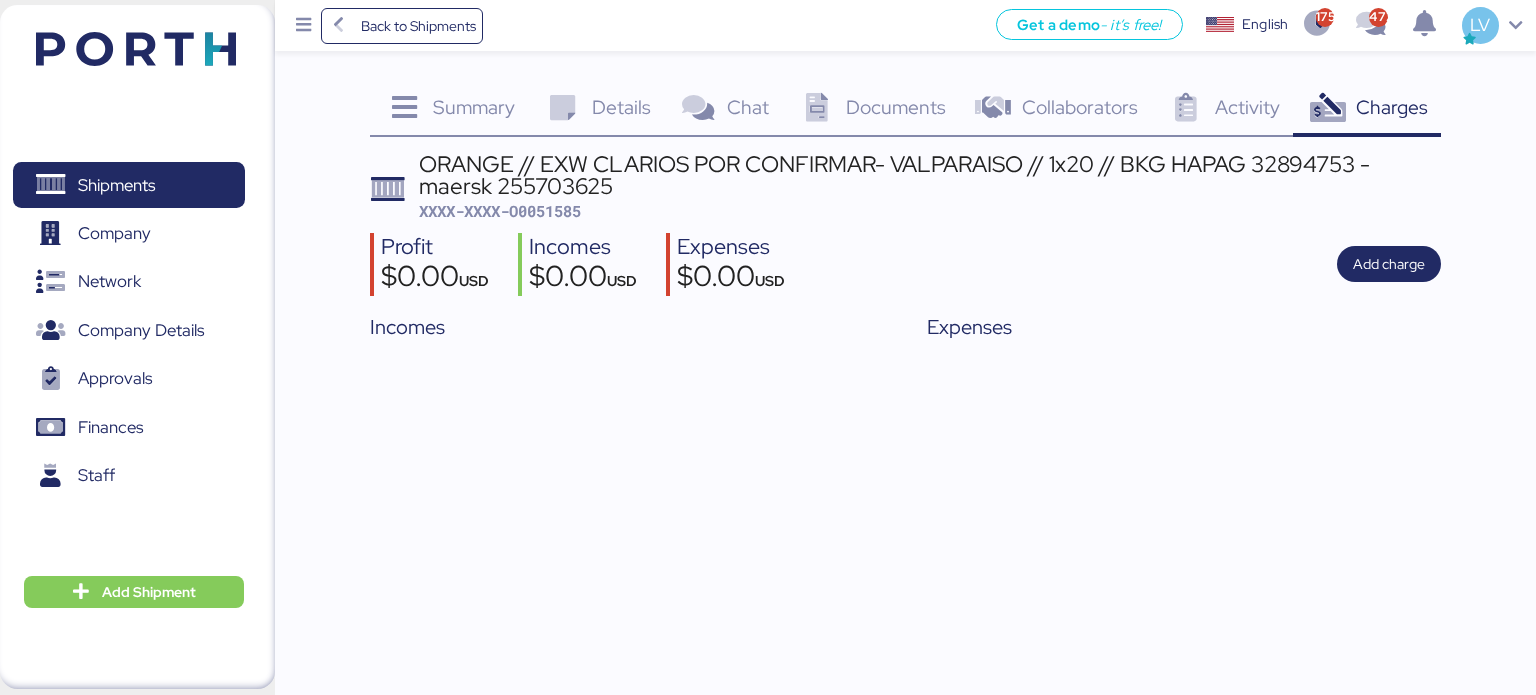 click on "ORANGE // EXW CLARIOS POR CONFIRMAR- VALPARAISO // 1x20 // BKG HAPAG 32894753 - maersk 255703625" at bounding box center [930, 175] 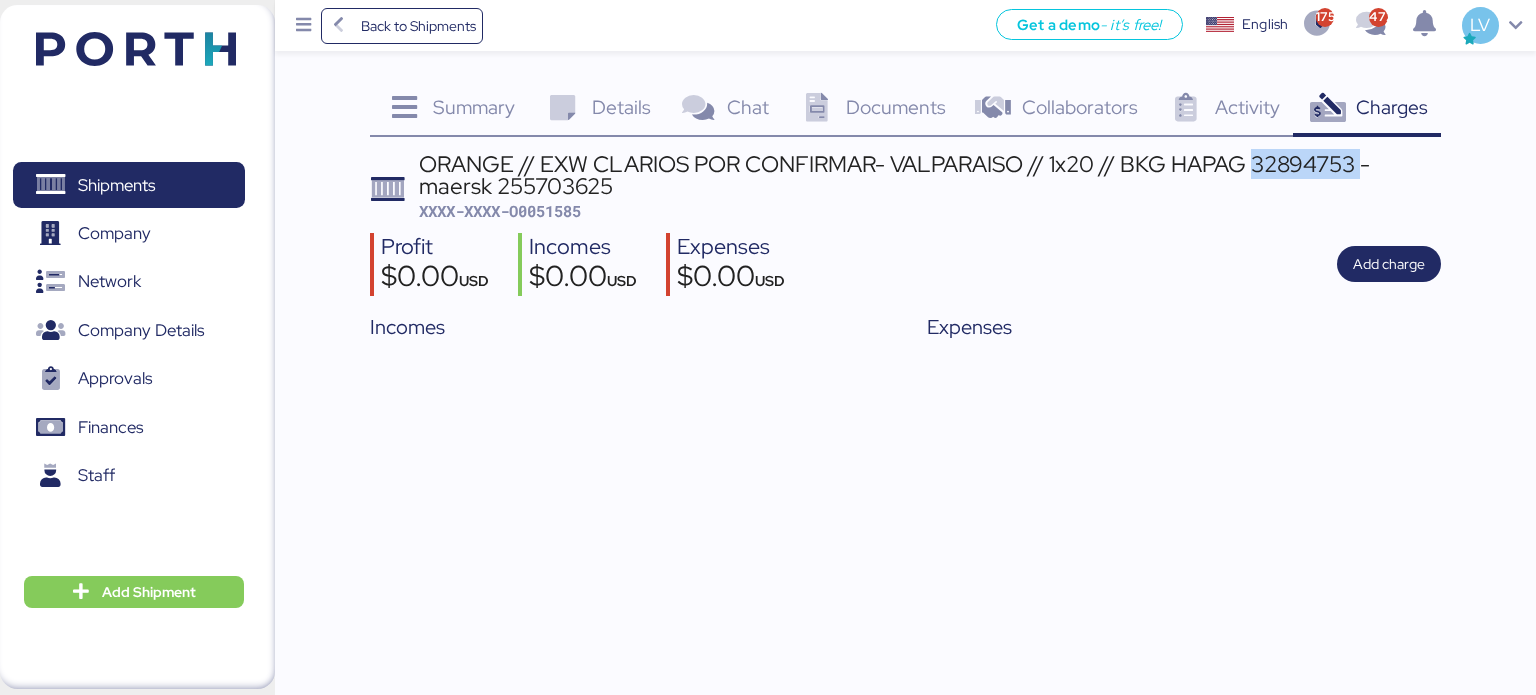 click on "ORANGE // EXW CLARIOS POR CONFIRMAR- VALPARAISO // 1x20 // BKG HAPAG 32894753 - maersk 255703625" at bounding box center (930, 175) 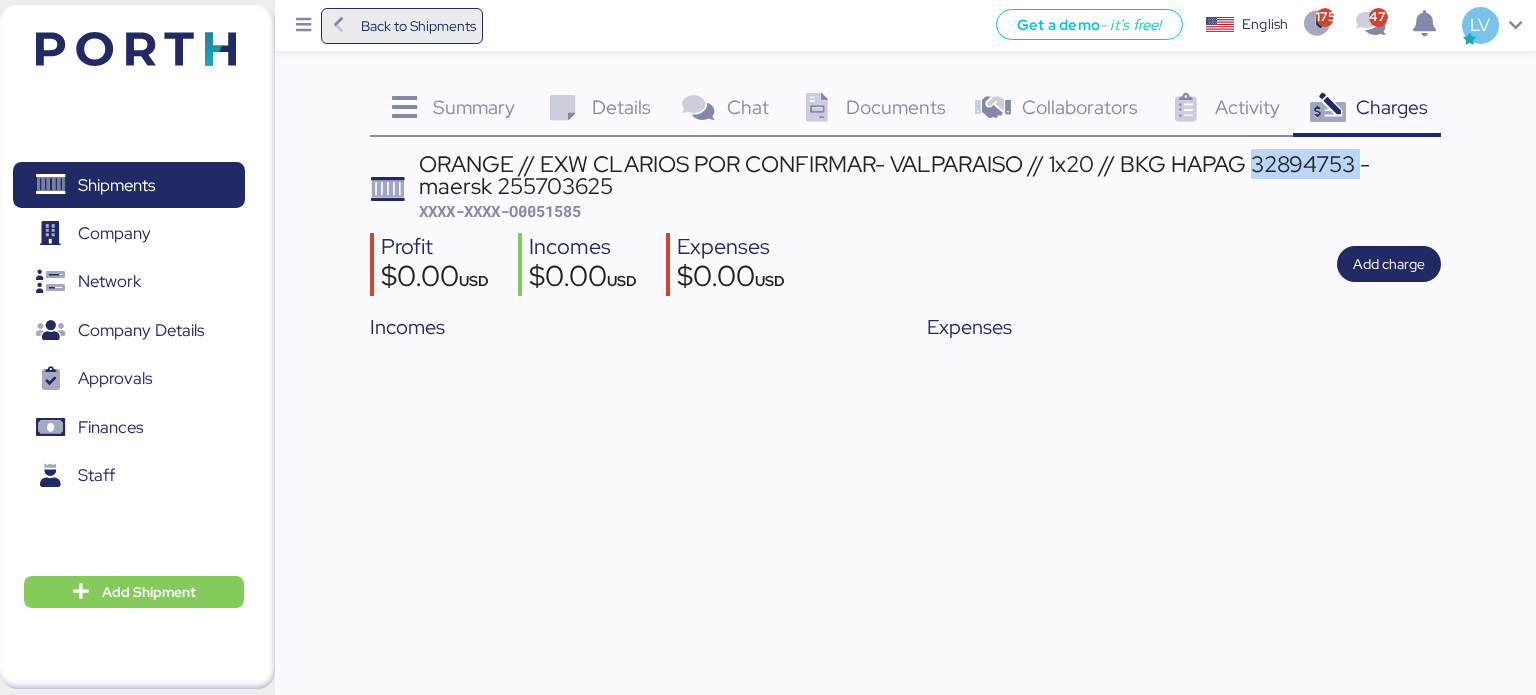 click on "Back to Shipments" at bounding box center (418, 26) 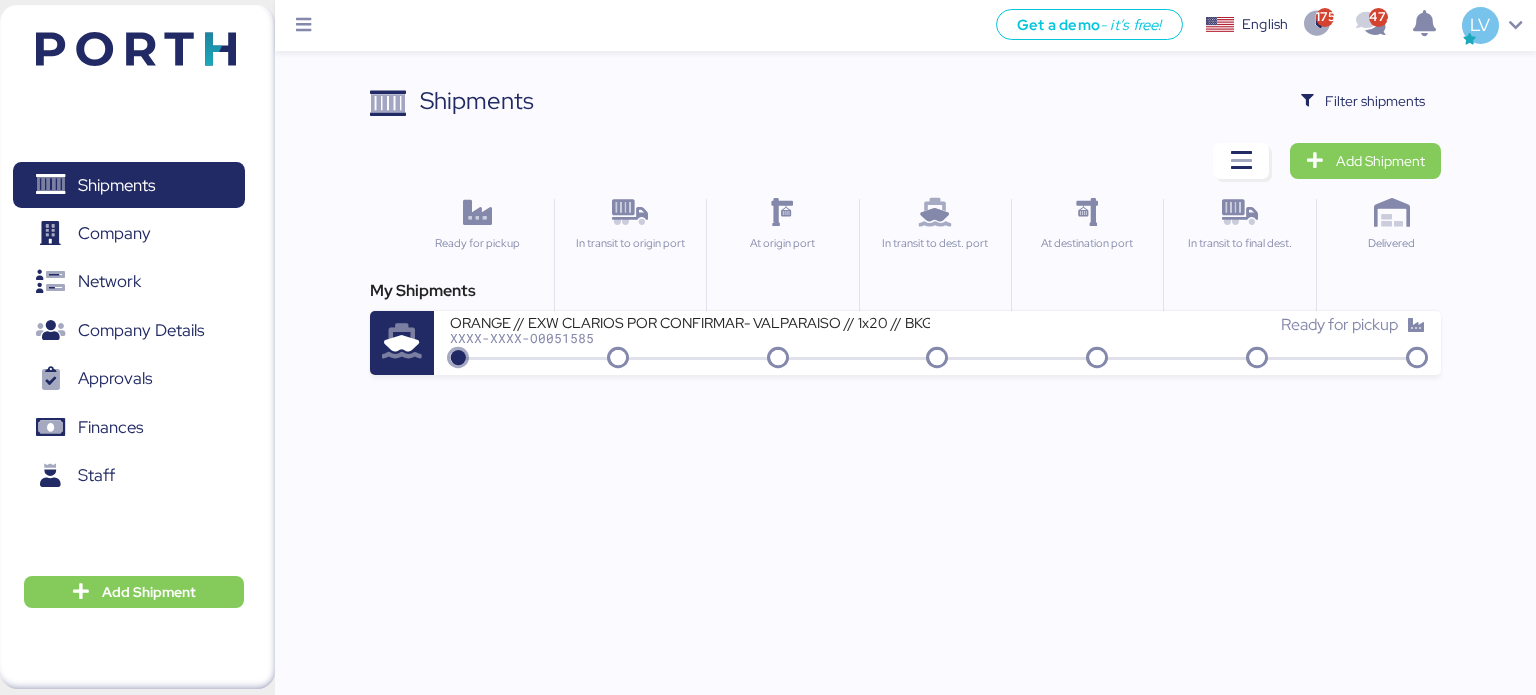 click on "Shipments   Clear Filters   Filter shipments     Add Shipment Ready for pickup In transit to origin port At origin port In transit to dest. port At destination port In transit to final dest. Delivered My Shipments ORANGE // EXW CLARIOS POR CONFIRMAR- VALPARAISO // 1x20 // BKG HAPAG 32894753 - maersk 255703625 XXXX-XXXX-O0051585 Ready for pickup" at bounding box center [768, 187] 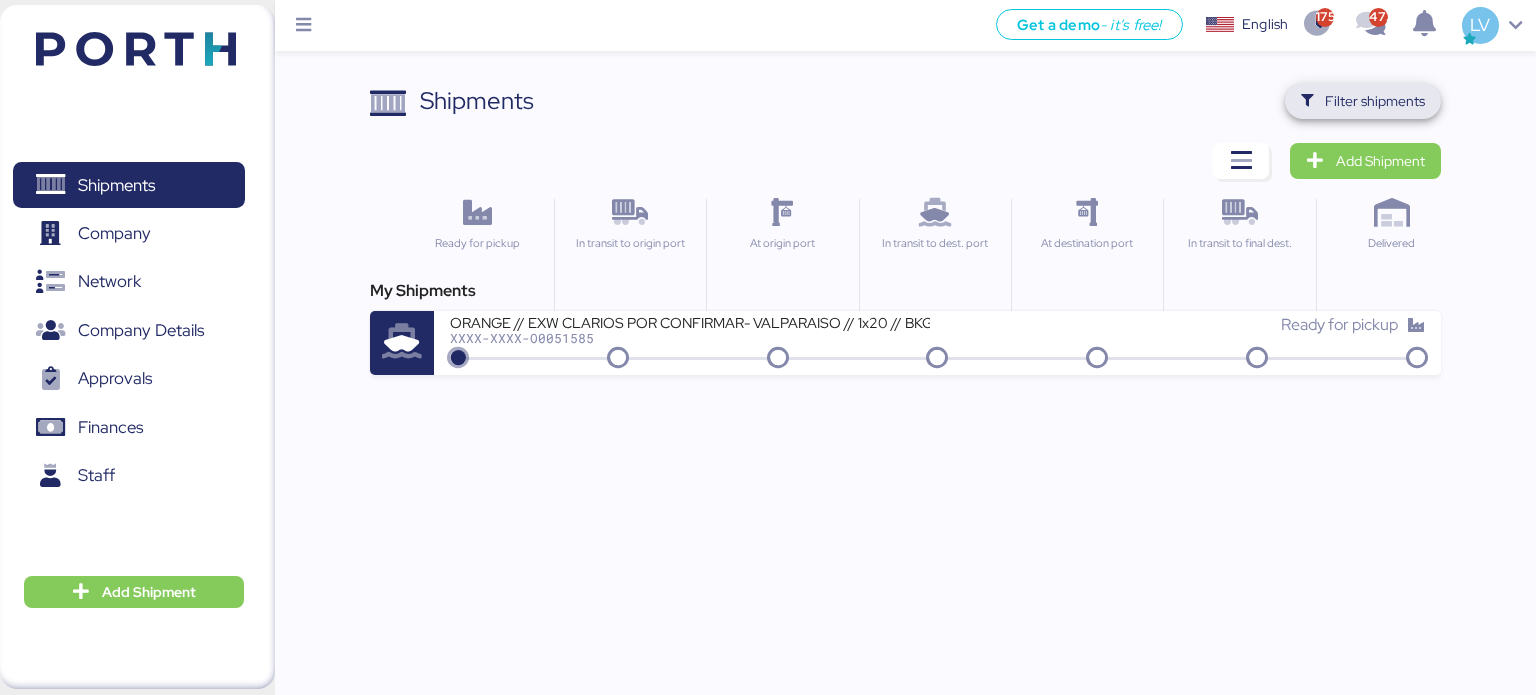 click at bounding box center (1307, 101) 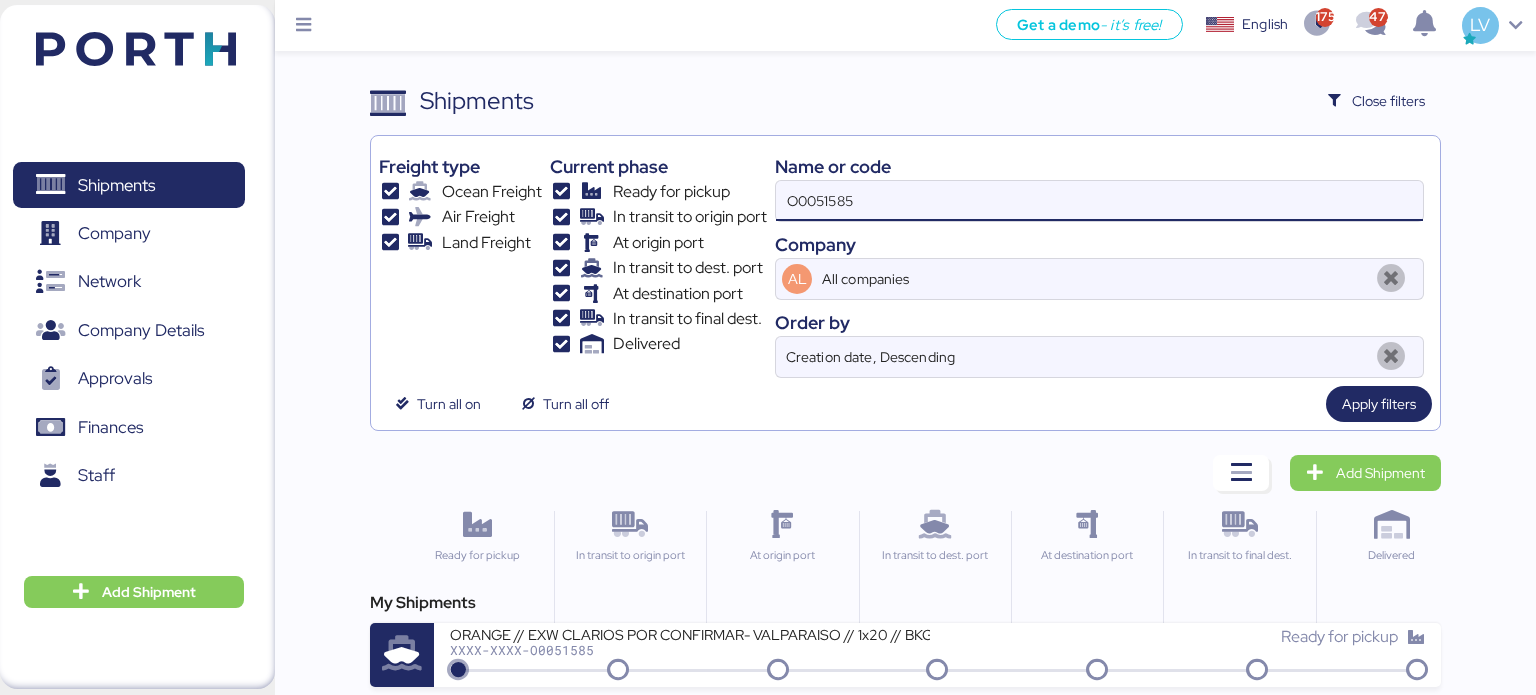click on "O0051585" at bounding box center (1099, 201) 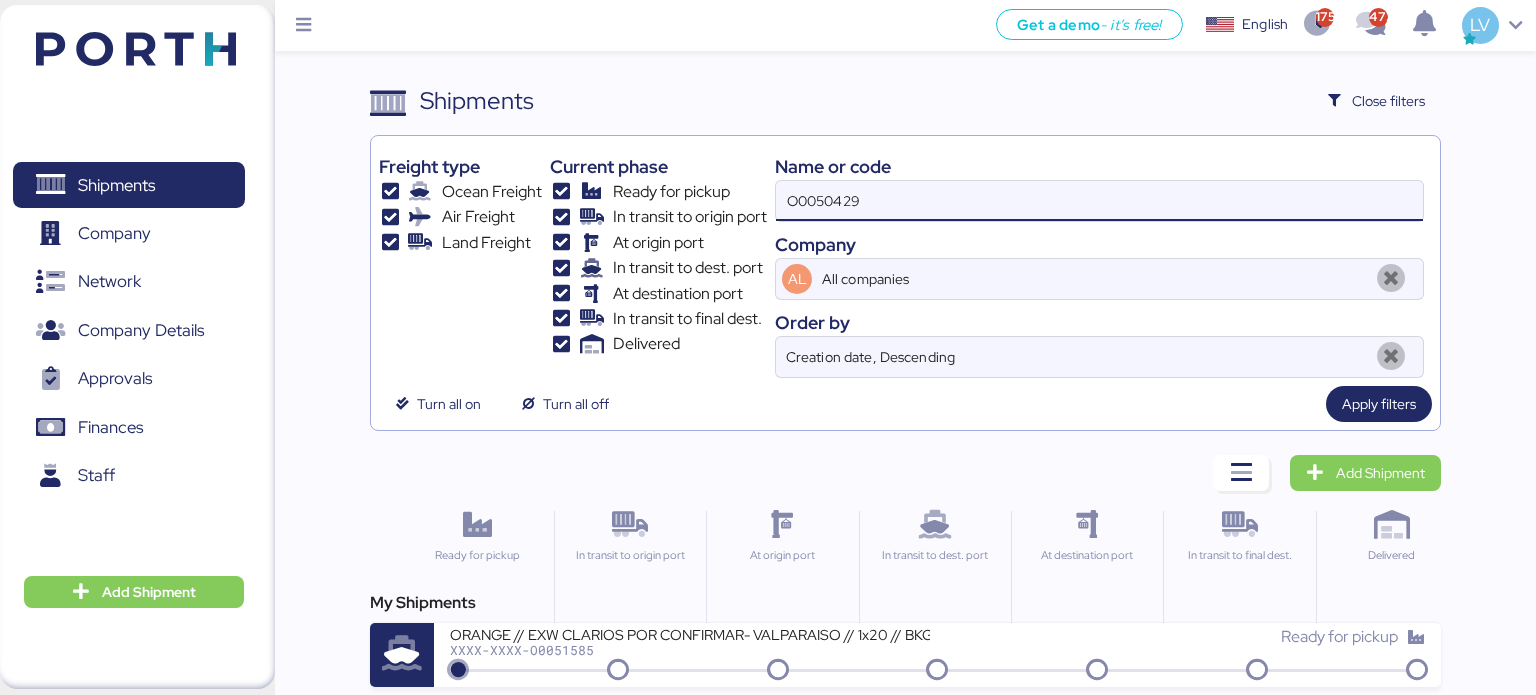 type on "O0050429" 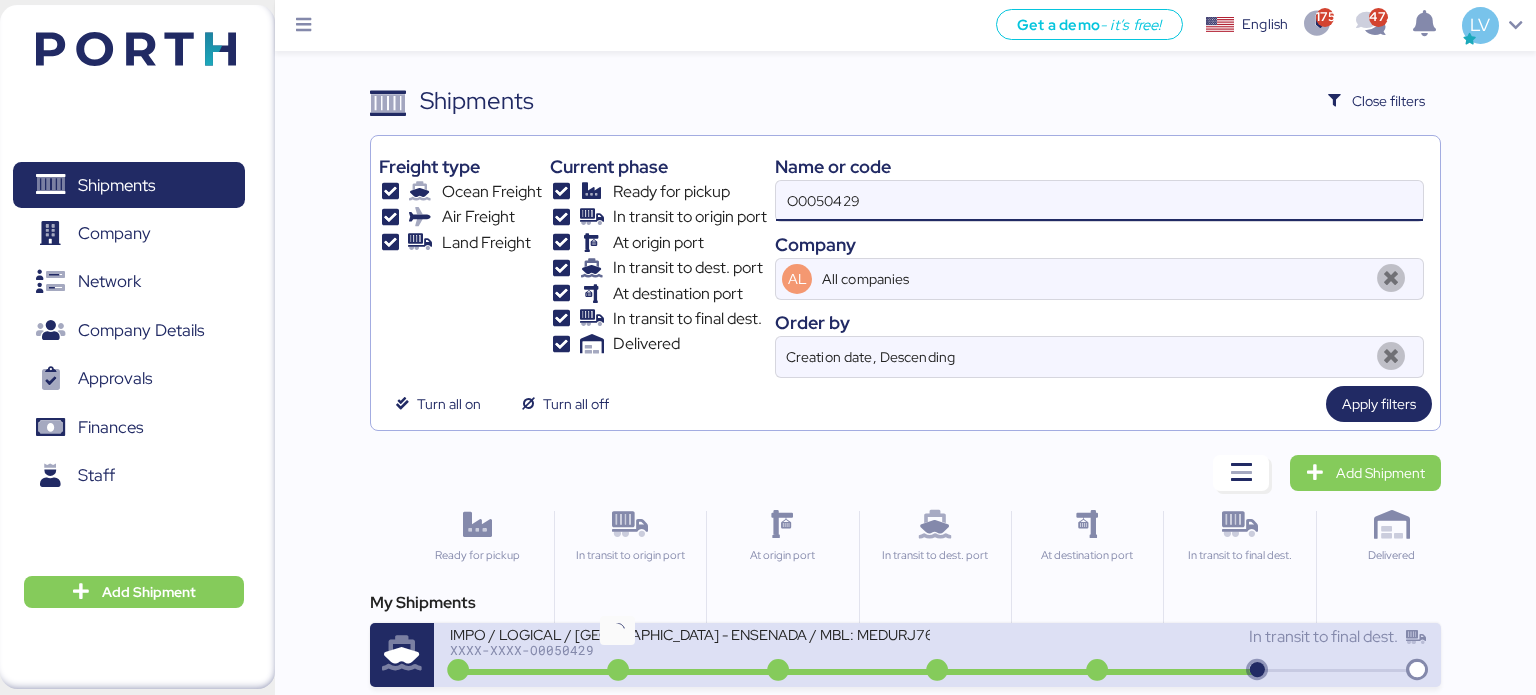 click at bounding box center (618, 671) 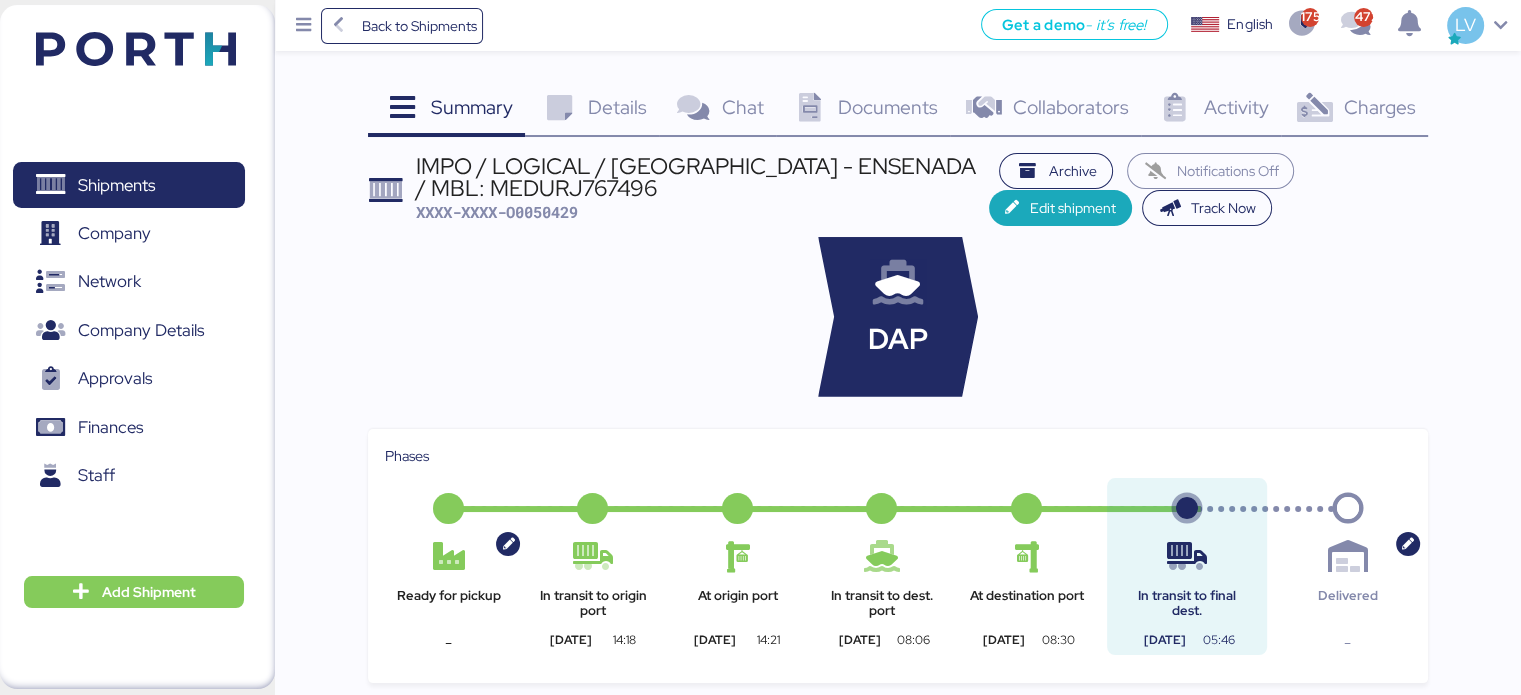 click on "Charges 0" at bounding box center [1354, 110] 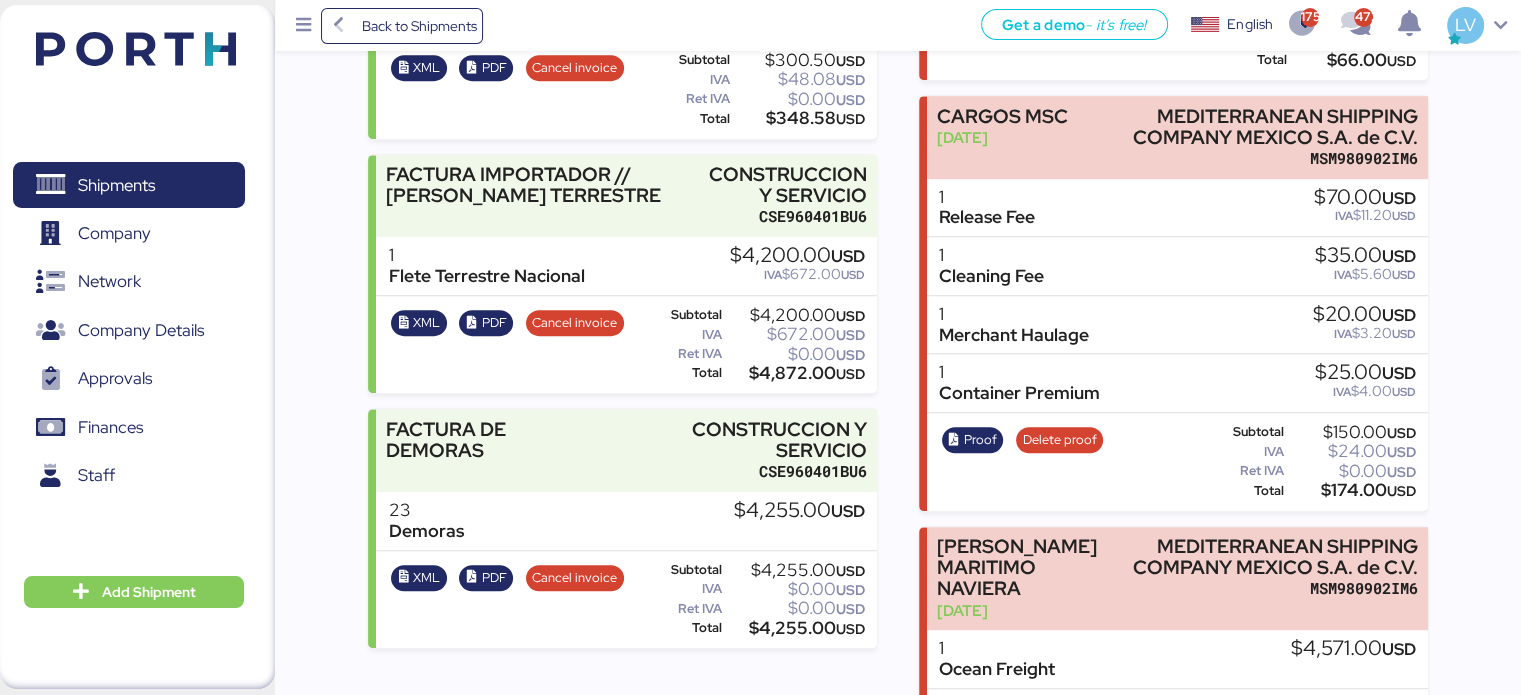 scroll, scrollTop: 1060, scrollLeft: 0, axis: vertical 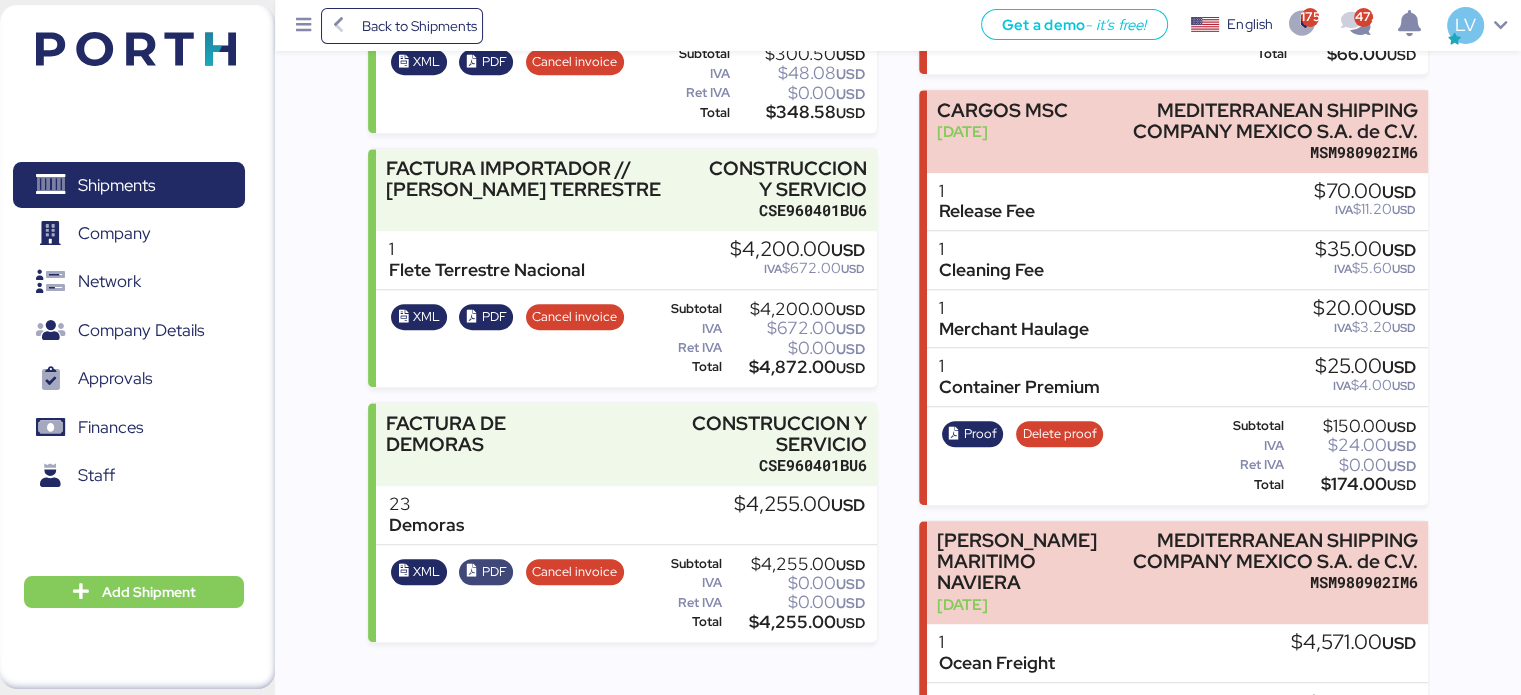 click on "PDF" at bounding box center (494, 572) 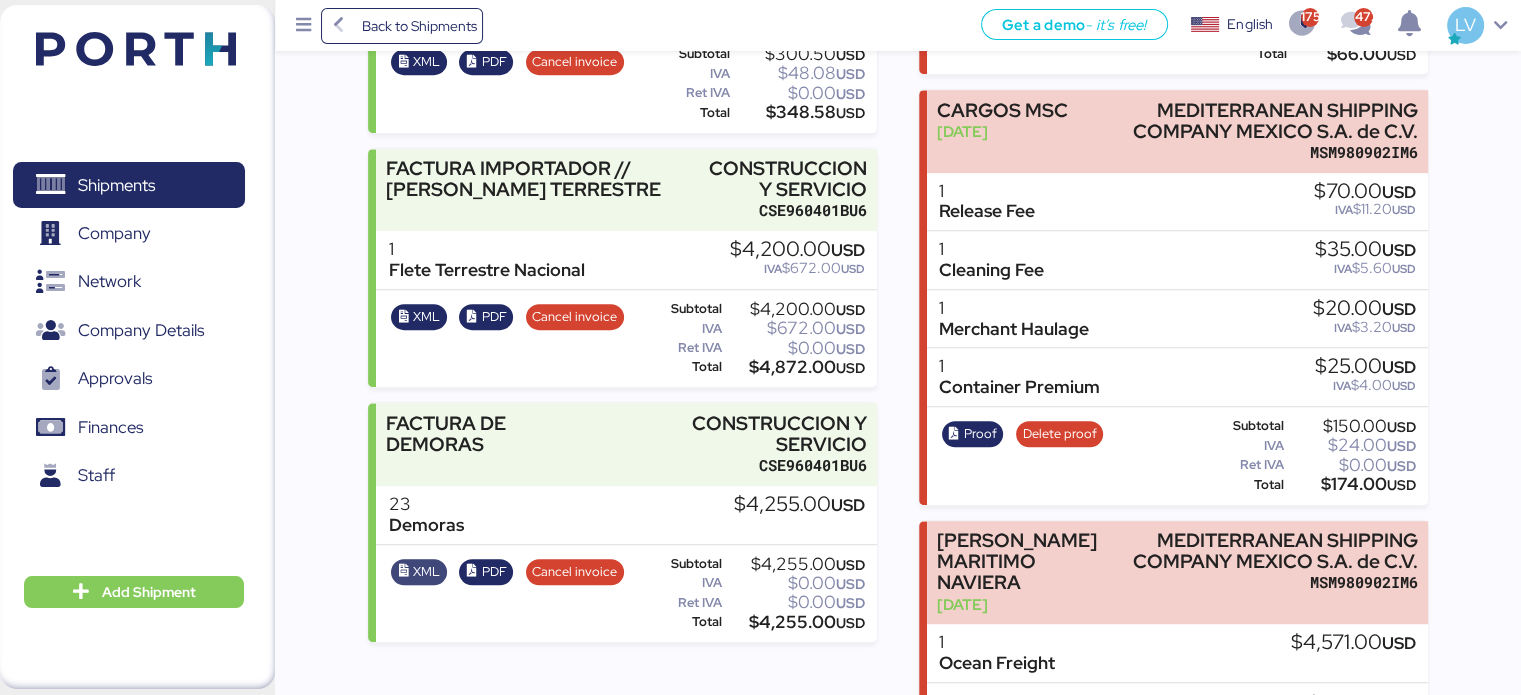 click on "XML" at bounding box center (426, 572) 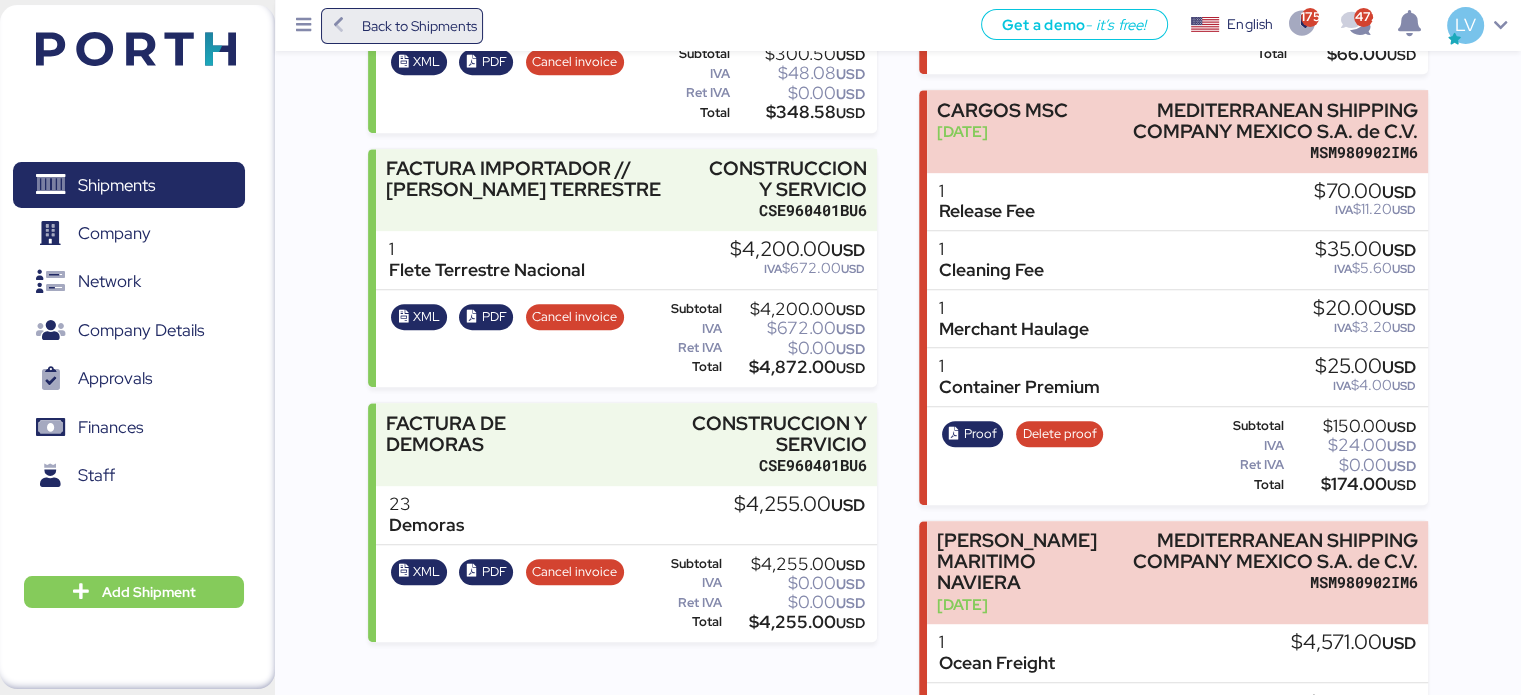 click on "Back to Shipments" at bounding box center [402, 26] 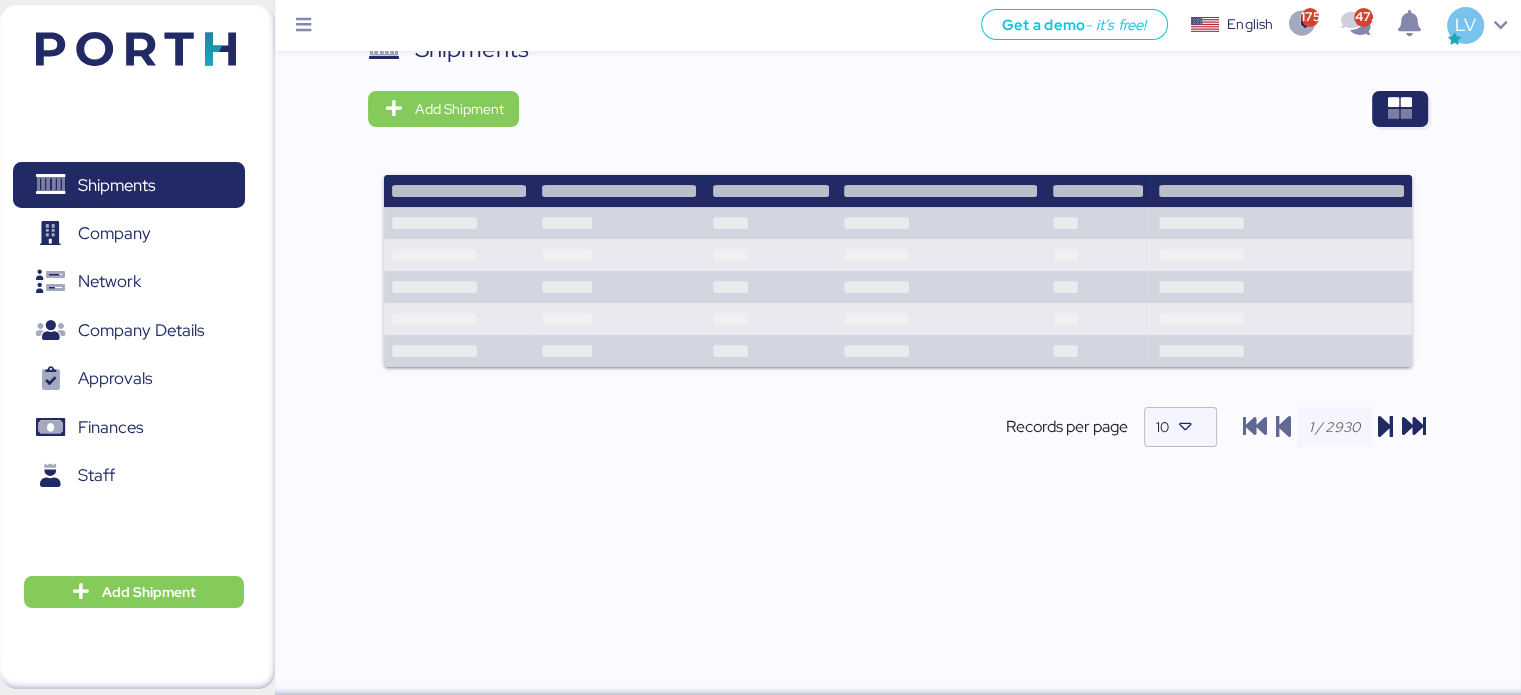 scroll, scrollTop: 0, scrollLeft: 0, axis: both 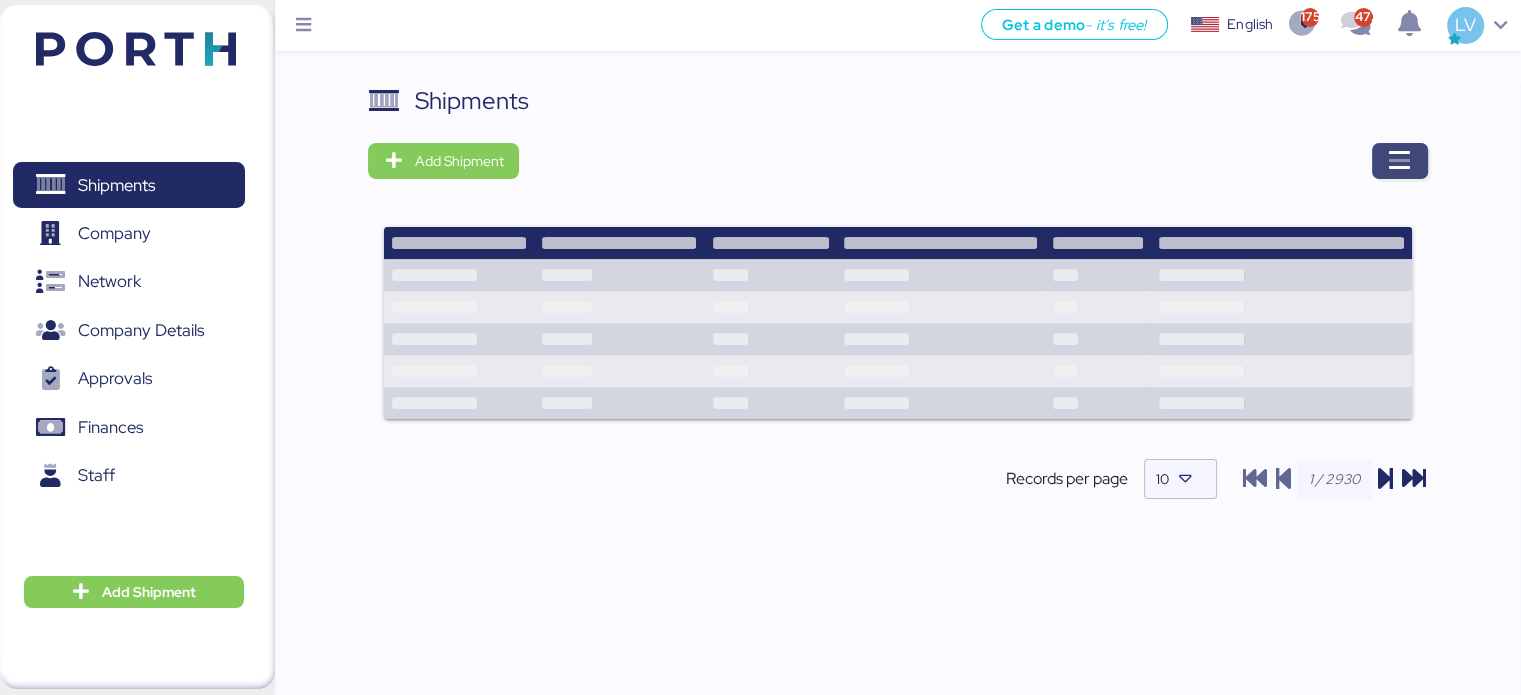 click at bounding box center [1400, 161] 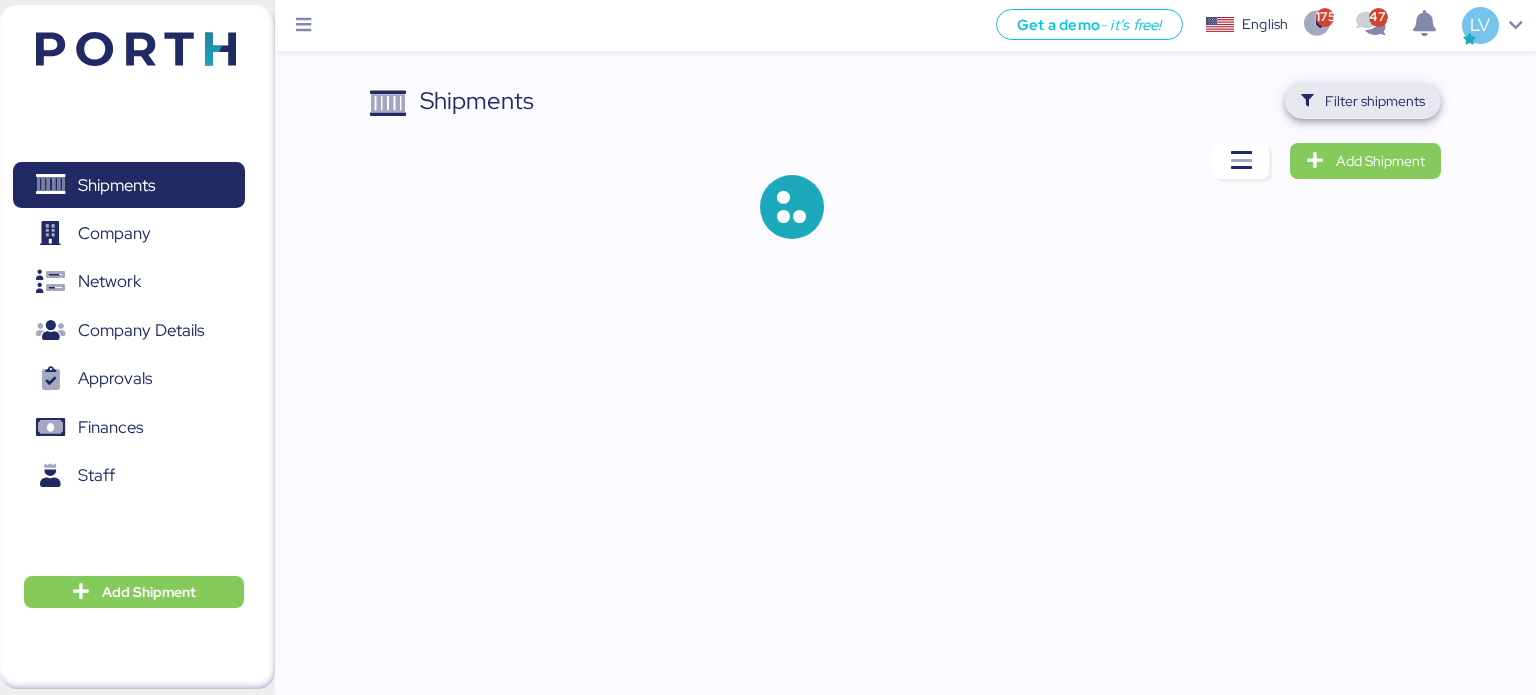 click on "Filter shipments" at bounding box center (1375, 101) 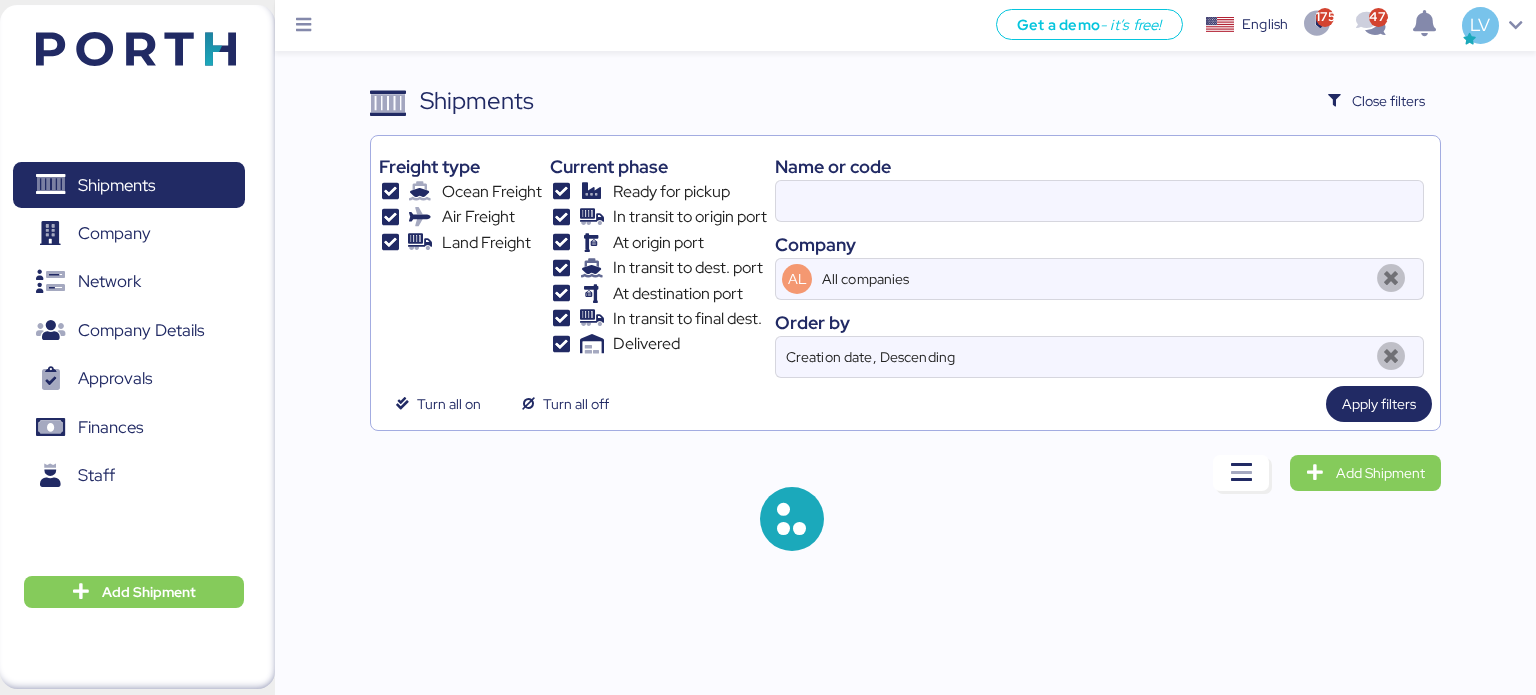 click on "Name or code Company AL All companies   Order by Creation date, Descending" at bounding box center (1099, 261) 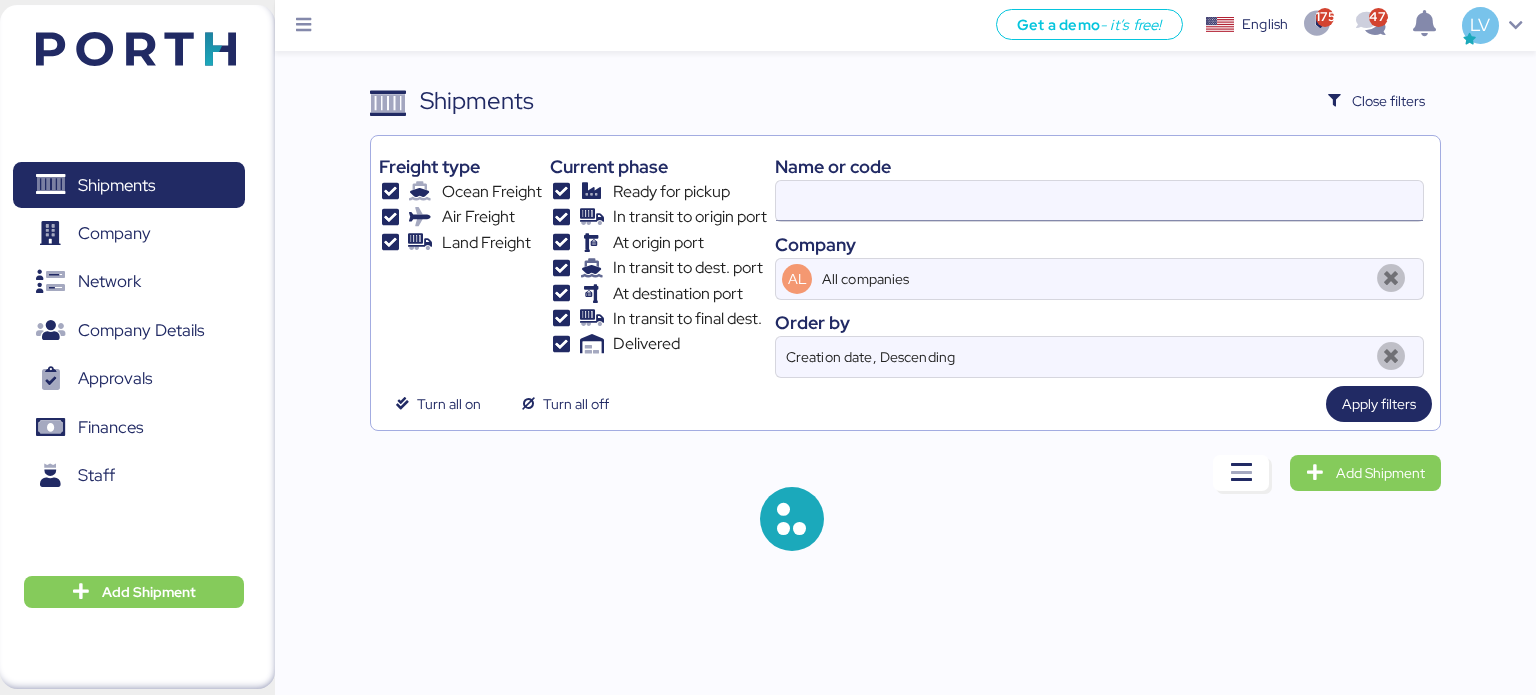 click at bounding box center [1099, 201] 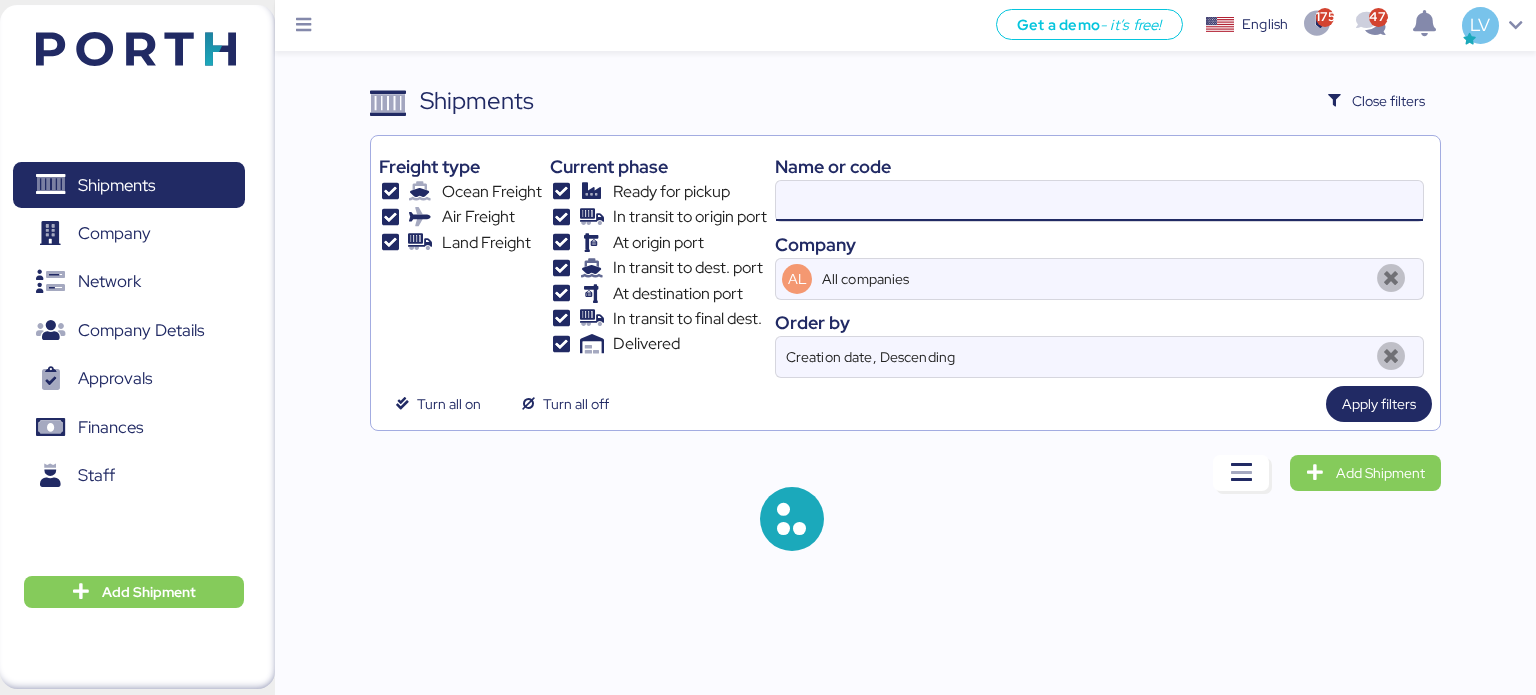 click at bounding box center (1099, 201) 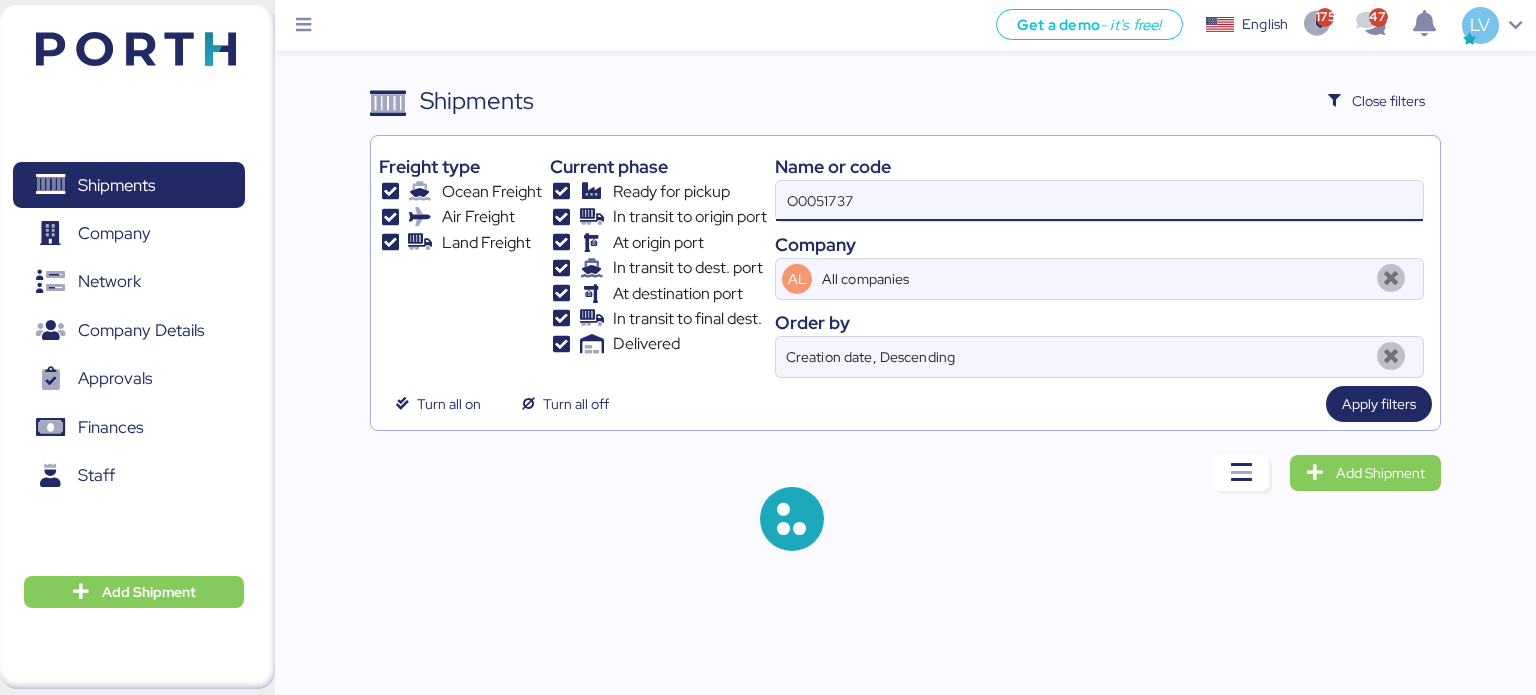 type on "O0051737" 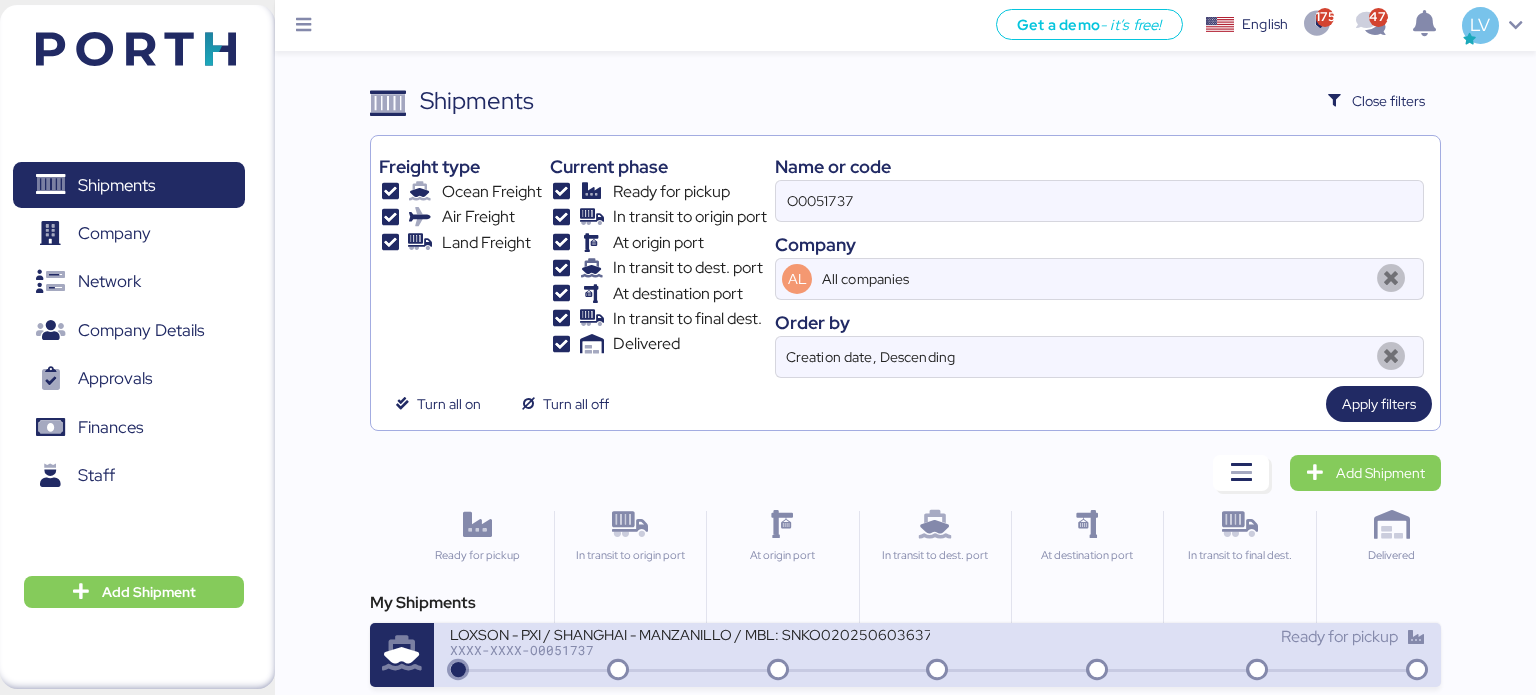 click on "XXXX-XXXX-O0051737" at bounding box center [690, 650] 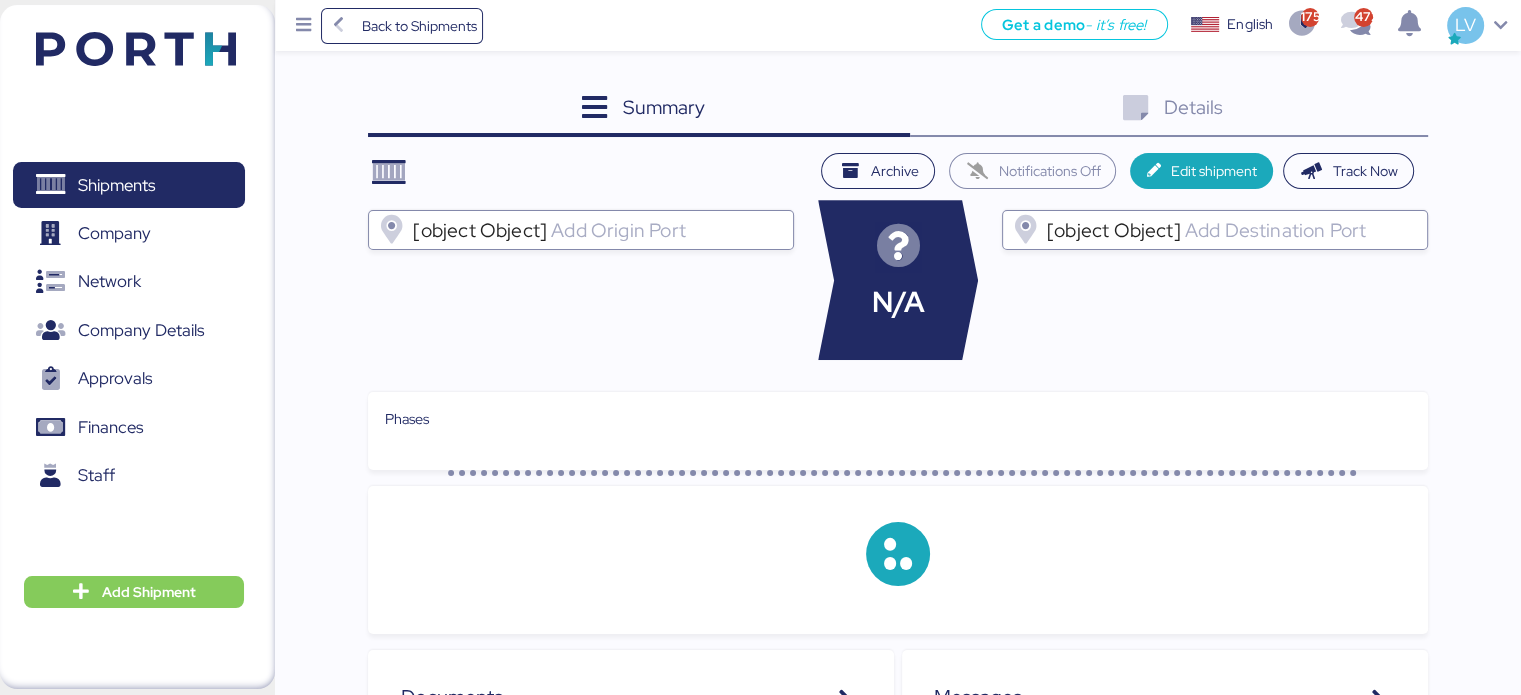 click on "Details 0" at bounding box center [1169, 110] 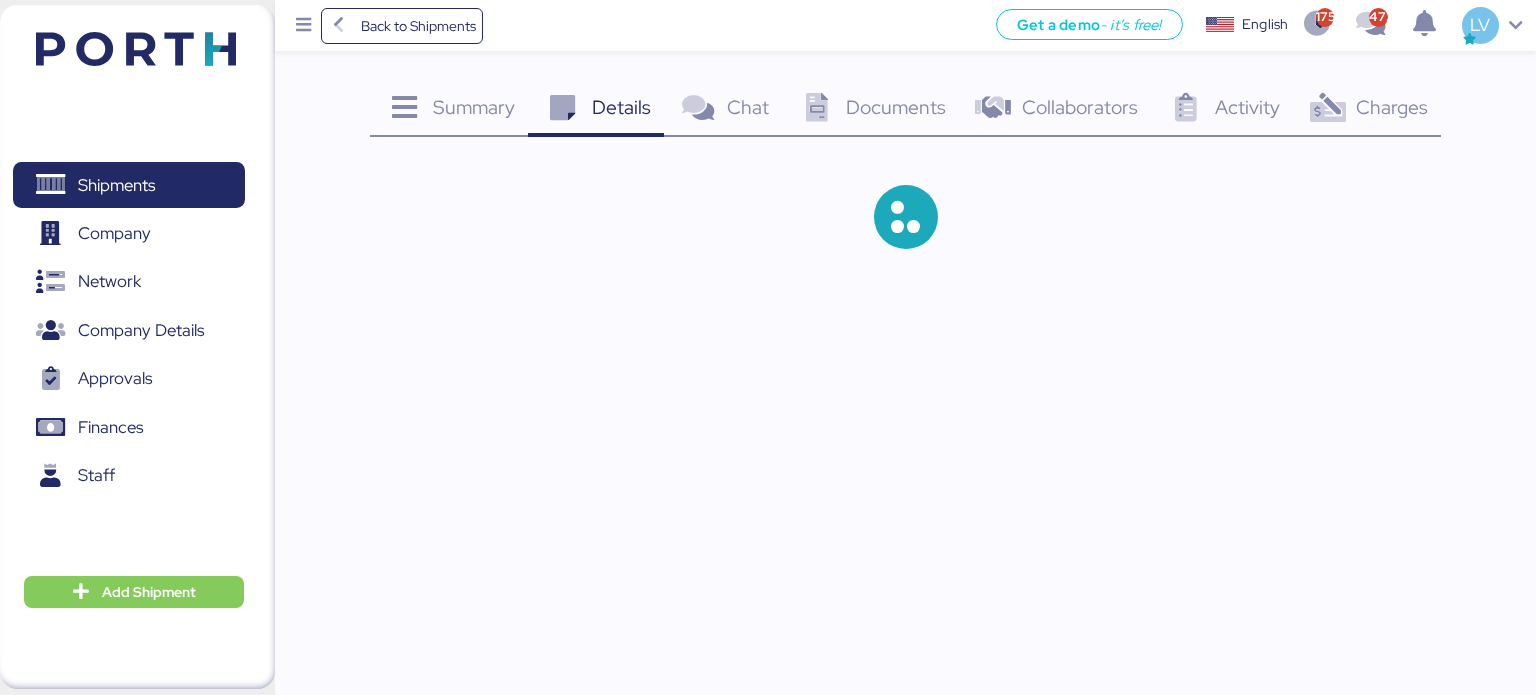click on "Charges 0" at bounding box center [1367, 110] 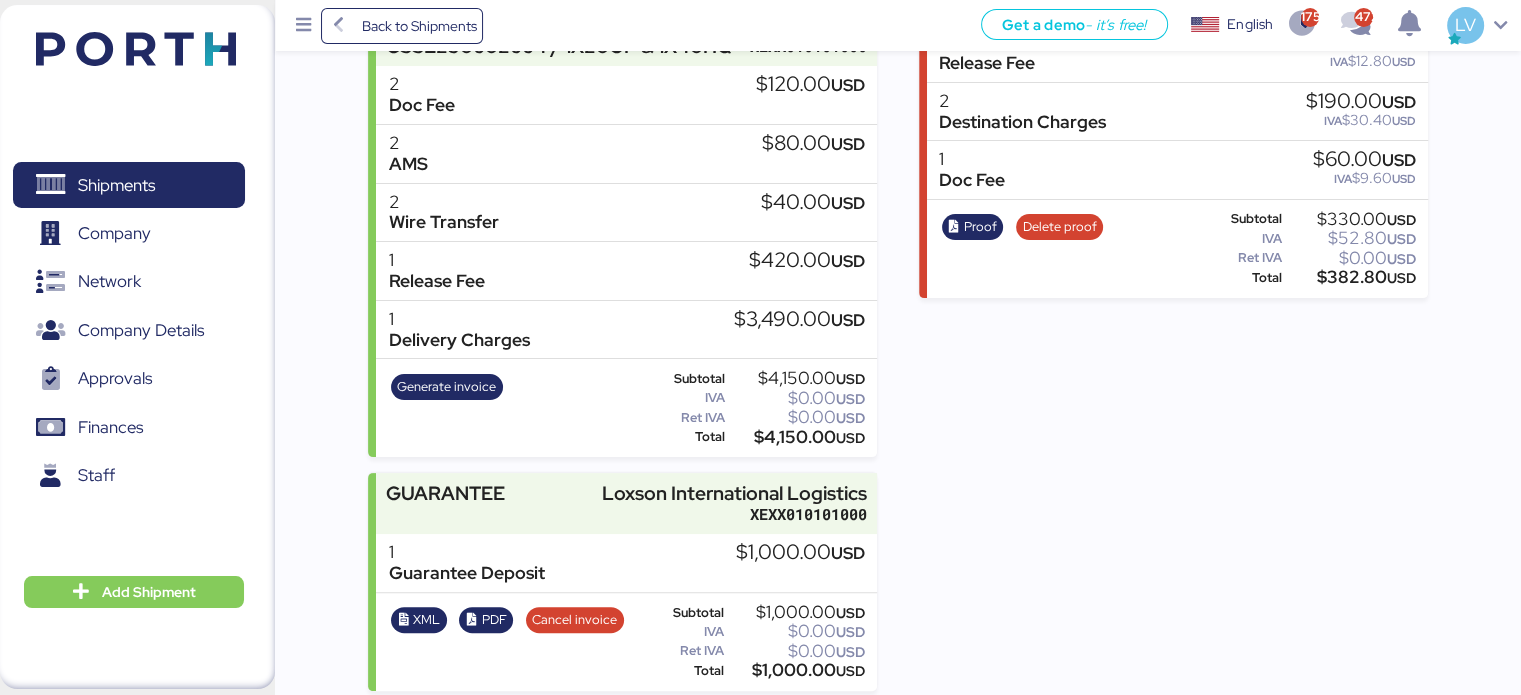 scroll, scrollTop: 394, scrollLeft: 0, axis: vertical 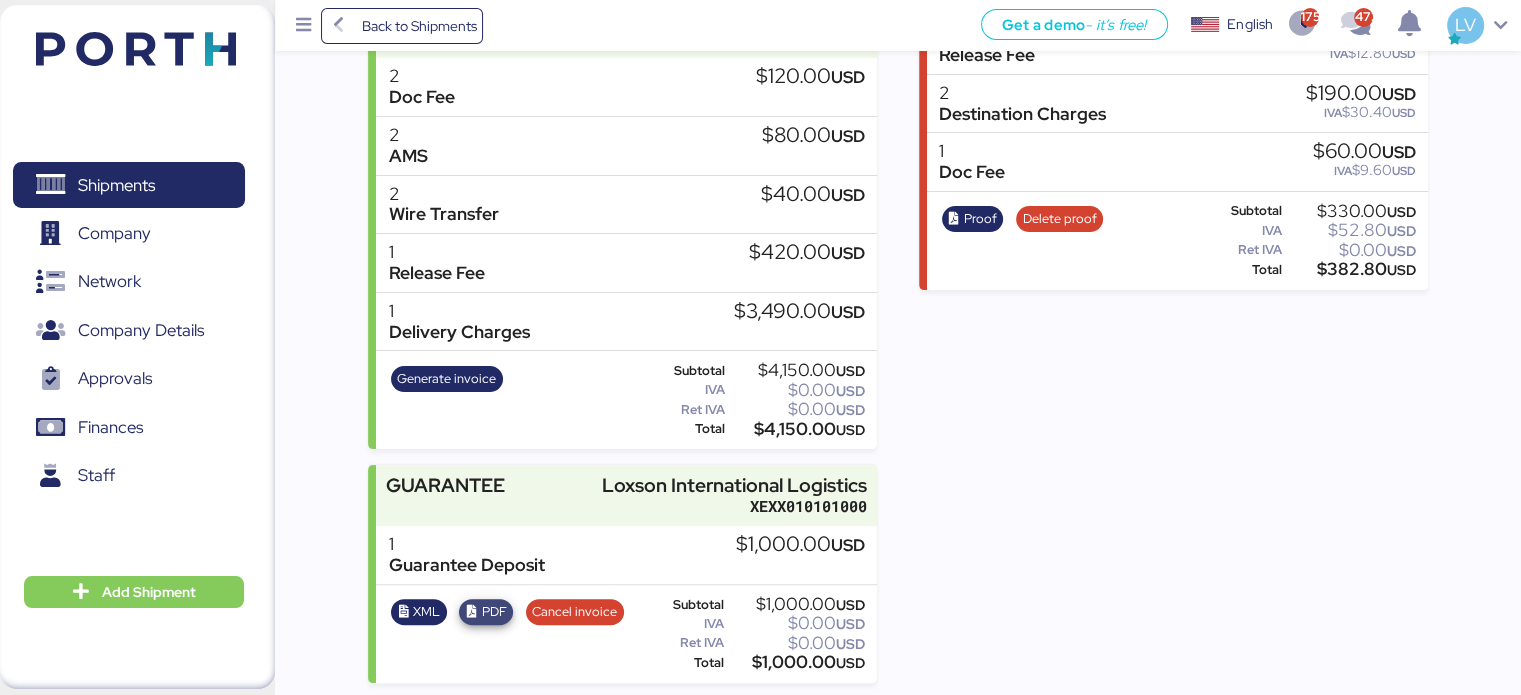 click on "PDF" at bounding box center [494, 612] 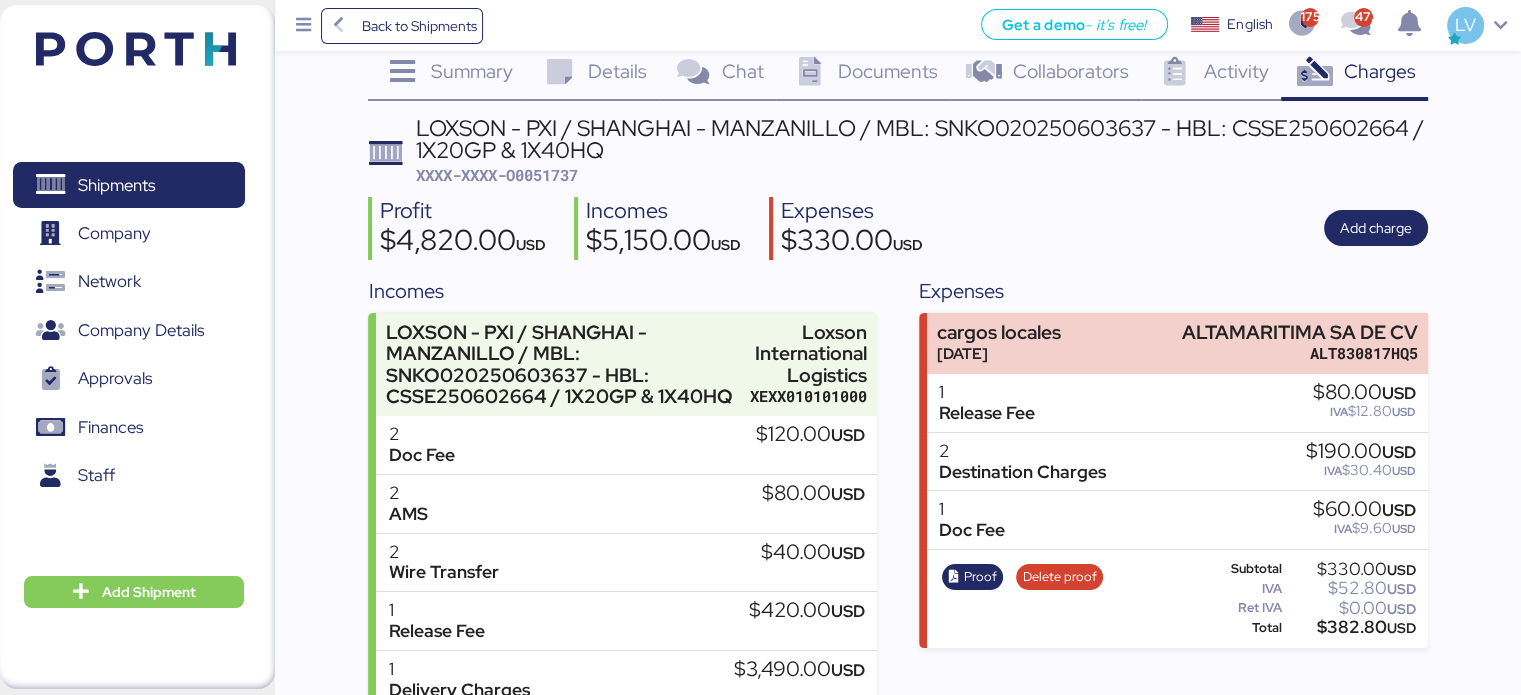 scroll, scrollTop: 35, scrollLeft: 0, axis: vertical 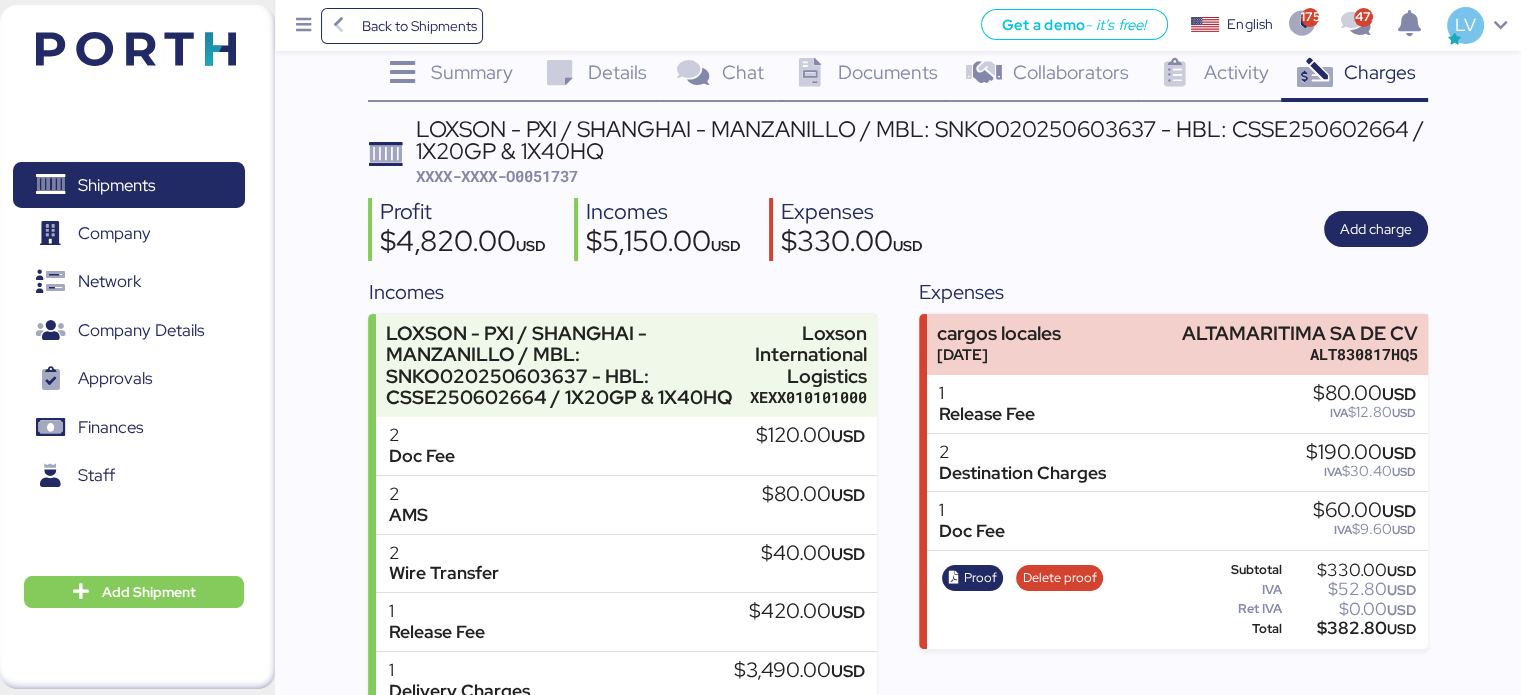 click on "Profit $4,820.00  USD Incomes $5,150.00  USD Expenses $330.00  USD Add charge" at bounding box center [897, 229] 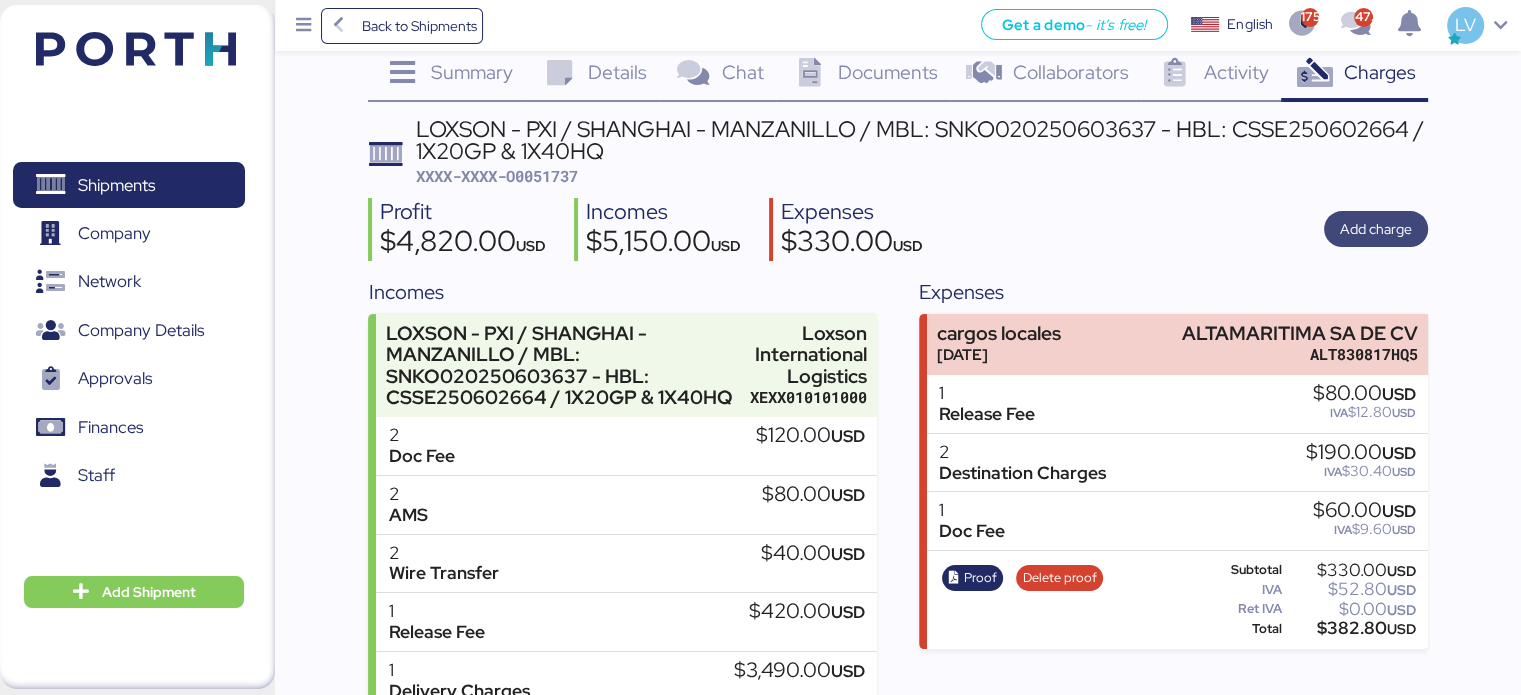 click on "Add charge" at bounding box center [1376, 229] 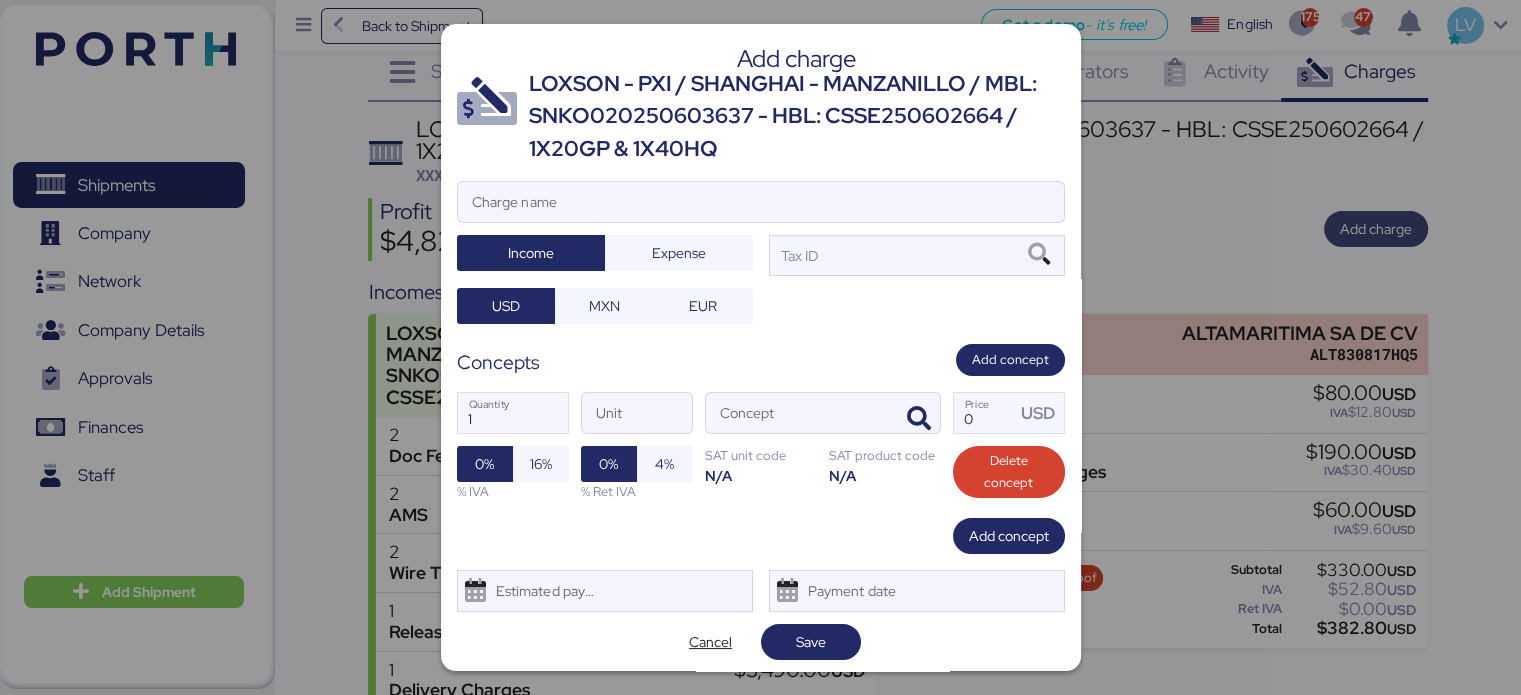 scroll, scrollTop: 0, scrollLeft: 0, axis: both 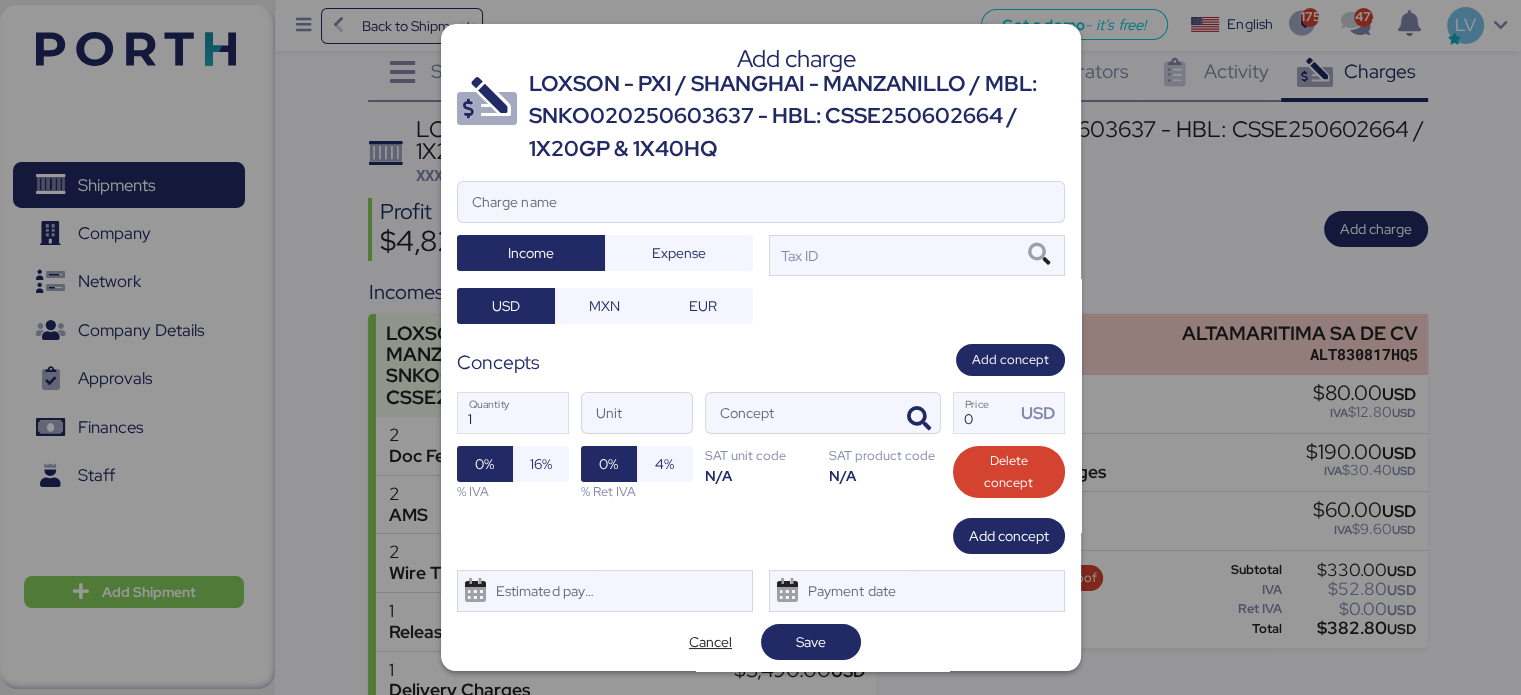 click on "LOXSON - PXI / SHANGHAI - MANZANILLO / MBL: SNKO020250603637 - HBL: CSSE250602664 / 1X20GP & 1X40HQ" at bounding box center [797, 116] 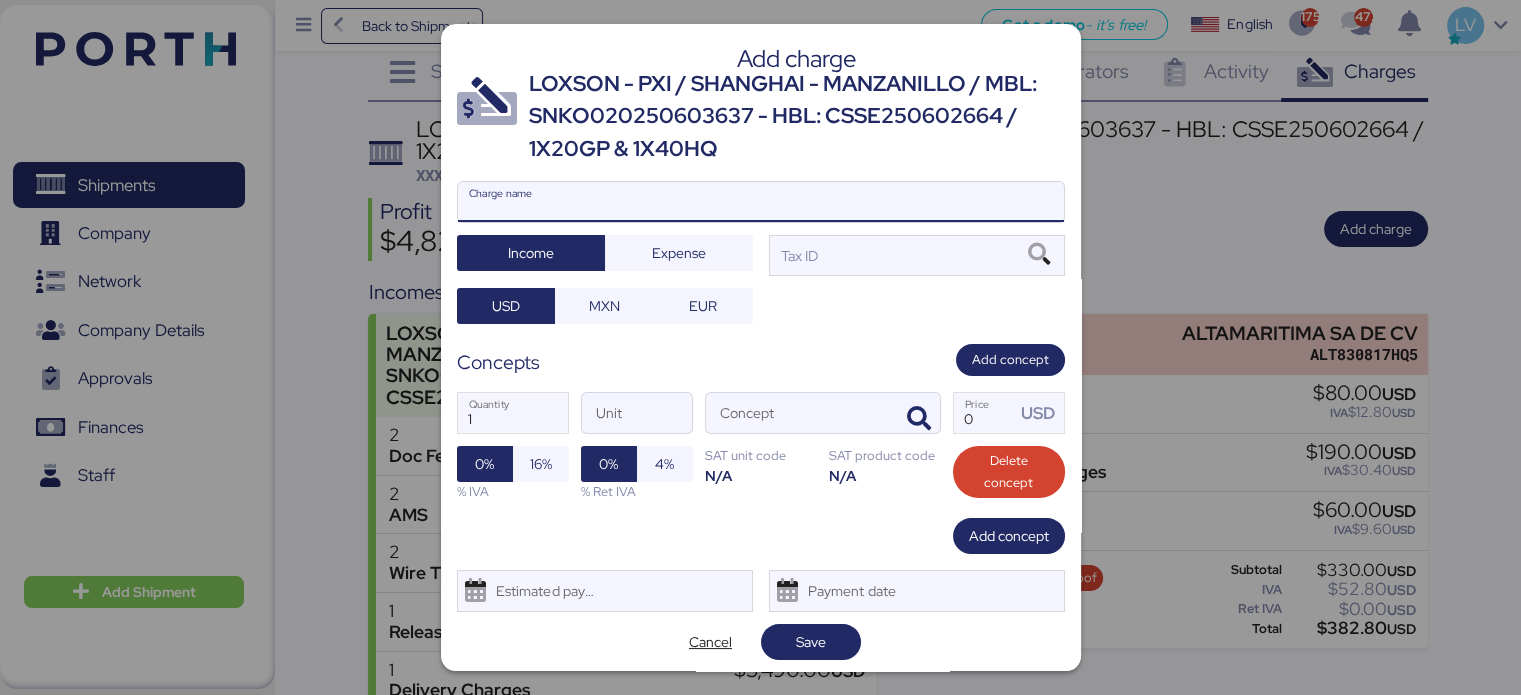 click on "Charge name" at bounding box center (761, 202) 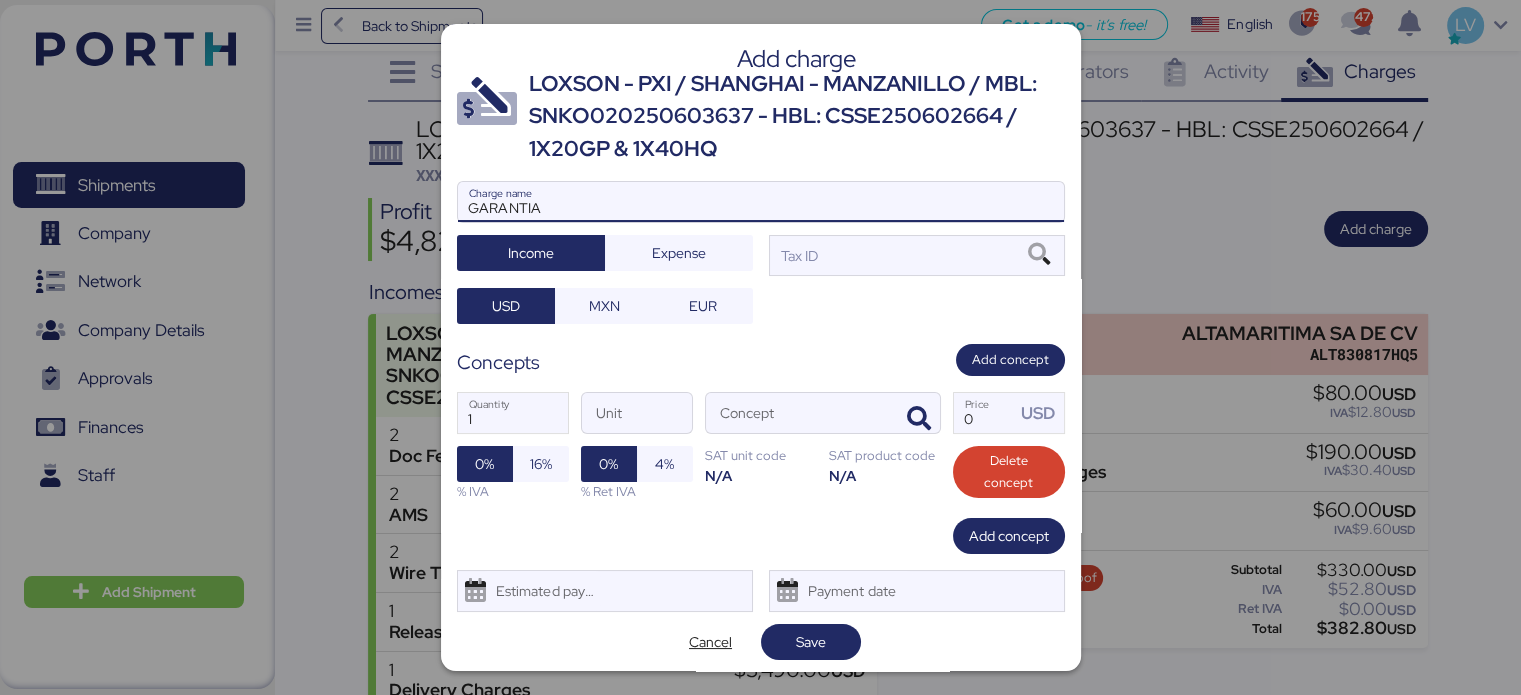 type on "GARANTIA" 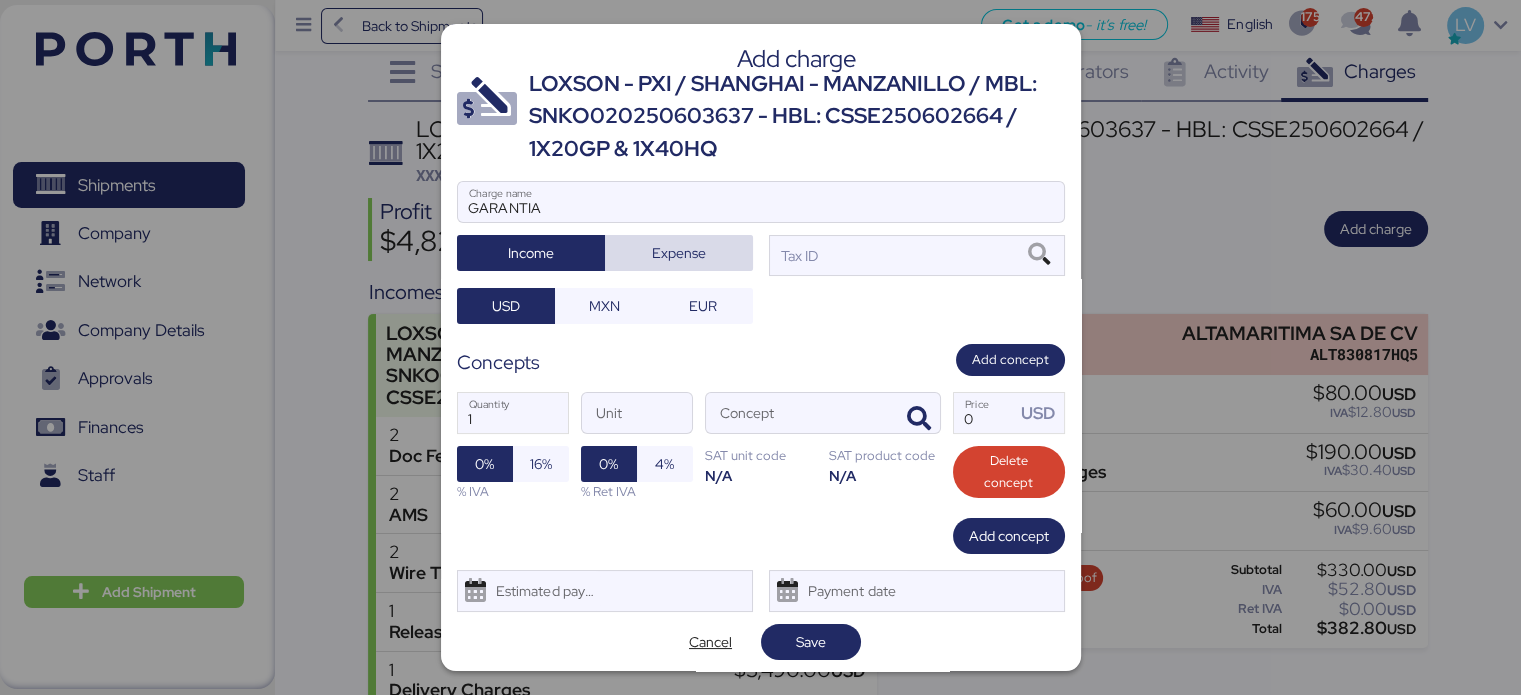 drag, startPoint x: 688, startPoint y: 221, endPoint x: 679, endPoint y: 246, distance: 26.57066 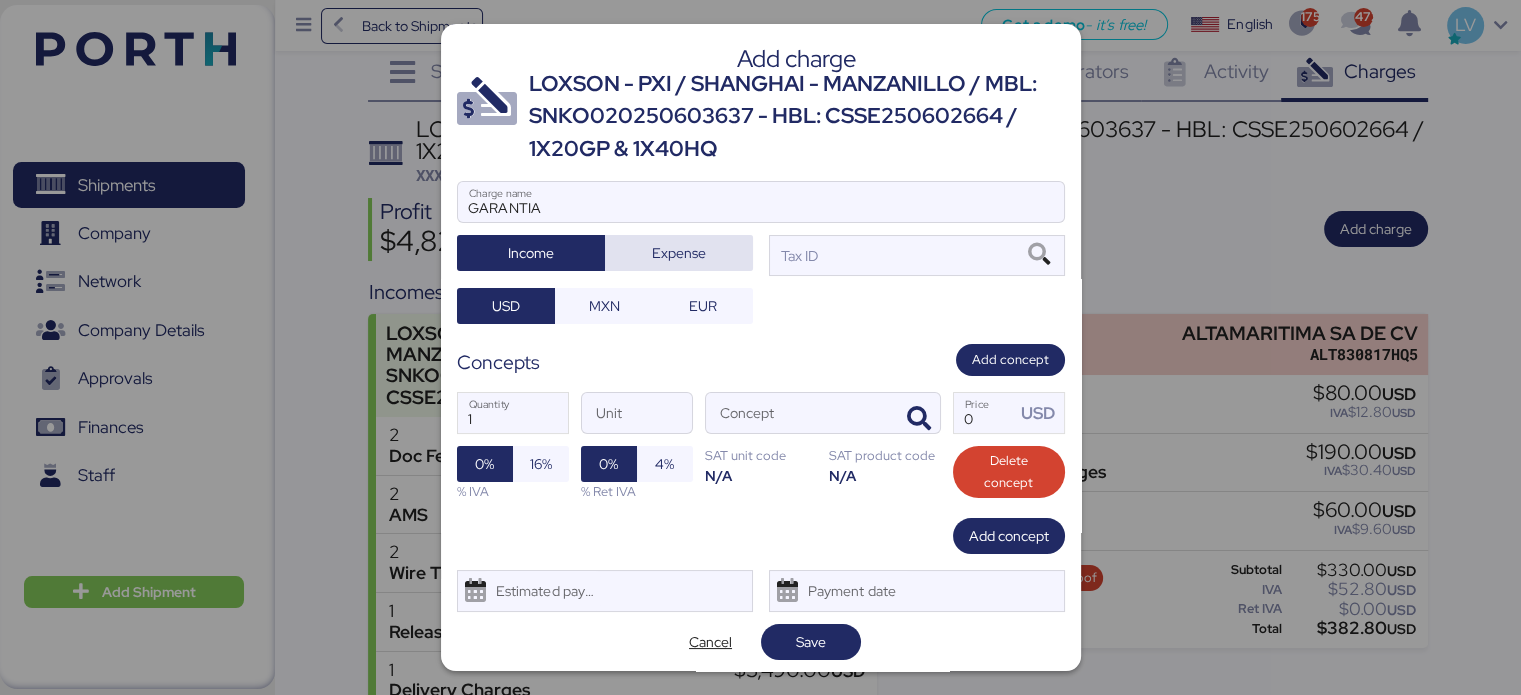 click on "Expense" at bounding box center (679, 253) 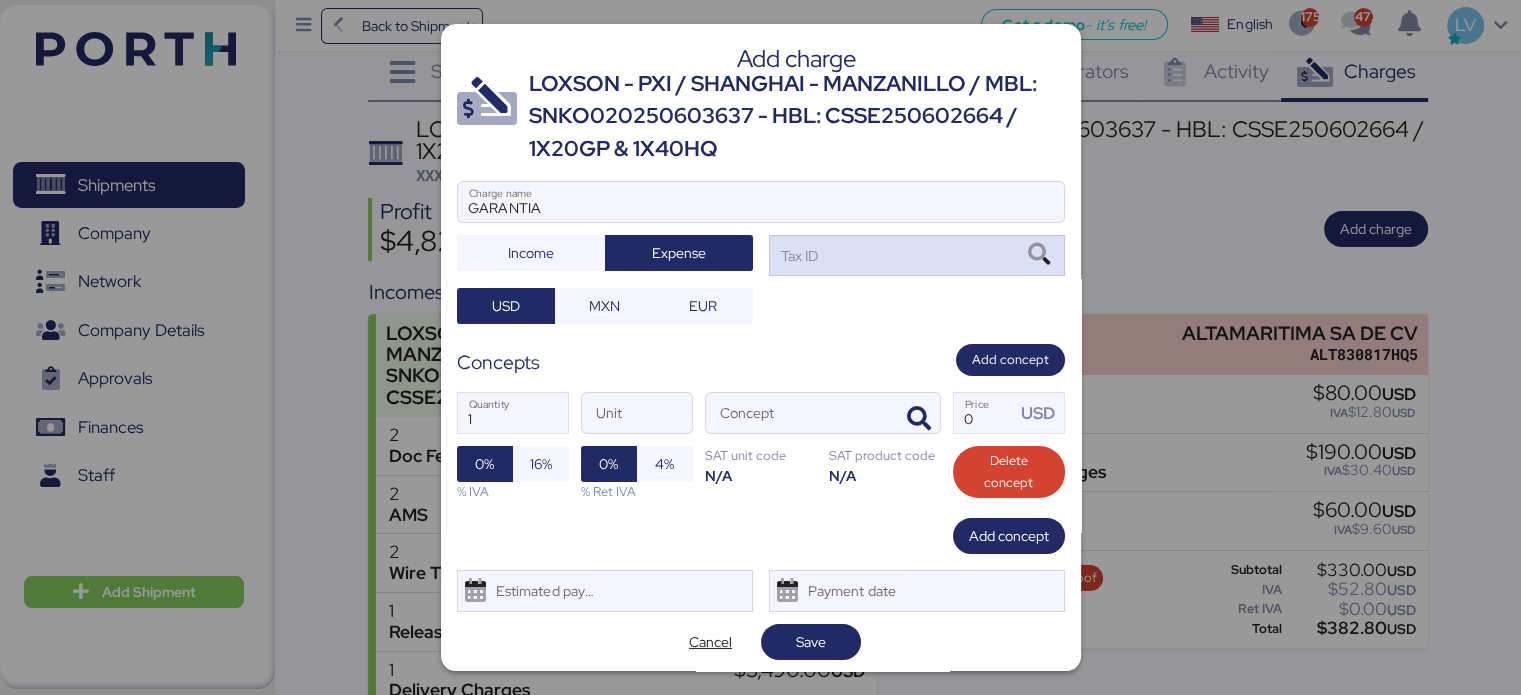 click on "Tax ID" at bounding box center (917, 255) 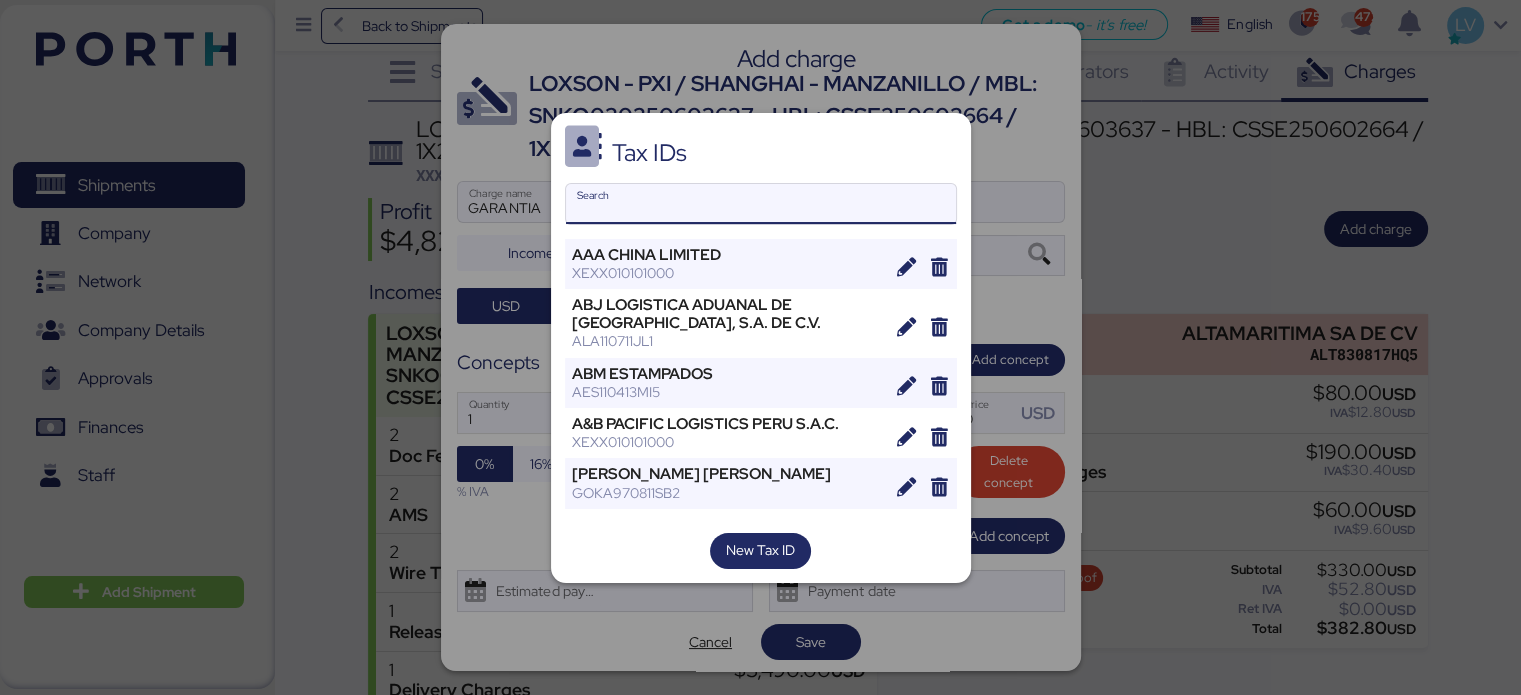 click on "Search" at bounding box center [761, 204] 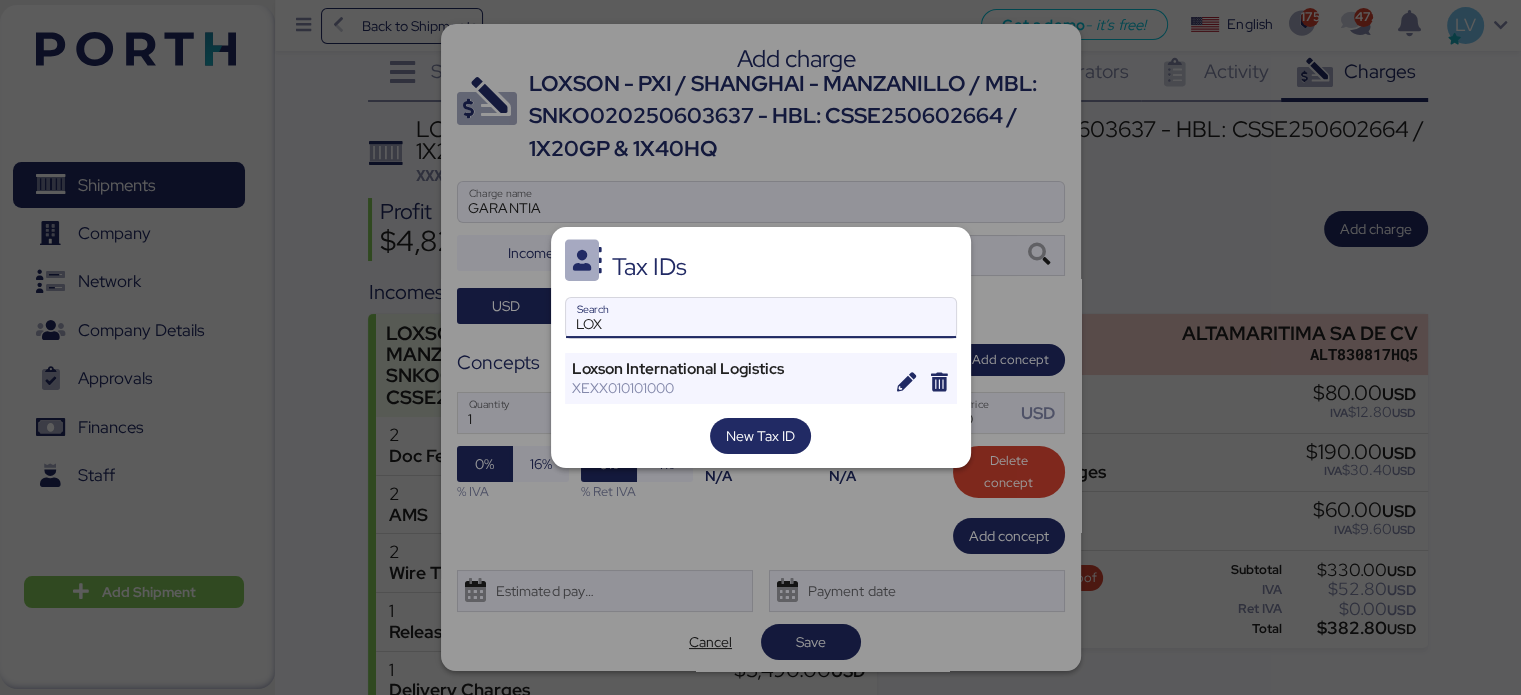 type on "LOX" 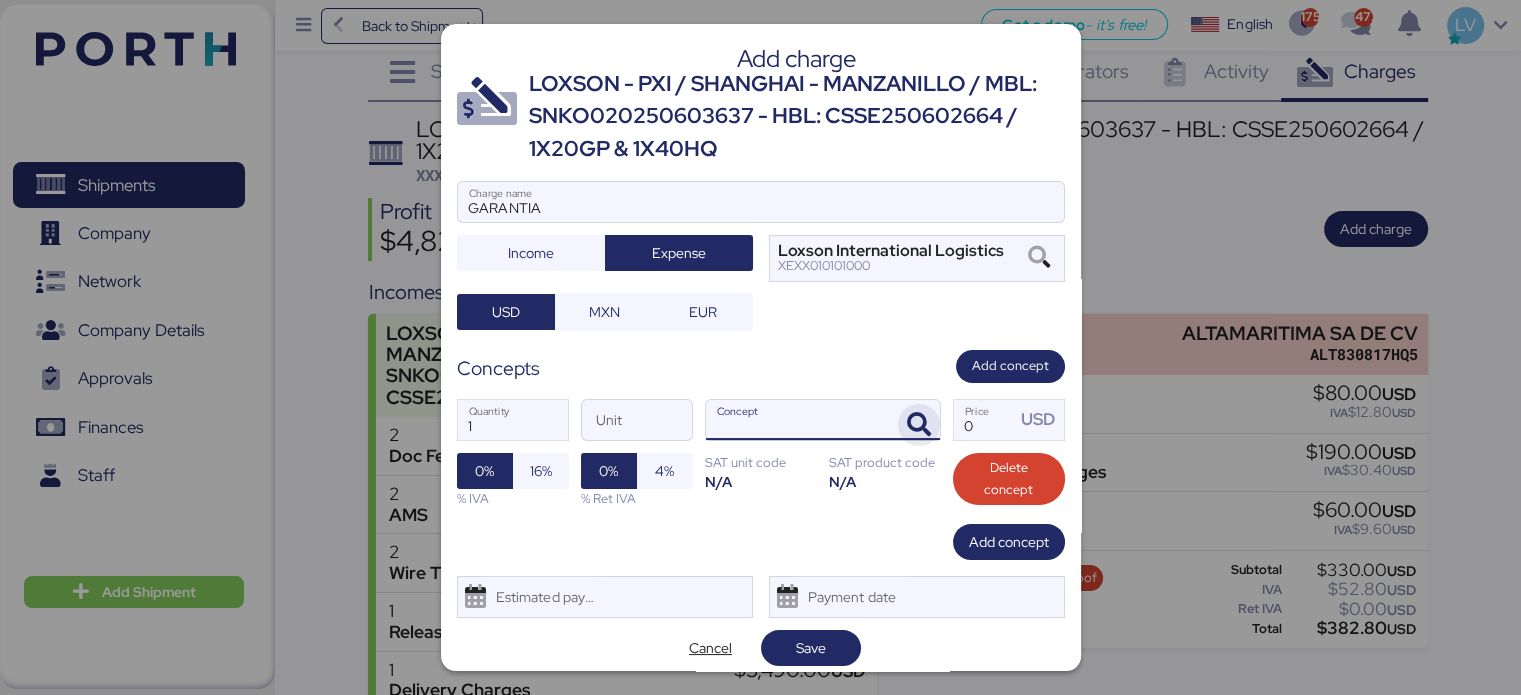 click at bounding box center (919, 425) 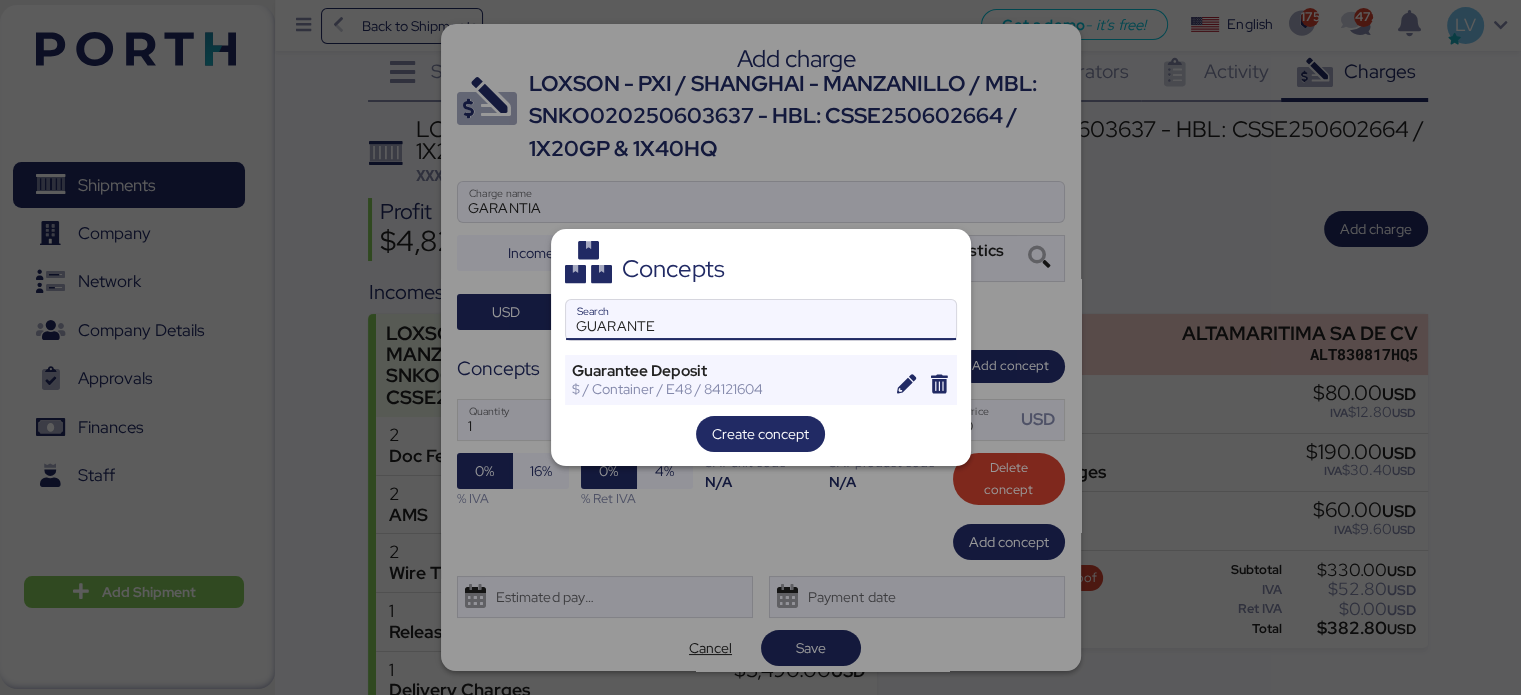 type on "GUARANTE" 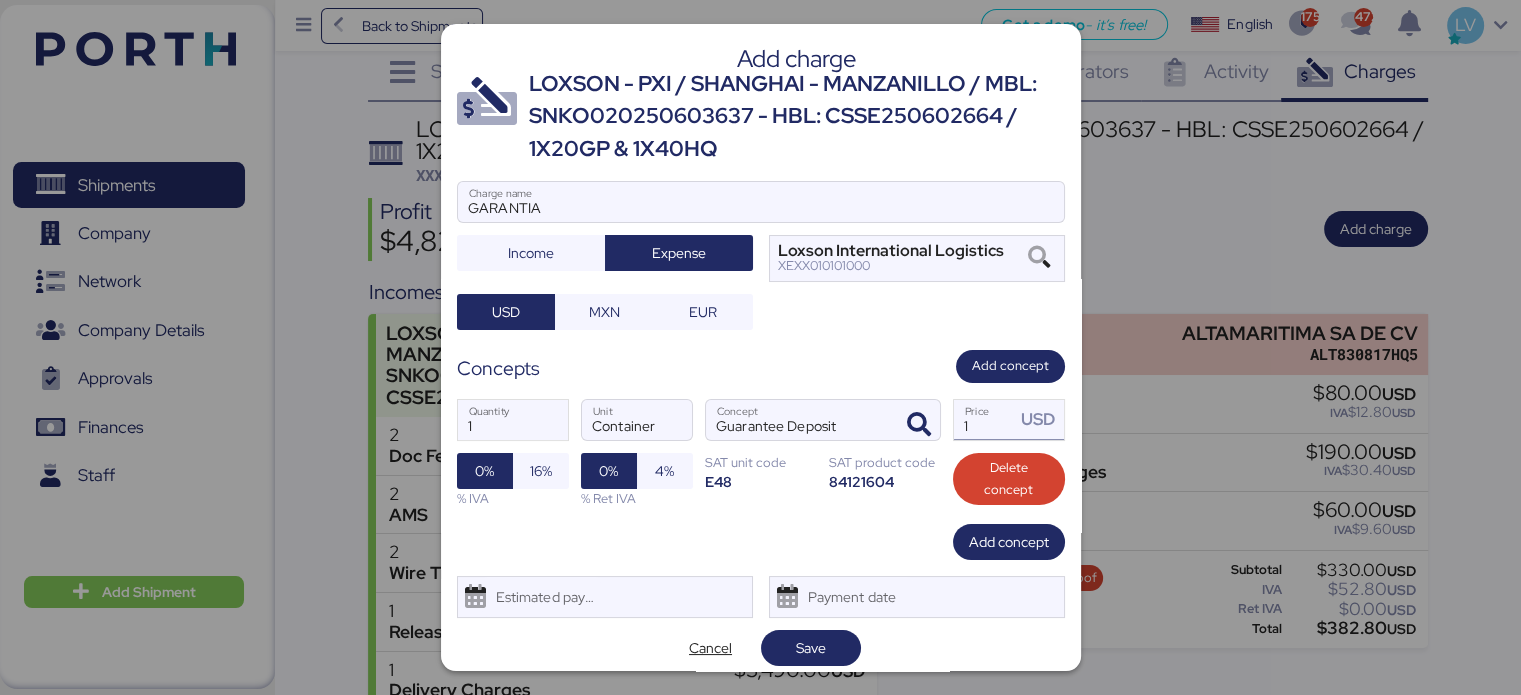 click on "1" at bounding box center (985, 420) 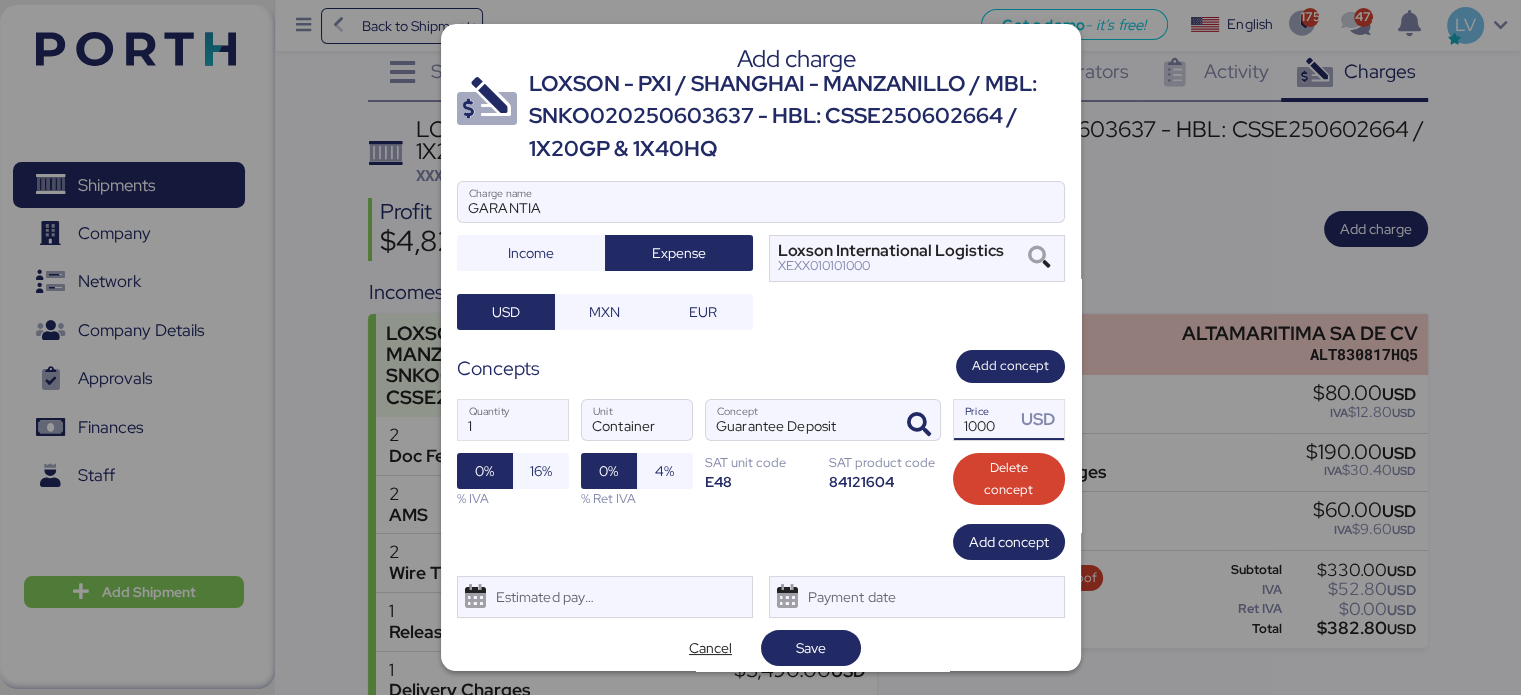 drag, startPoint x: 989, startPoint y: 424, endPoint x: 833, endPoint y: 535, distance: 191.46017 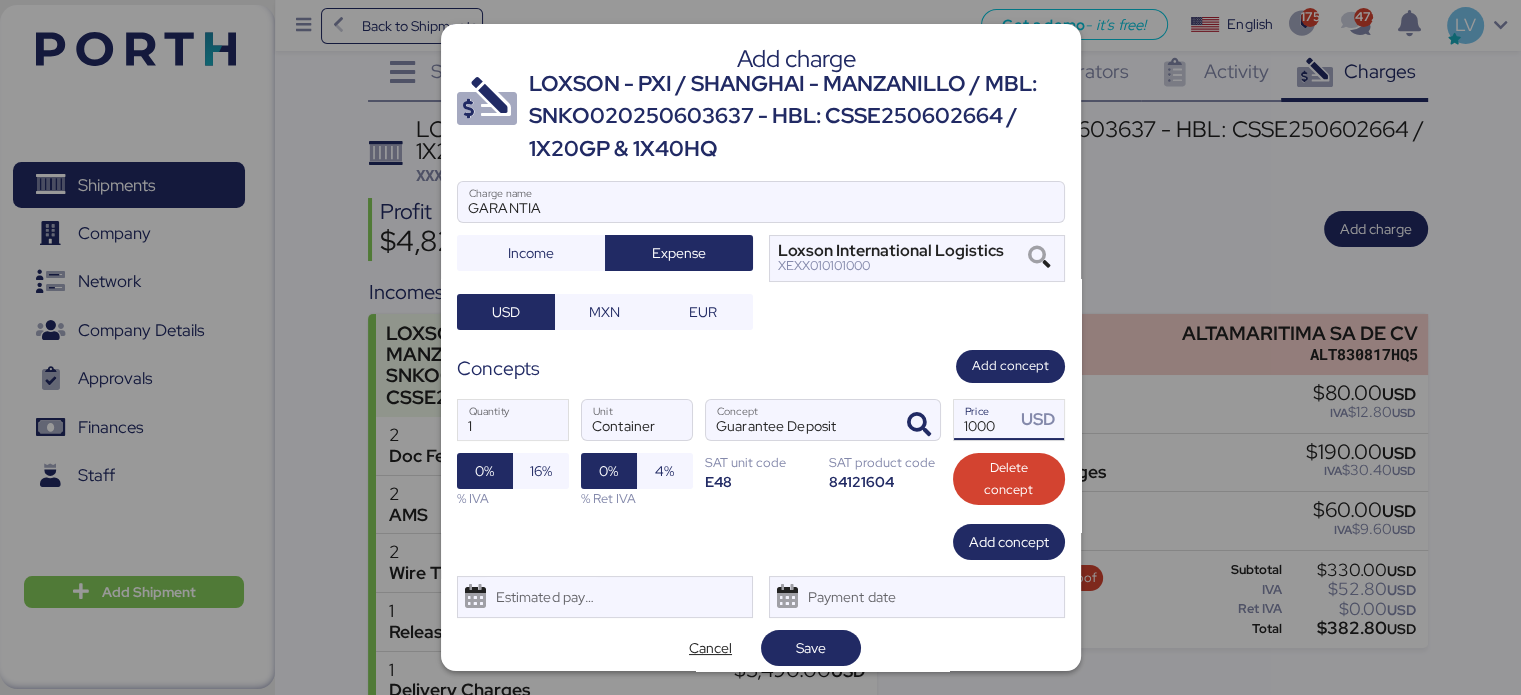 click on "Add charge LOXSON - PXI / [GEOGRAPHIC_DATA] - MANZANILLO / MBL: SNKO020250603637 - HBL: CSSE250602664 / 1X20GP & 1X40HQ GARANTIA Charge name Income Expense Loxson International Logistics  XEXX010101000   USD MXN EUR Concepts Add concept 1 Quantity Container Unit Guarantee Deposit Concept   1000 Price USD 0% 16% % IVA 0% 4% % Ret IVA SAT unit code E48 SAT product code 84121604 Delete concept Add concept   Estimated payment date   Payment date Cancel Save" at bounding box center (761, 347) 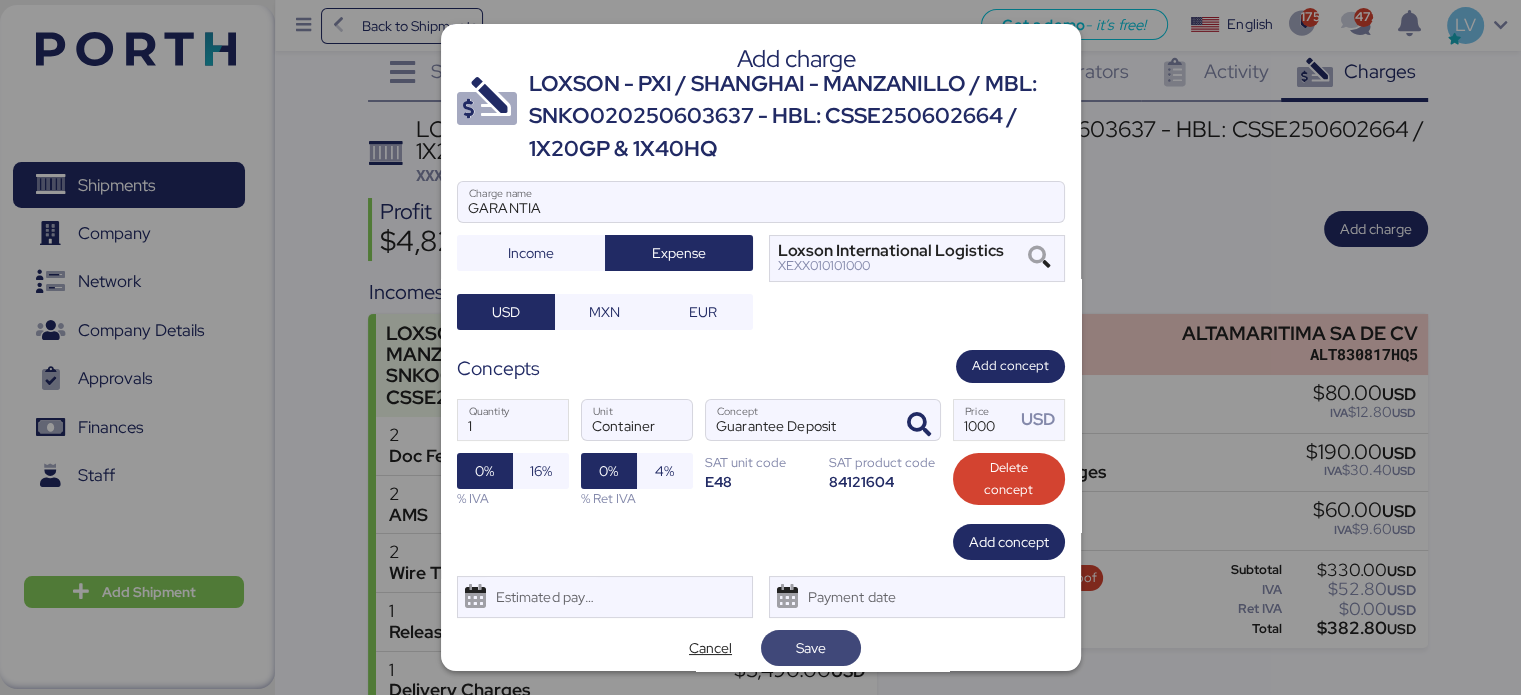 click on "Save" at bounding box center [811, 648] 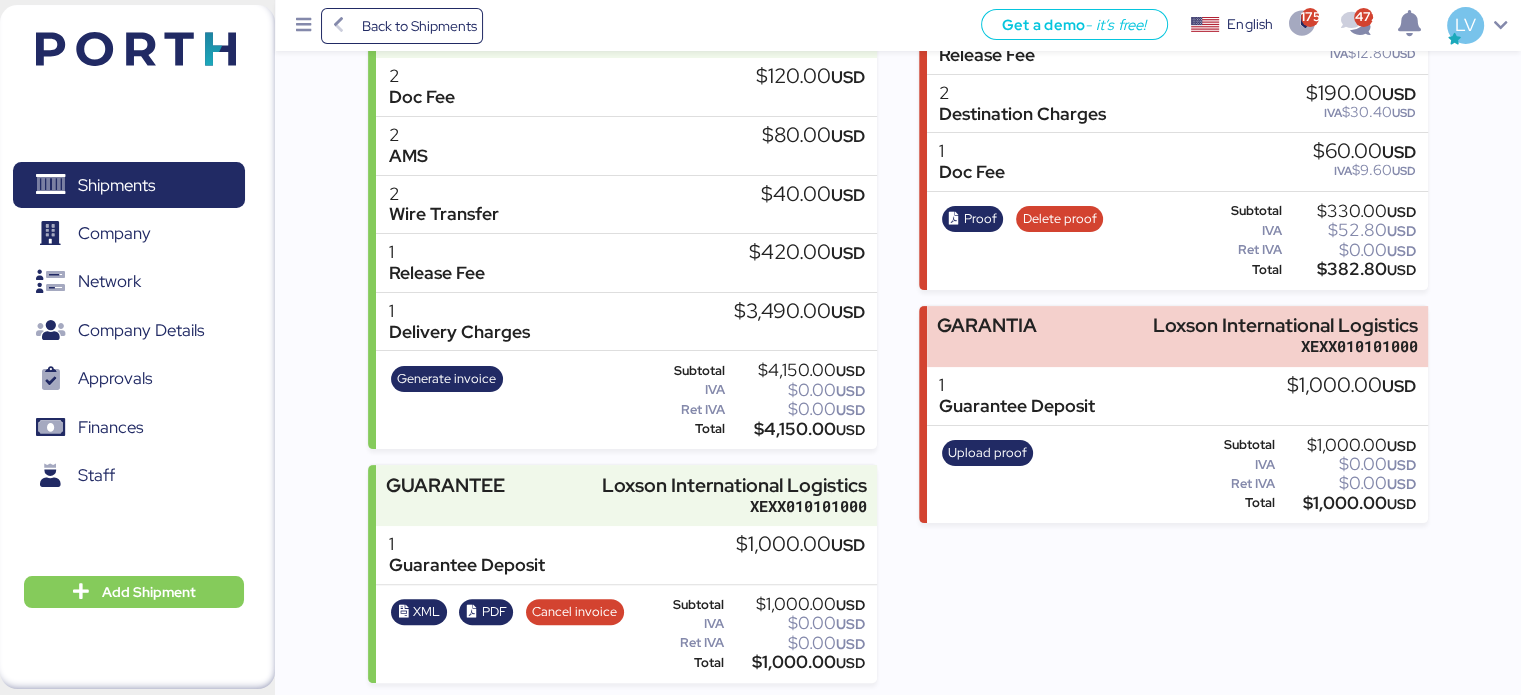 scroll, scrollTop: 0, scrollLeft: 0, axis: both 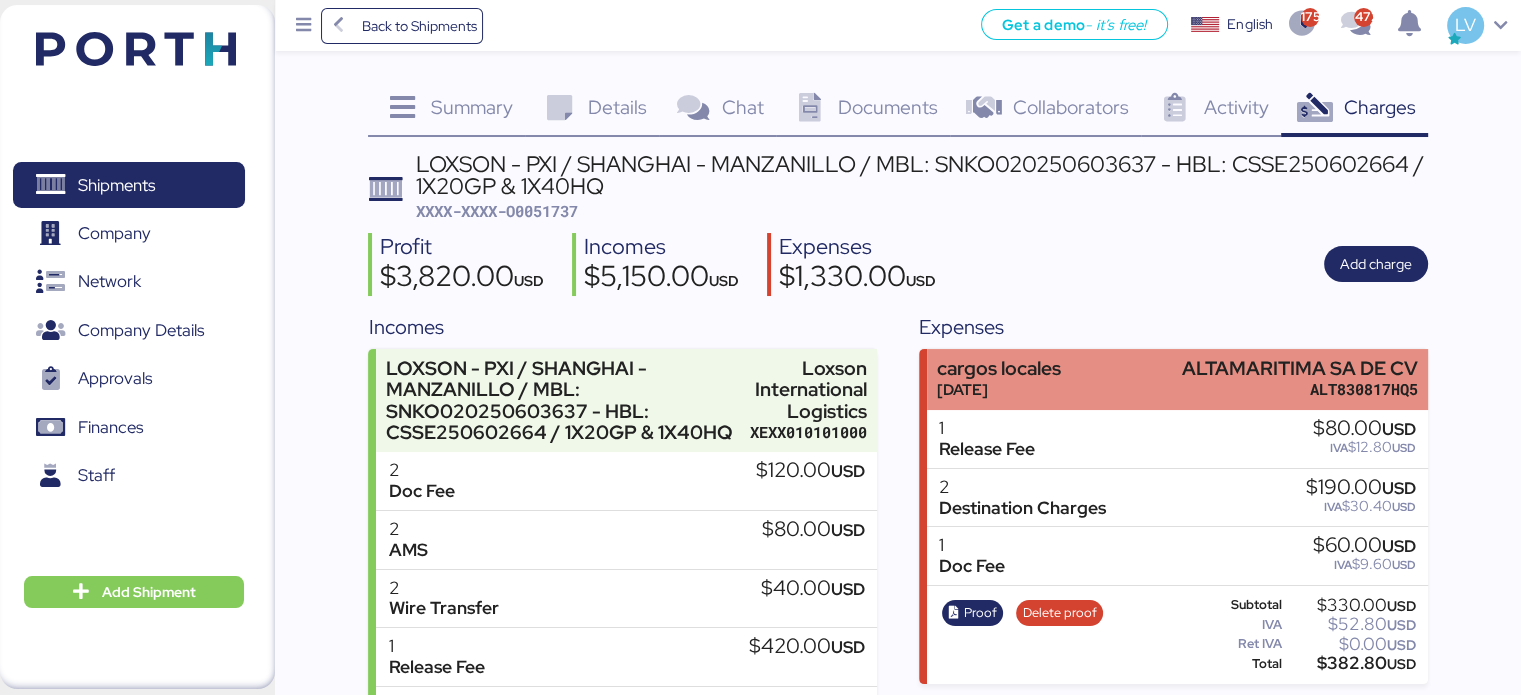 click on "cargos locales [DATE] ALTAMARITIMA SA DE CV ALT830817HQ5" at bounding box center [1177, 379] 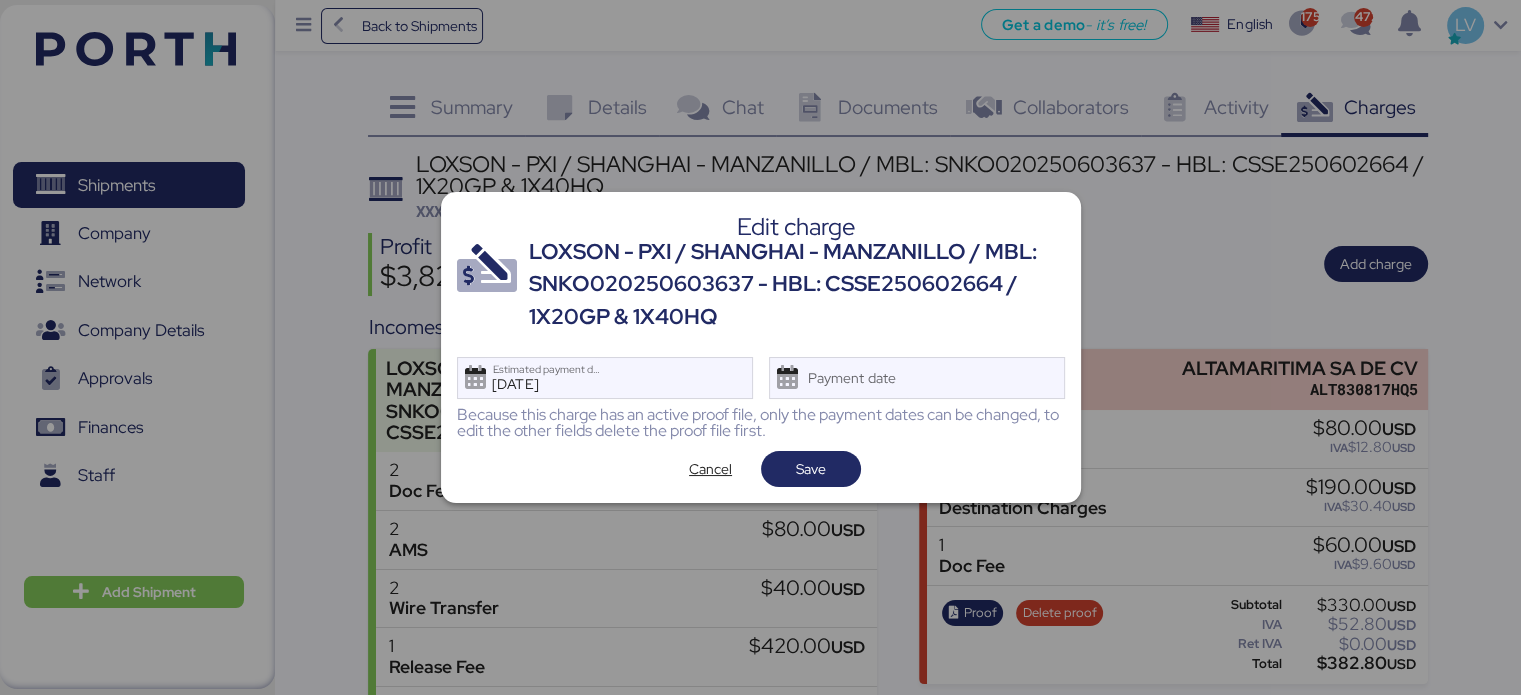 click at bounding box center [760, 347] 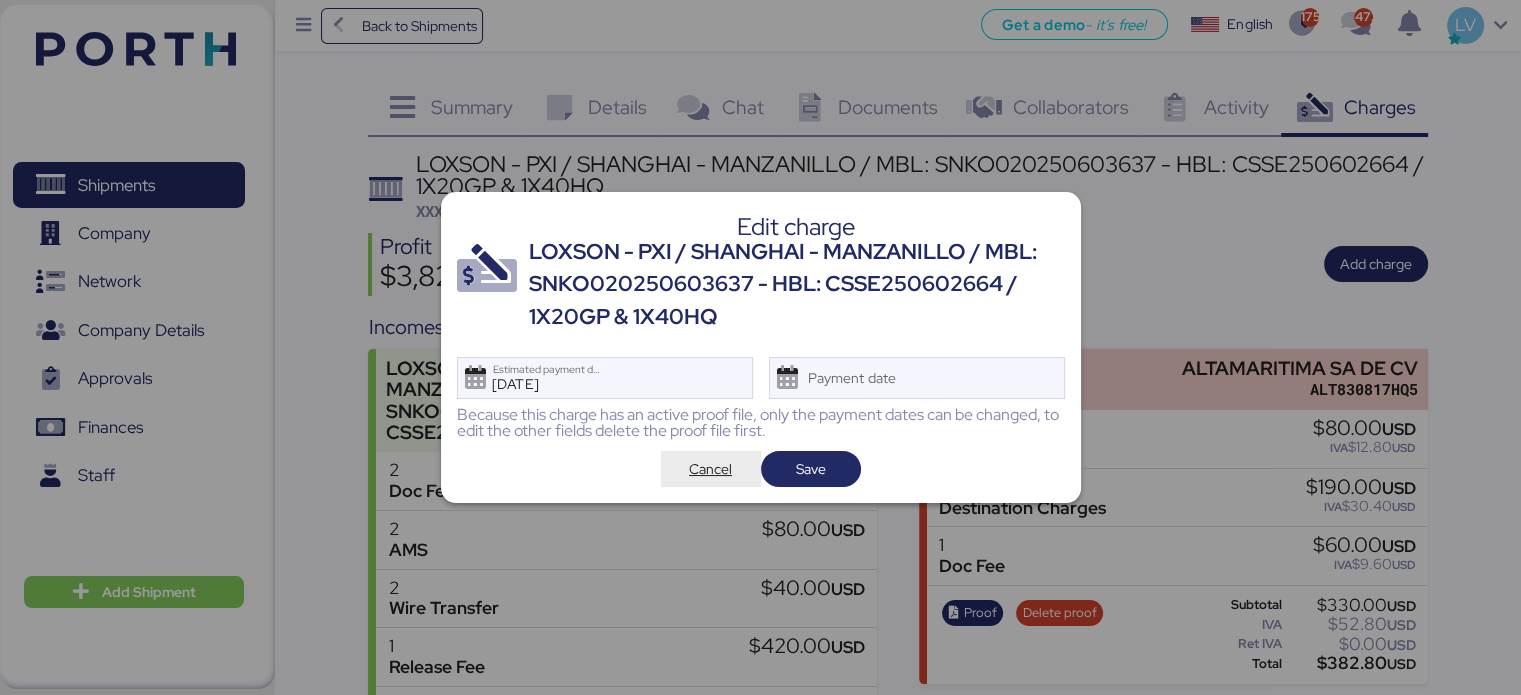 click on "Cancel" at bounding box center [710, 469] 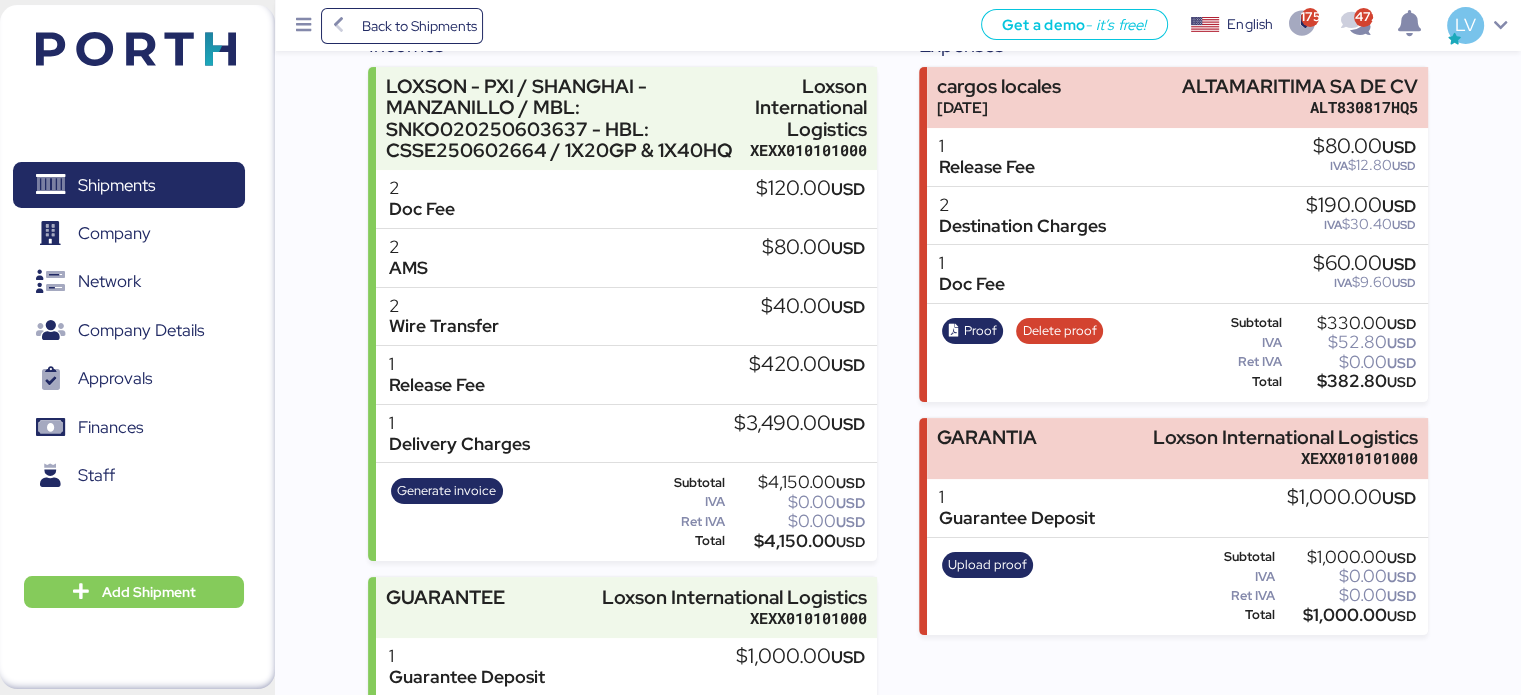 scroll, scrollTop: 394, scrollLeft: 0, axis: vertical 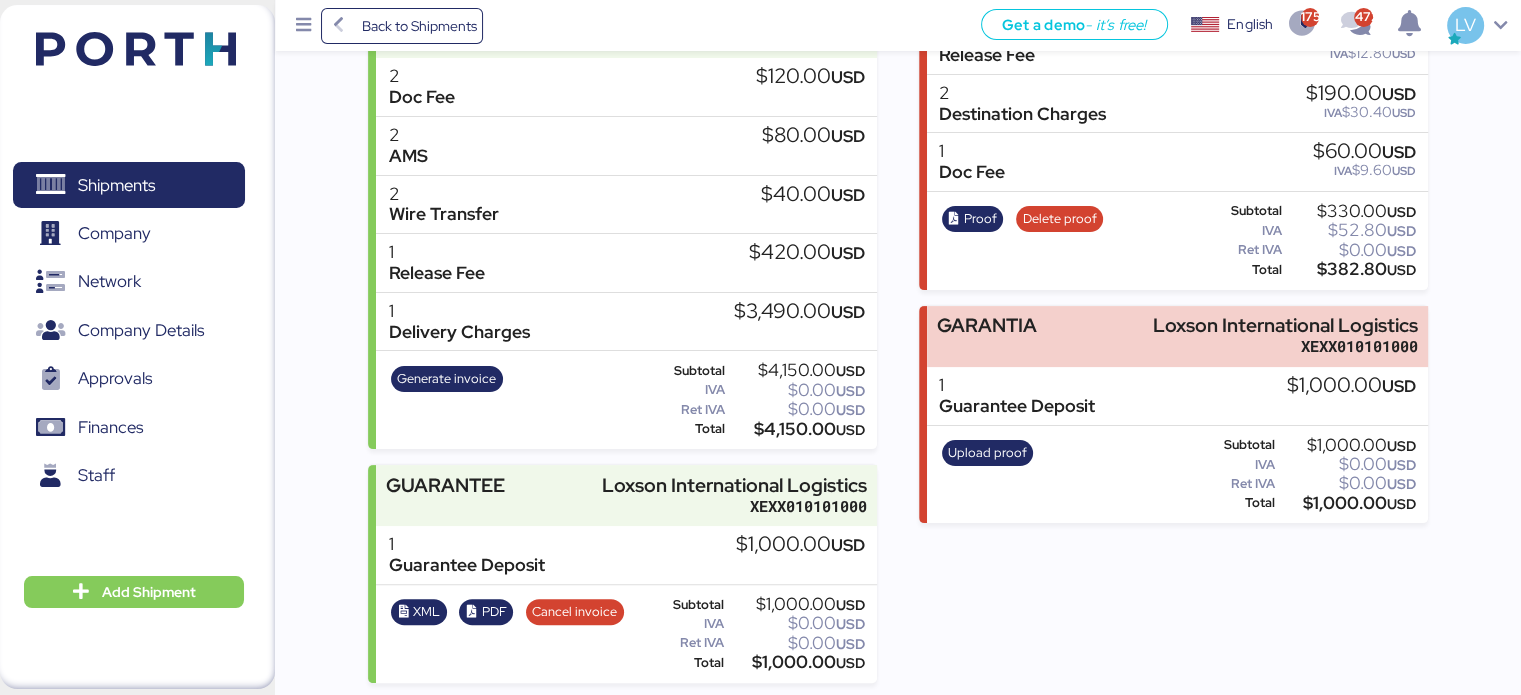 click on "Expenses cargos locales [DATE] ALTAMARITIMA SA DE CV ALT830817HQ5 1  Release Fee
$80.00  USD IVA
$12.80
USD 2  Destination Charges
$190.00  USD IVA
$30.40
USD 1  Doc Fee
$60.00  USD IVA
$9.60
USD   Proof Delete proof Subtotal
$330.00  USD IVA
$52.80  USD Ret IVA
$0.00  USD Total
$382.80  USD GARANTIA  Loxson International Logistics  XEXX010101000 1  Guarantee Deposit
$1,000.00  USD Upload proof Subtotal
$1,000.00  USD IVA
$0.00  USD Ret IVA
$0.00  USD Total
$1,000.00  USD" at bounding box center (1173, 300) 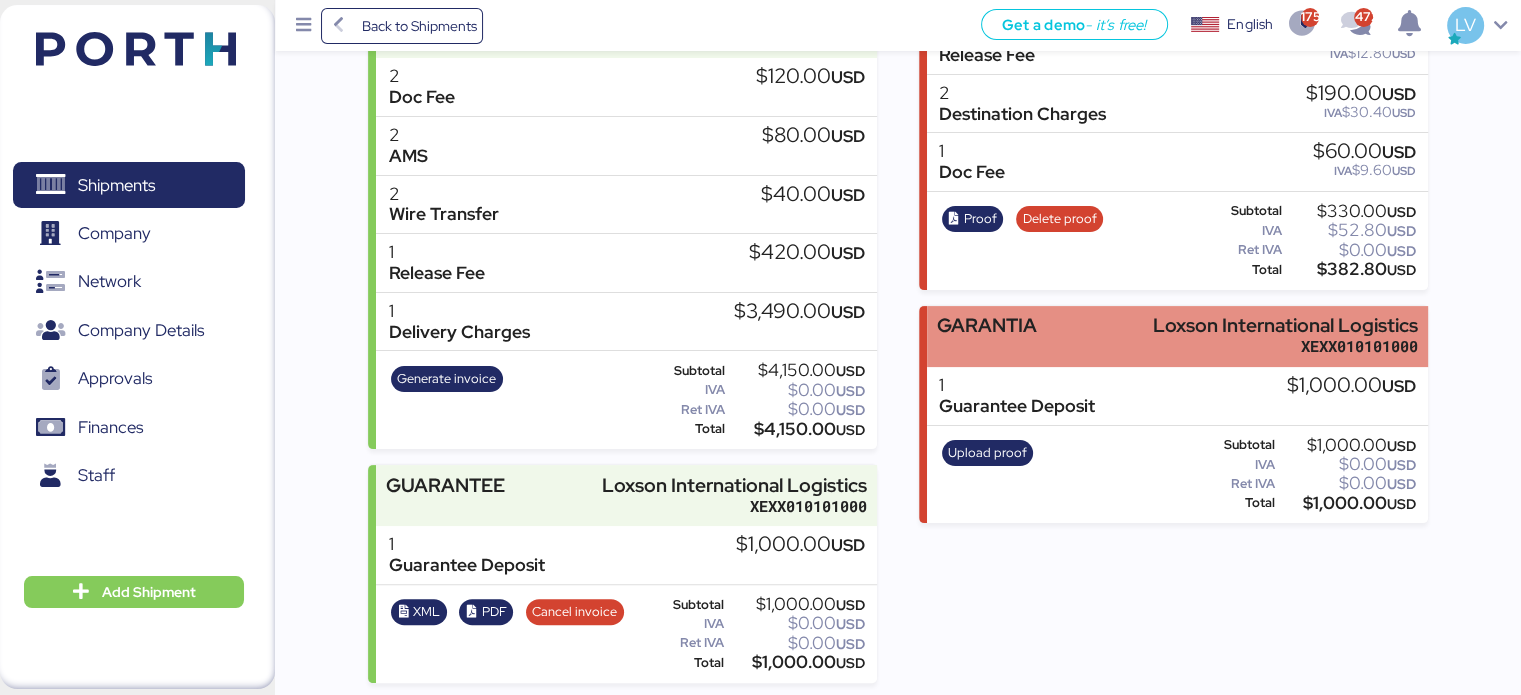 click on "GARANTIA" at bounding box center (987, 336) 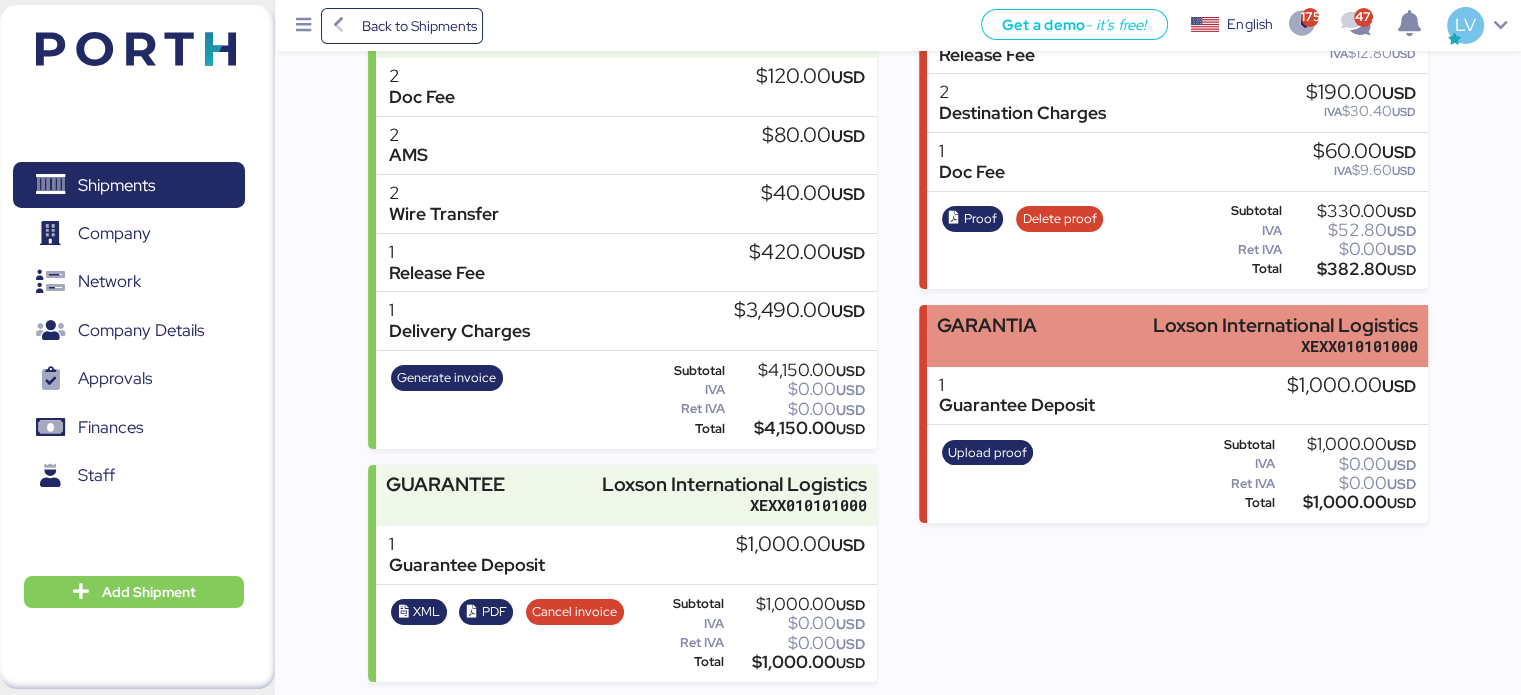 scroll, scrollTop: 0, scrollLeft: 0, axis: both 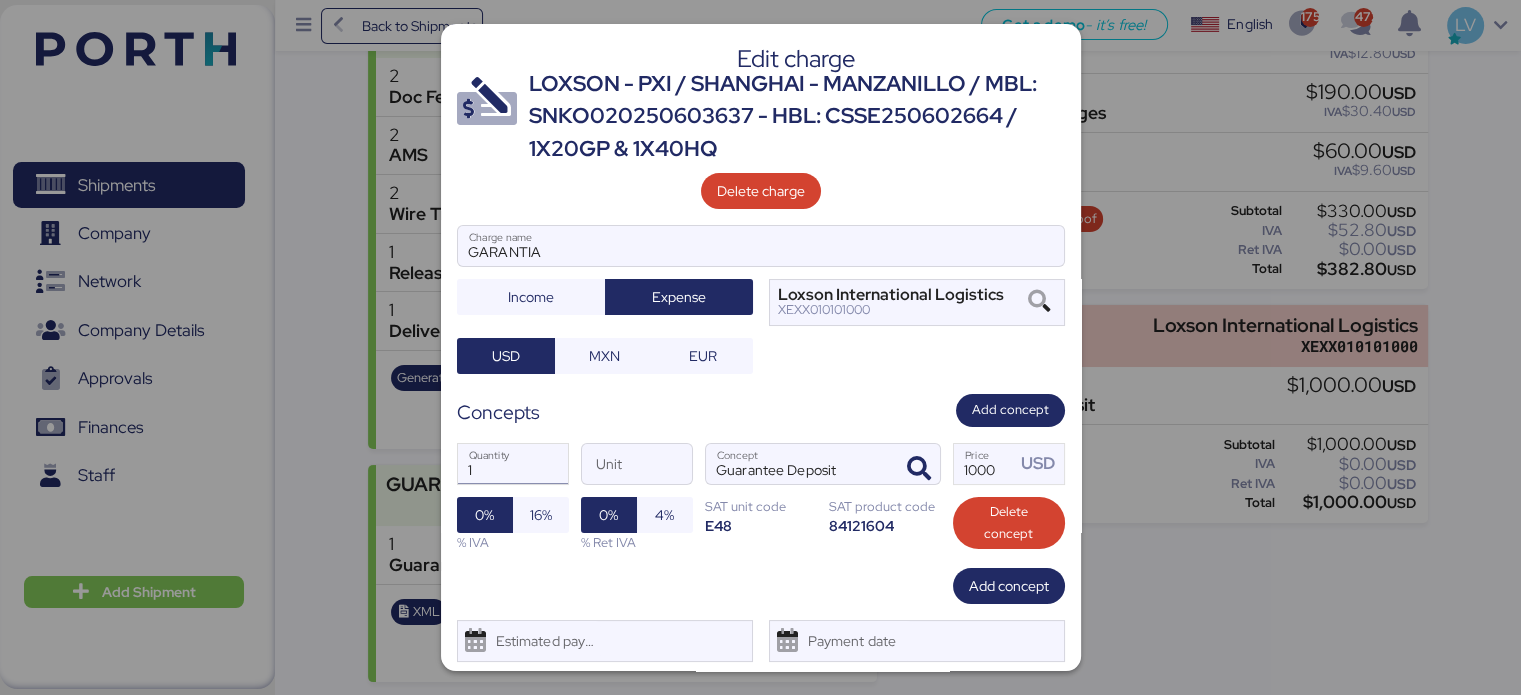 click on "1" at bounding box center (513, 464) 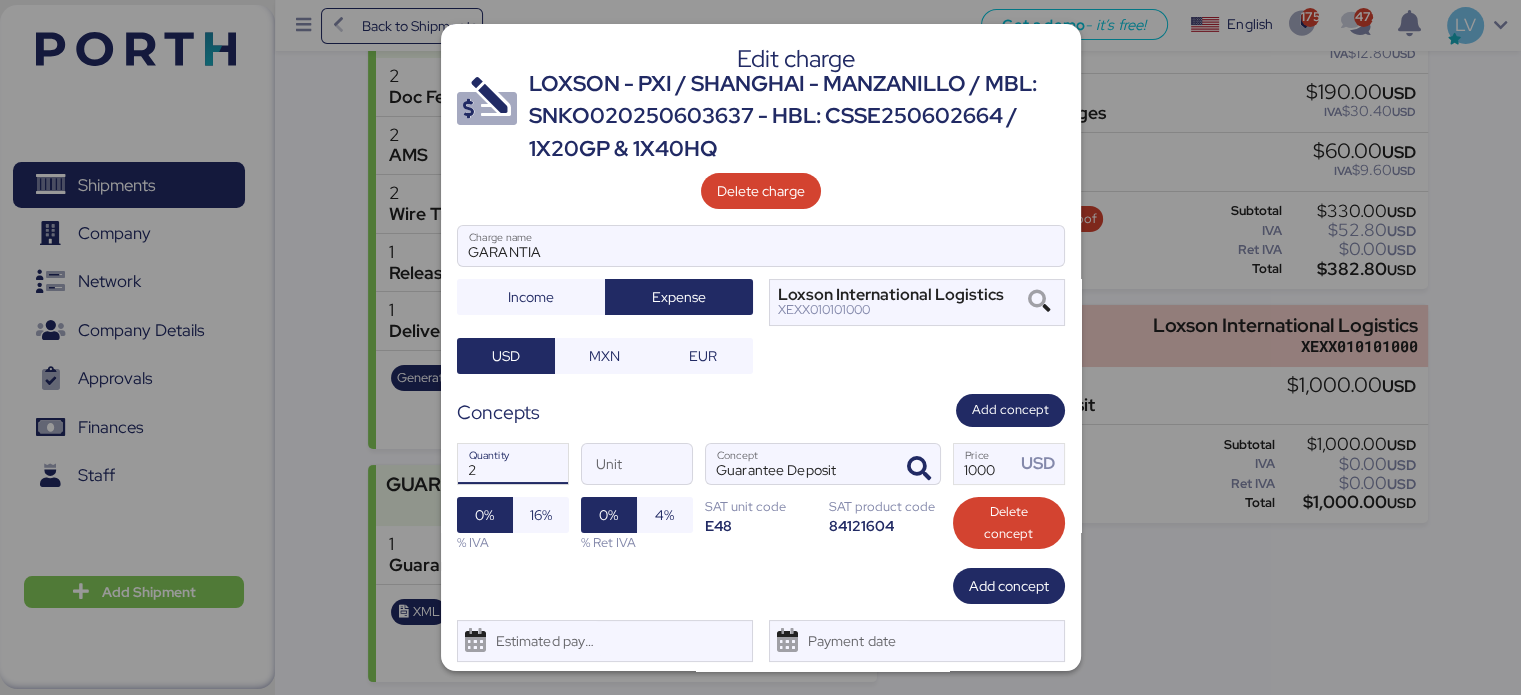 type on "2" 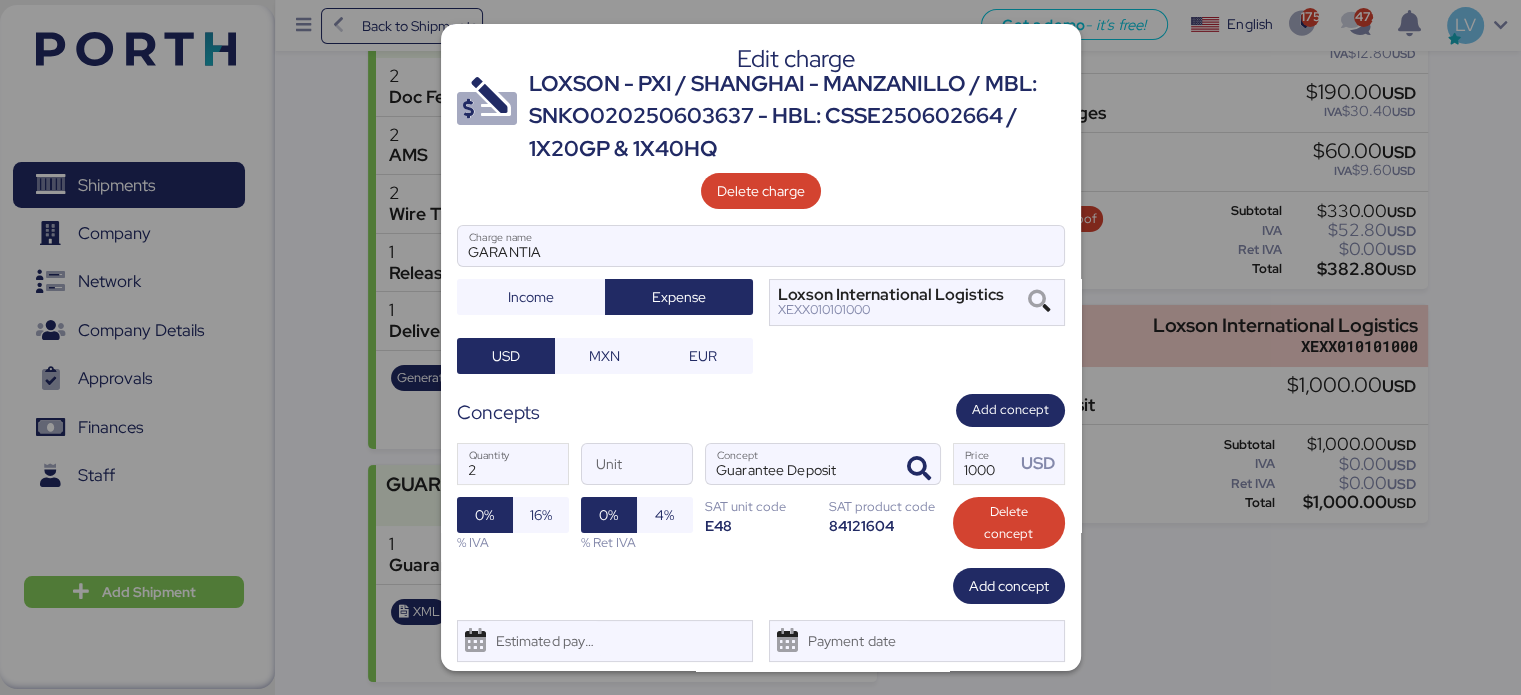 scroll, scrollTop: 53, scrollLeft: 0, axis: vertical 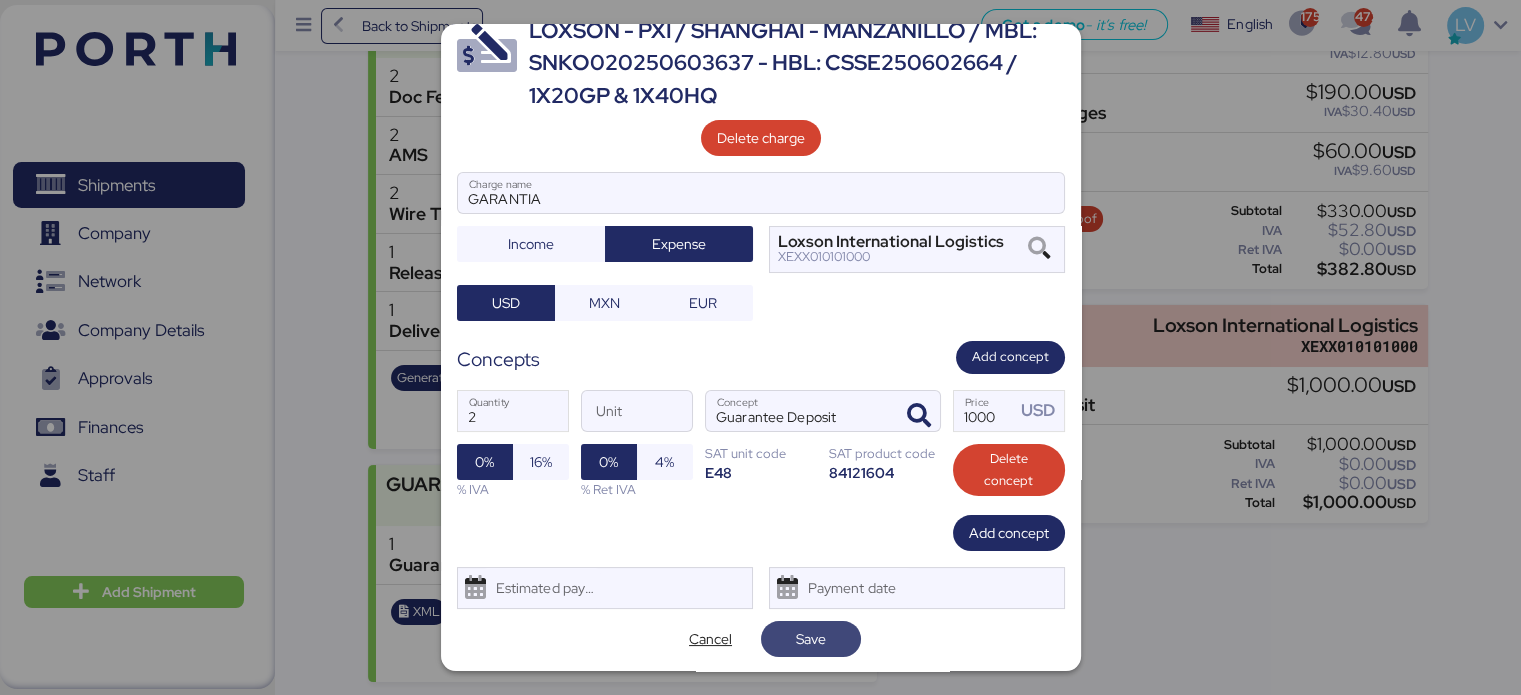 click on "Save" at bounding box center (811, 639) 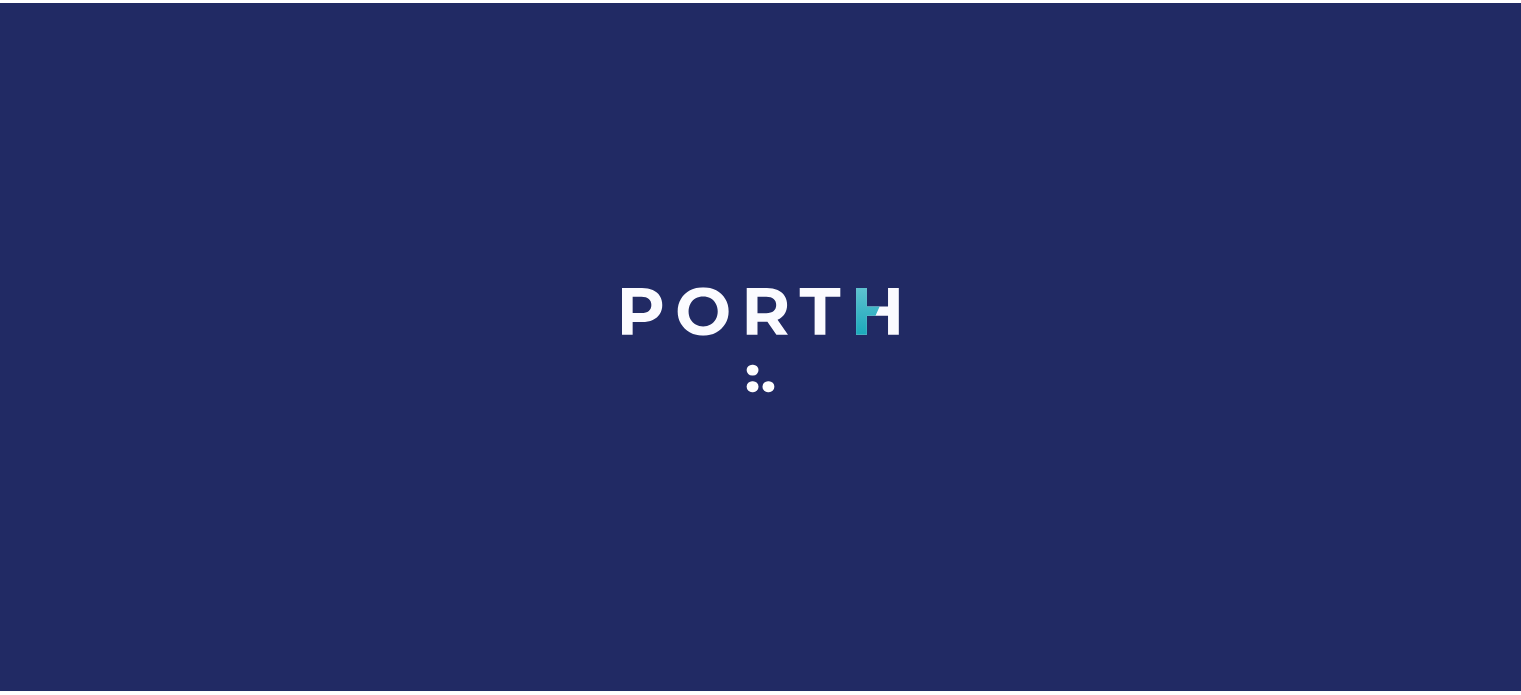 scroll, scrollTop: 0, scrollLeft: 0, axis: both 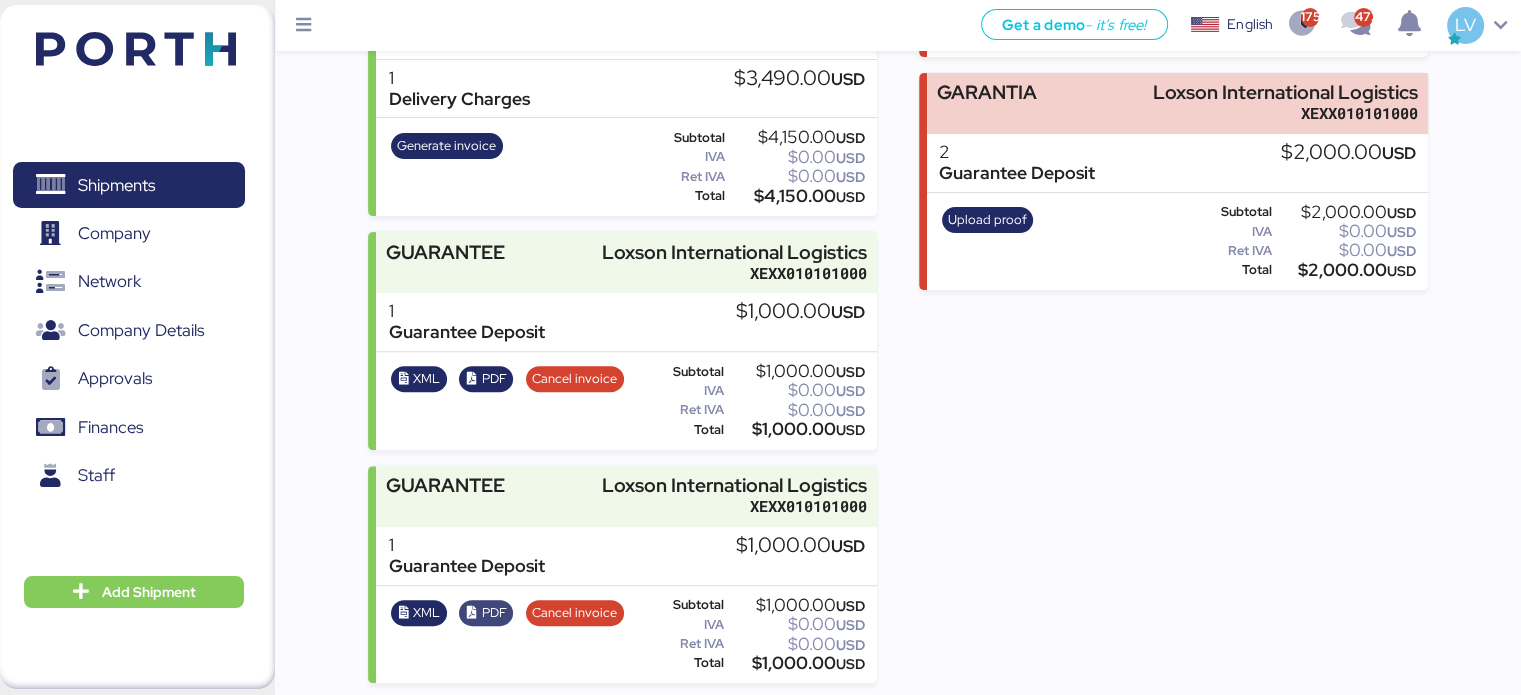 click on "PDF" at bounding box center (494, 613) 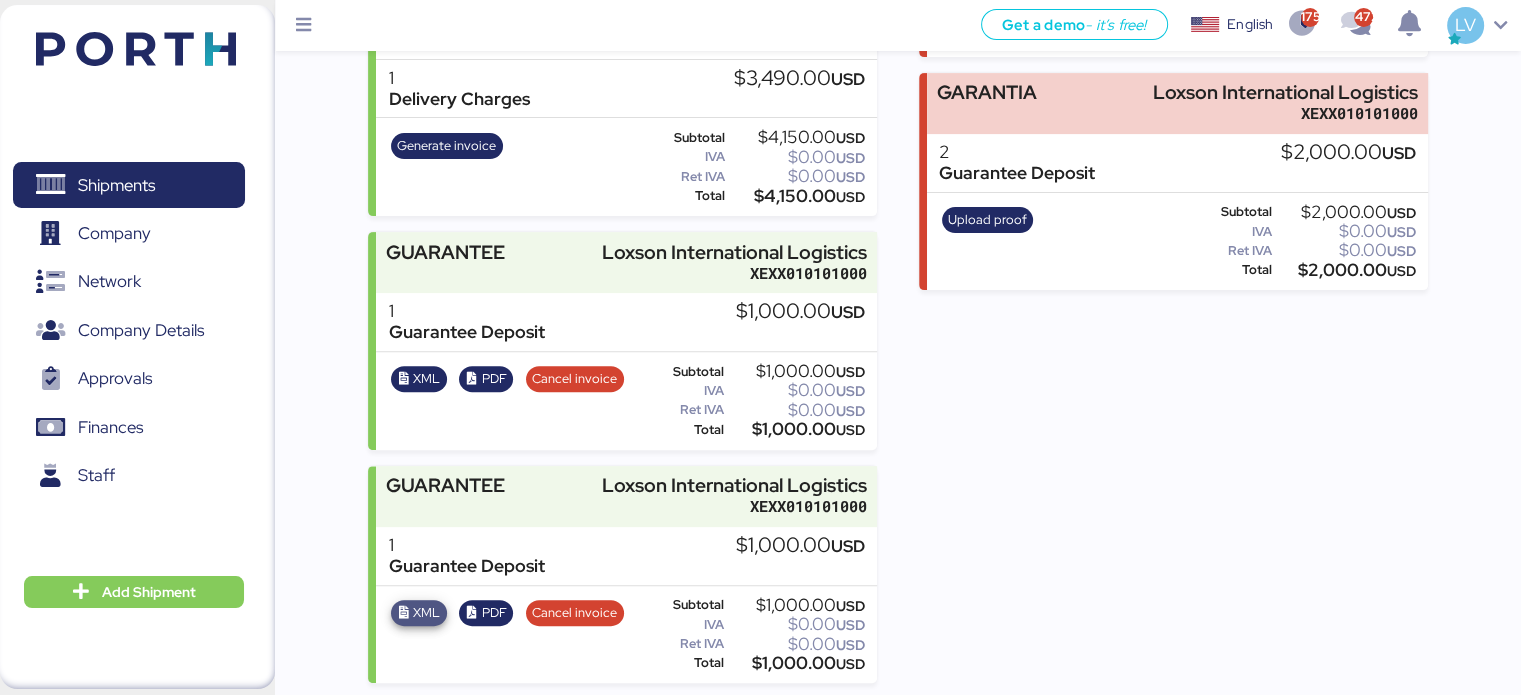 drag, startPoint x: 416, startPoint y: 600, endPoint x: 520, endPoint y: 427, distance: 201.85391 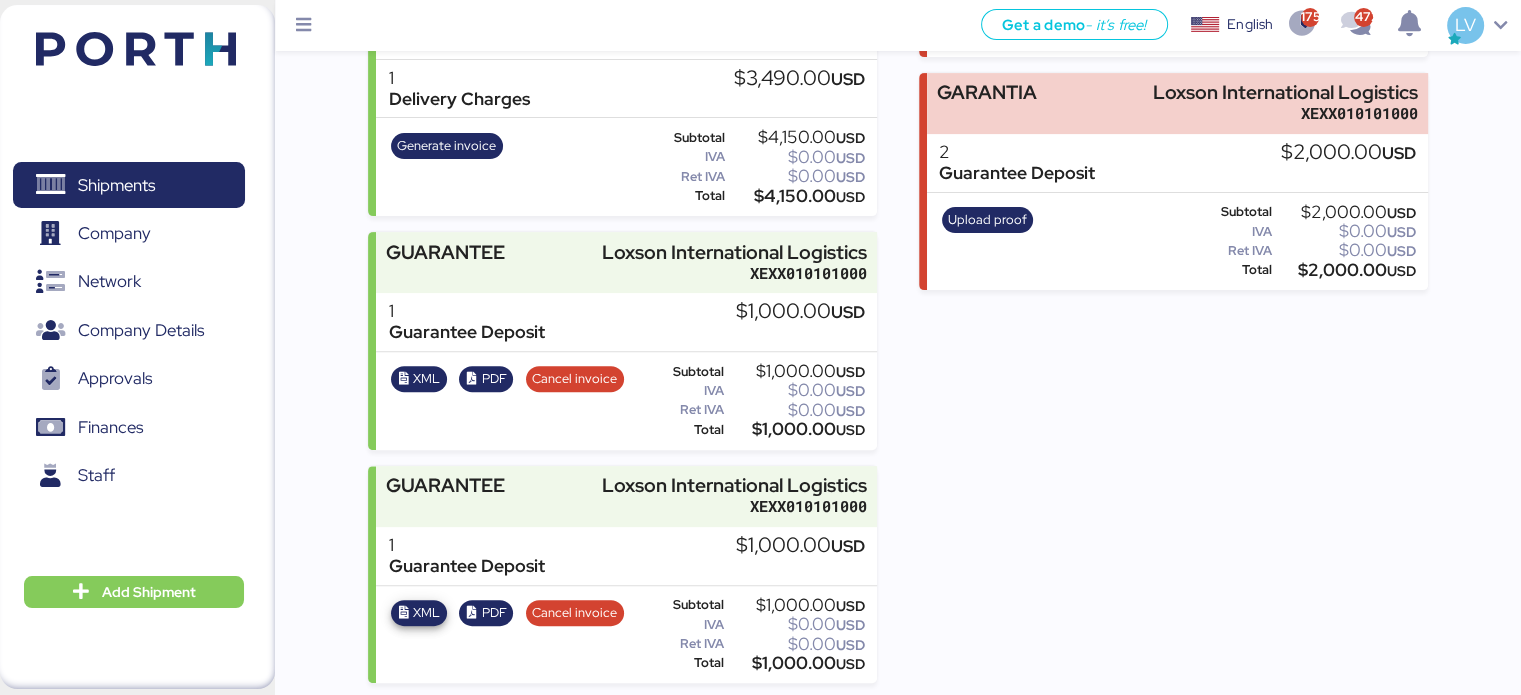 click on "Incomes LOXSON - PXI / SHANGHAI - MANZANILLO / MBL: SNKO020250603637 - HBL: CSSE250602664 / 1X20GP & 1X40HQ Loxson International Logistics  XEXX010101000 2  Doc Fee
$120.00  USD 2  AMS
$80.00  USD 2  Wire Transfer
$40.00  USD 1  Release Fee
$420.00  USD 1  Delivery Charges
$3,490.00  USD Generate invoice Subtotal
$4,150.00  USD IVA
$0.00  USD Ret IVA
$0.00  USD Total
$4,150.00  USD GUARANTEE Loxson International Logistics  XEXX010101000 1  Guarantee Deposit
$1,000.00  USD   XML   PDF Cancel invoice Subtotal
$1,000.00  USD IVA
$0.00  USD Ret IVA
$0.00  USD Total
$1,000.00  USD GUARANTEE Loxson International Logistics  XEXX010101000 1  Guarantee Deposit
$1,000.00  USD   XML   PDF Cancel invoice Subtotal
$1,000.00  USD IVA
$0.00  USD Ret IVA
$0.00  USD Total
$1,000.00  USD" at bounding box center [622, 184] 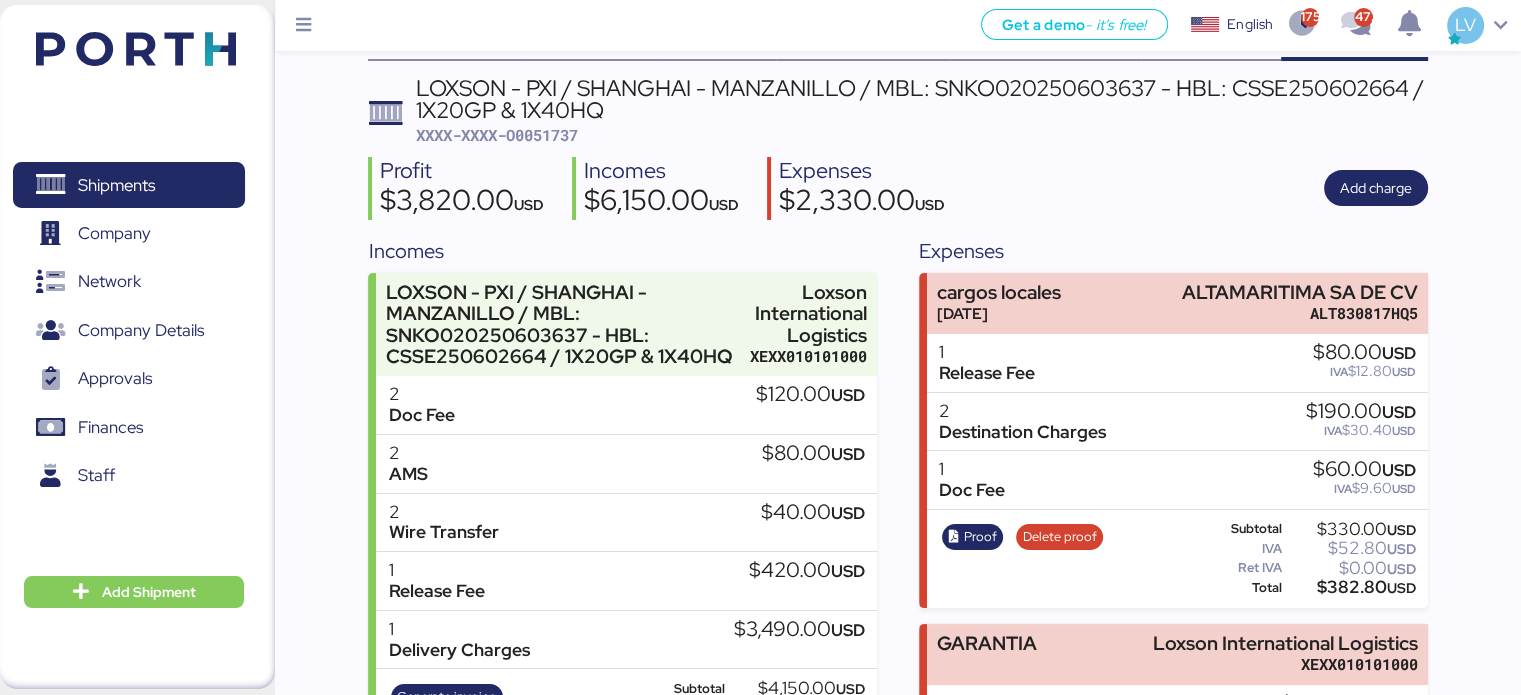 scroll, scrollTop: 0, scrollLeft: 0, axis: both 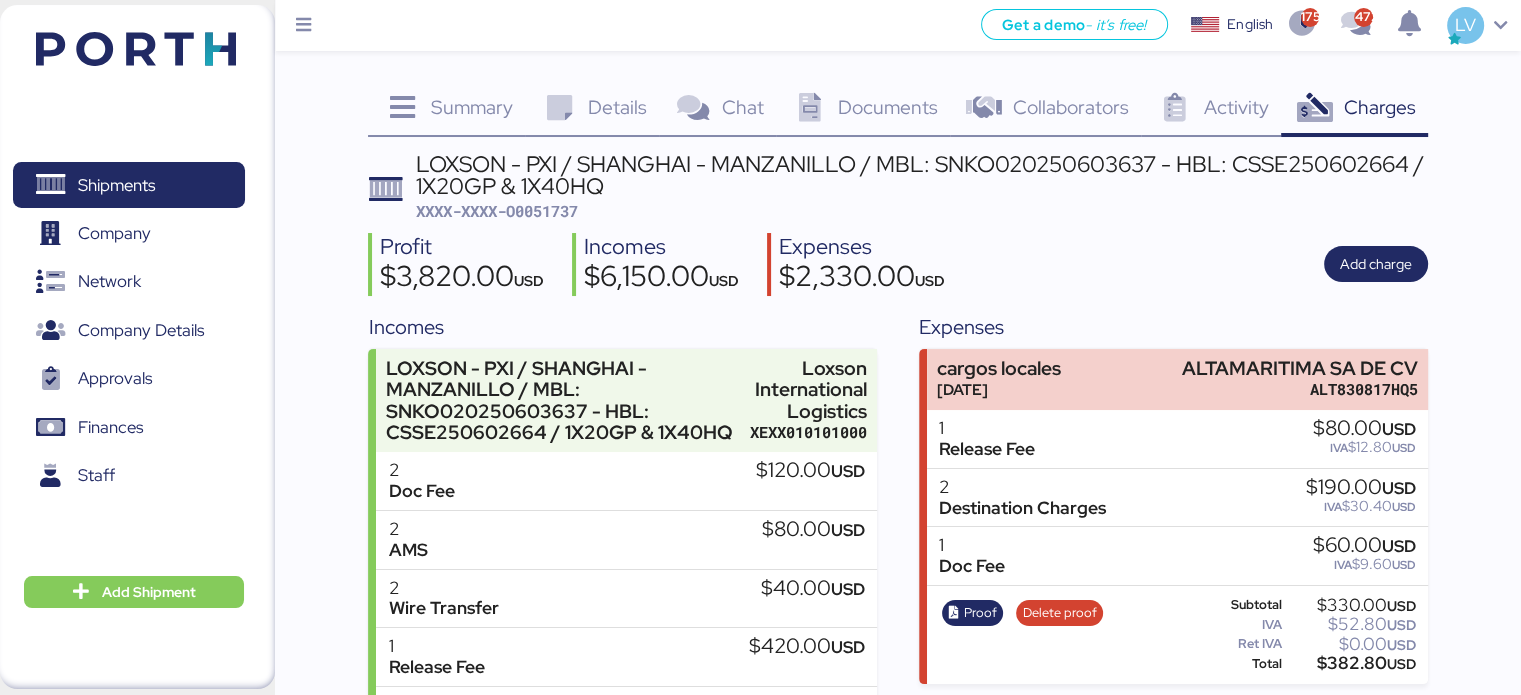 click on "LOXSON - PXI / SHANGHAI - MANZANILLO / MBL: SNKO020250603637 - HBL: CSSE250602664 / 1X20GP & 1X40HQ" at bounding box center [922, 175] 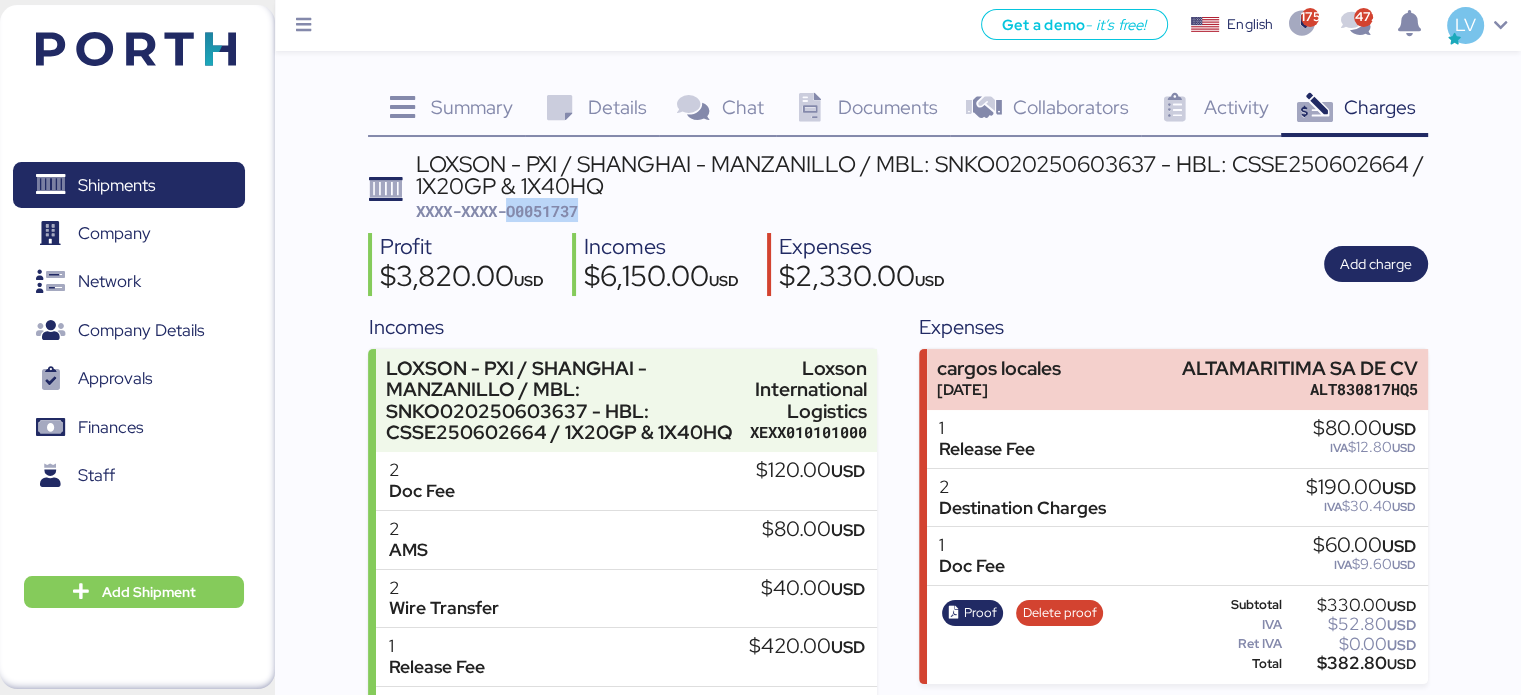 click on "XXXX-XXXX-O0051737" at bounding box center (497, 211) 